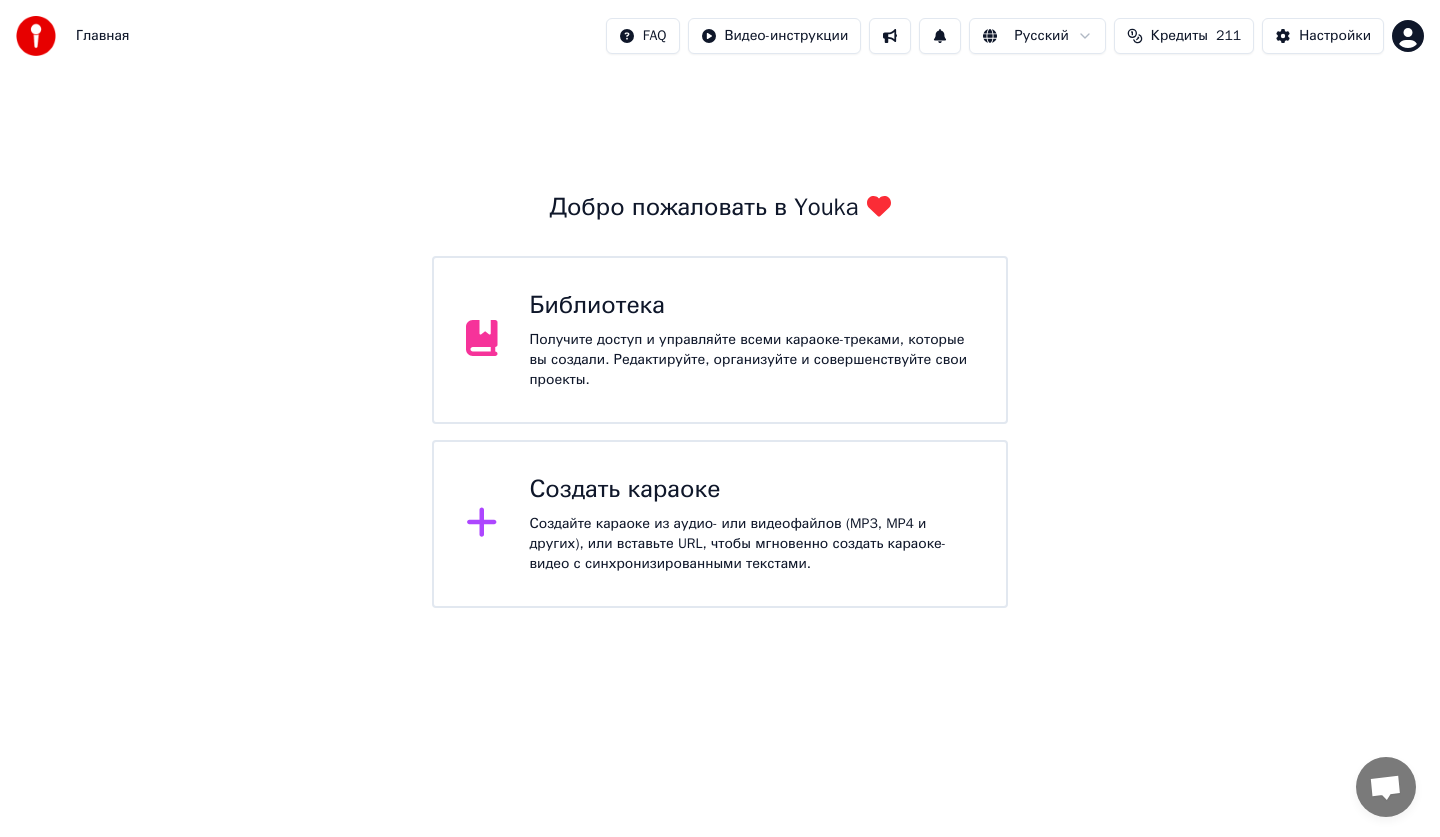 scroll, scrollTop: 0, scrollLeft: 0, axis: both 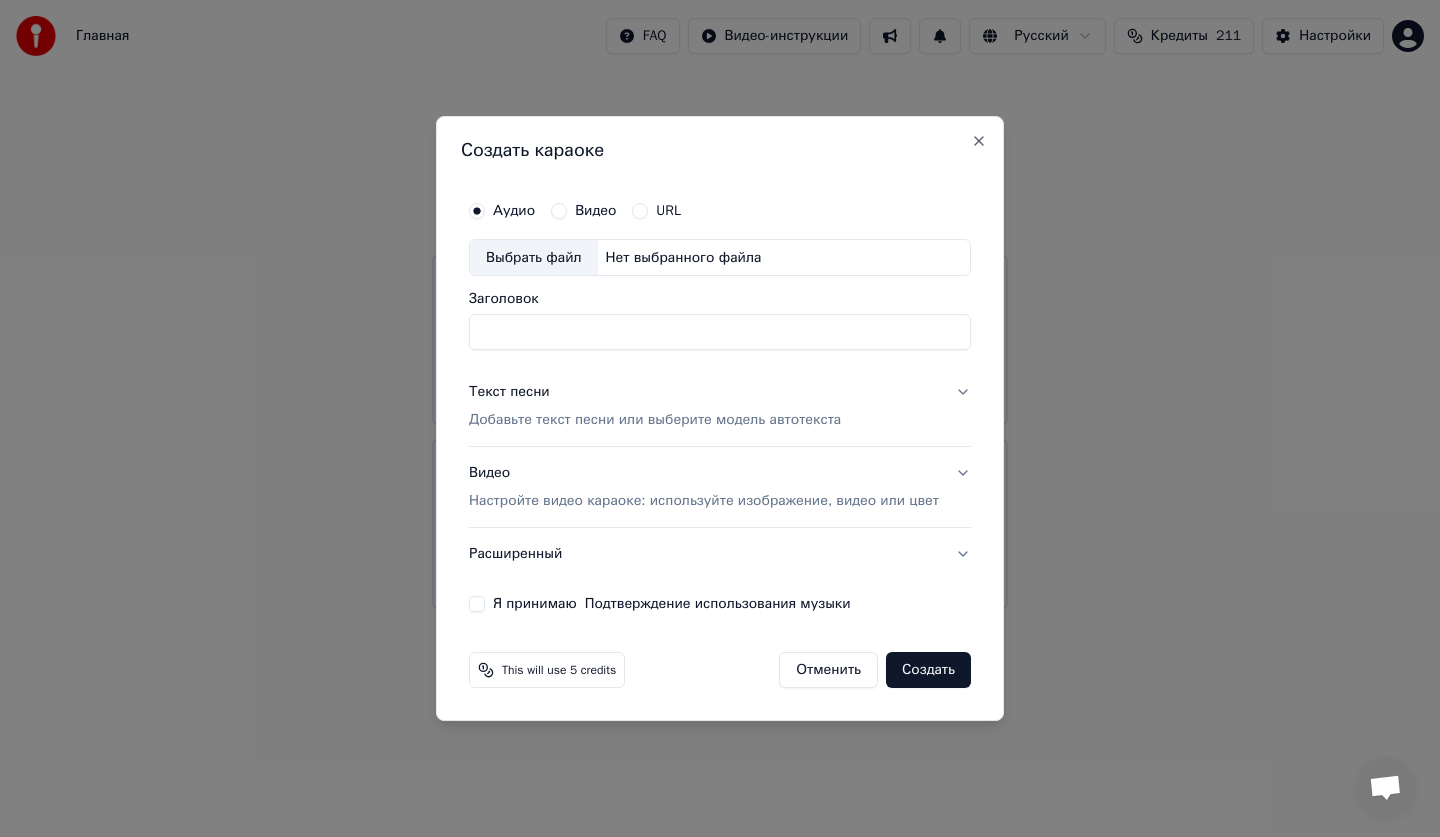 click on "Выбрать файл" at bounding box center (534, 258) 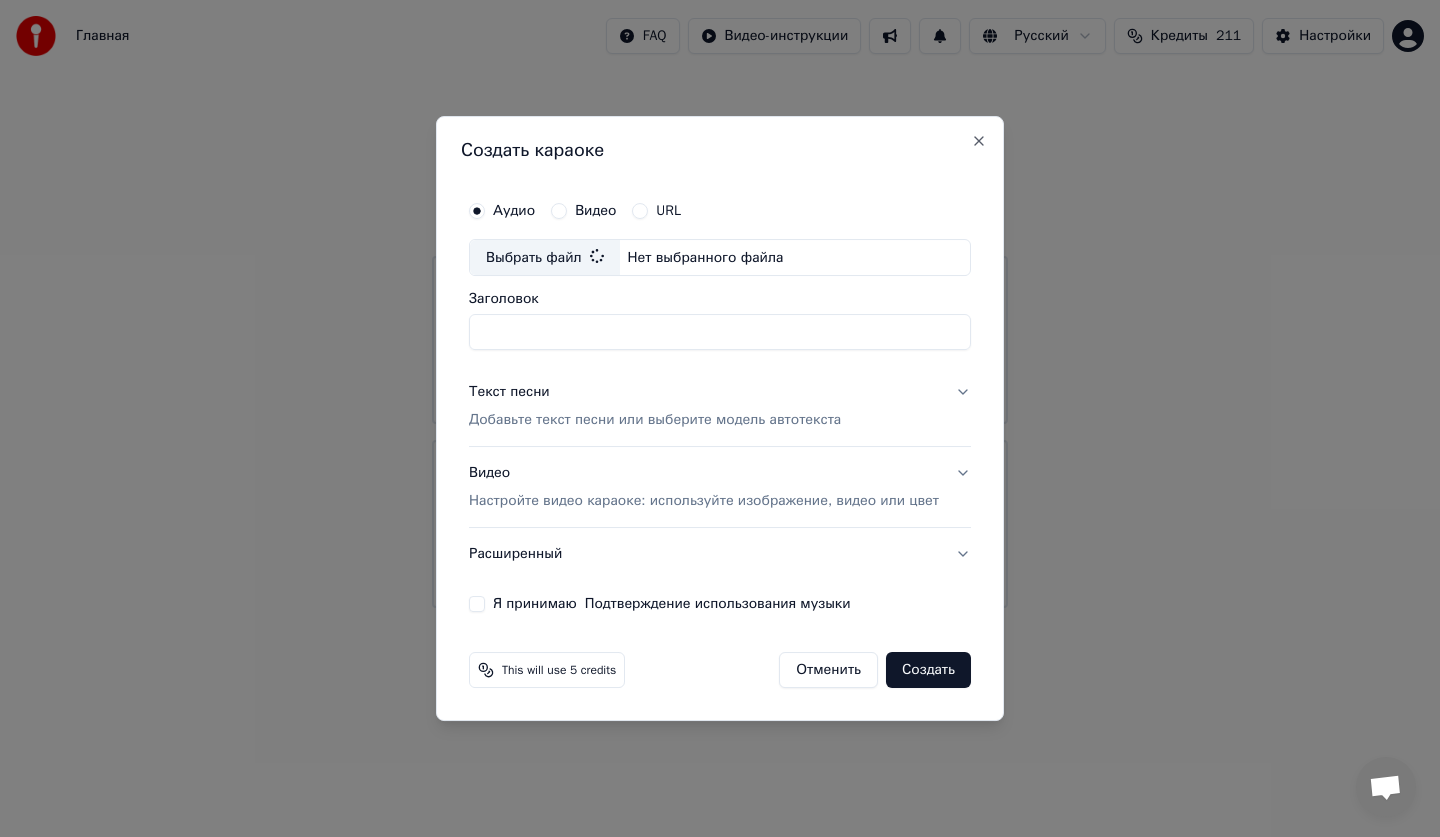 type on "**********" 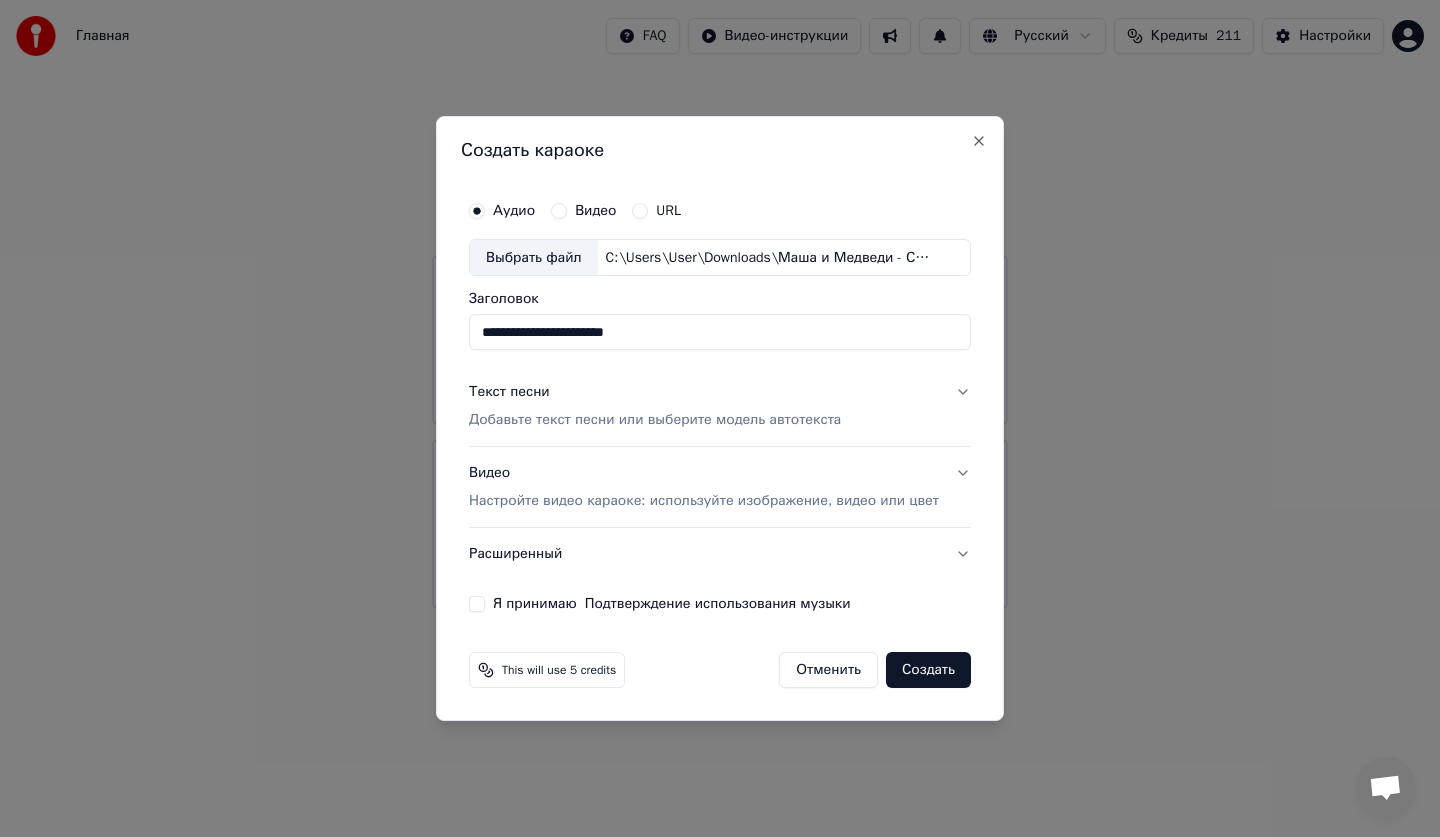 click on "Добавьте текст песни или выберите модель автотекста" at bounding box center (655, 421) 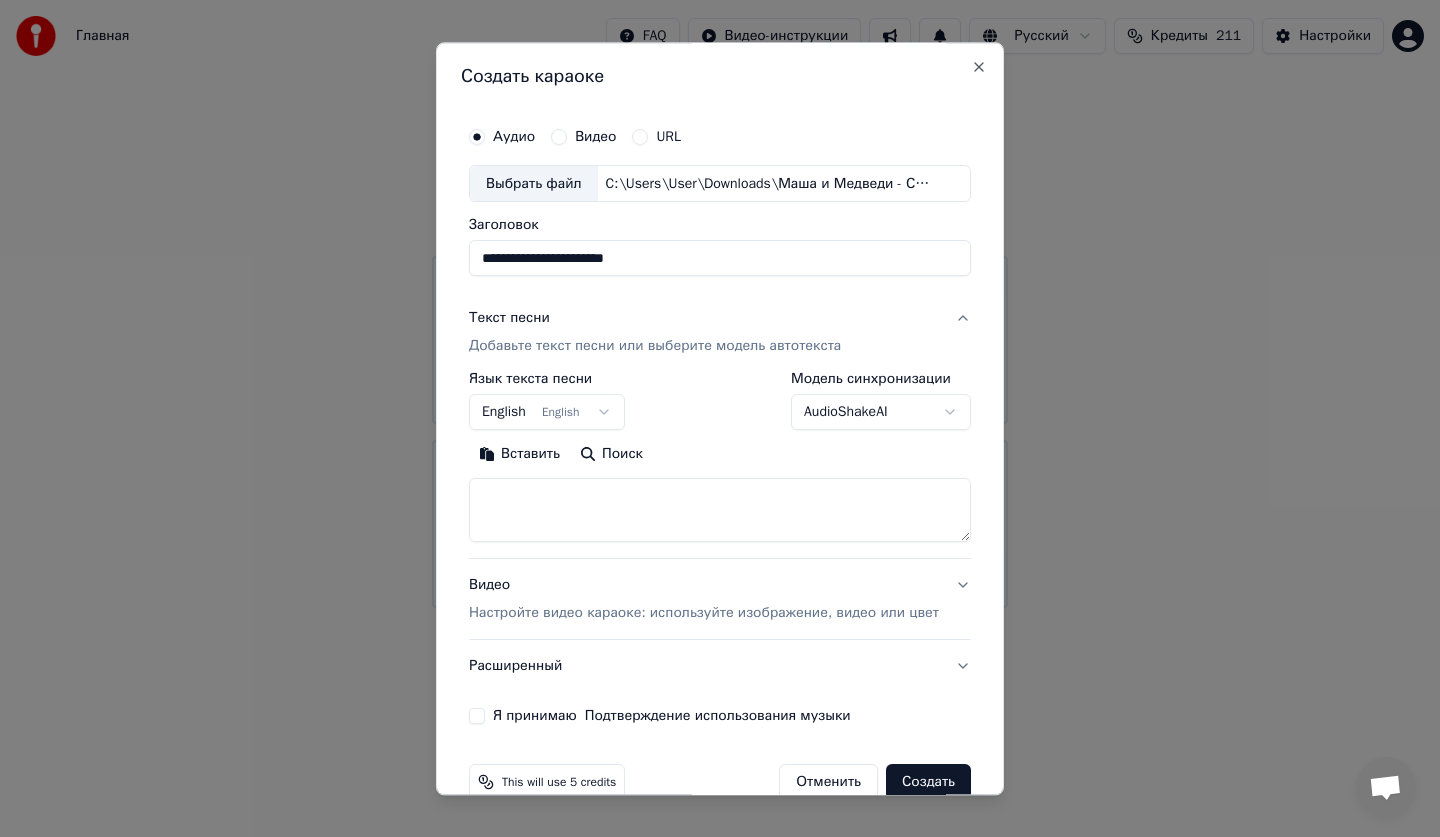 click at bounding box center (720, 511) 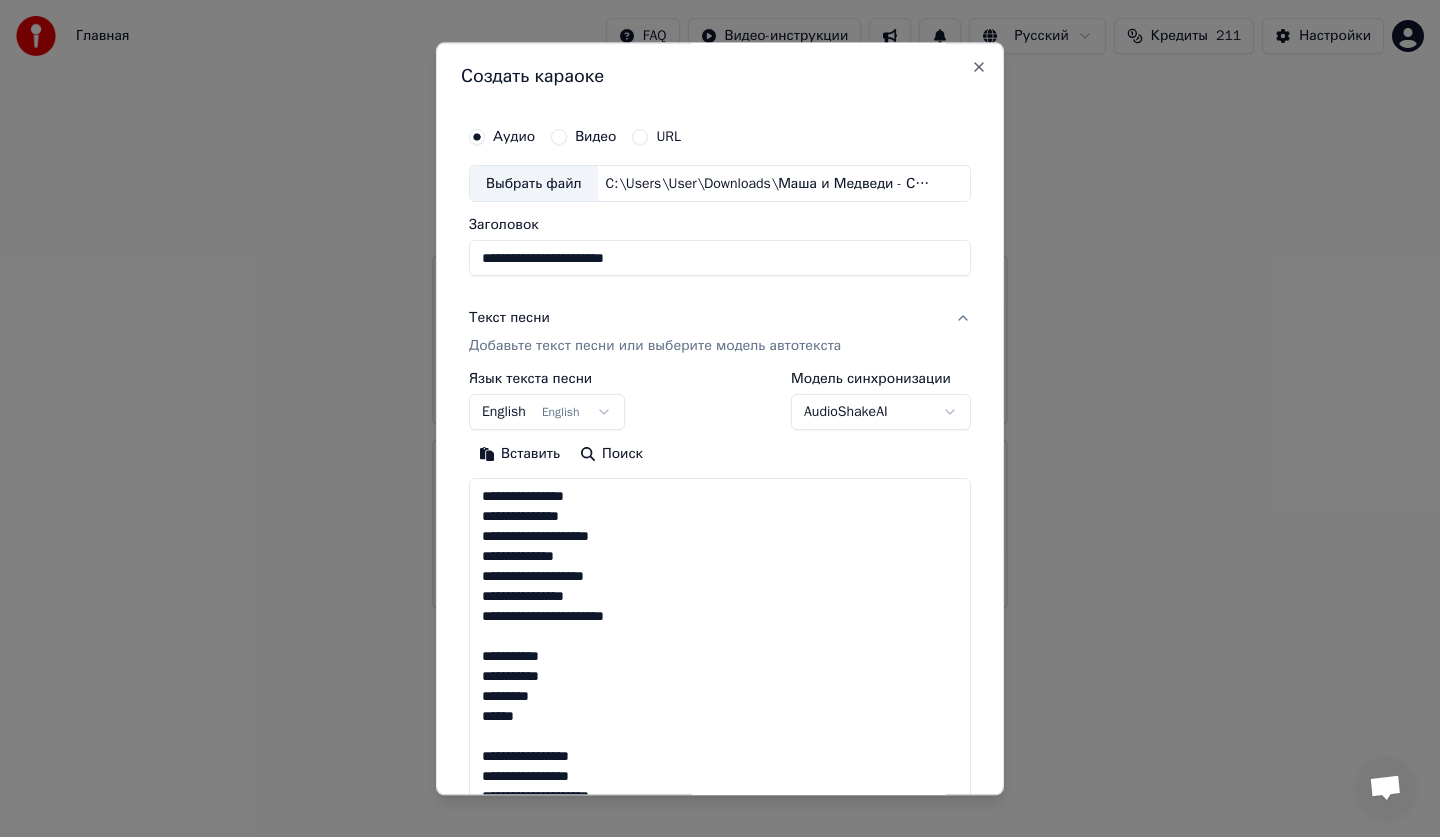 scroll, scrollTop: 1124, scrollLeft: 0, axis: vertical 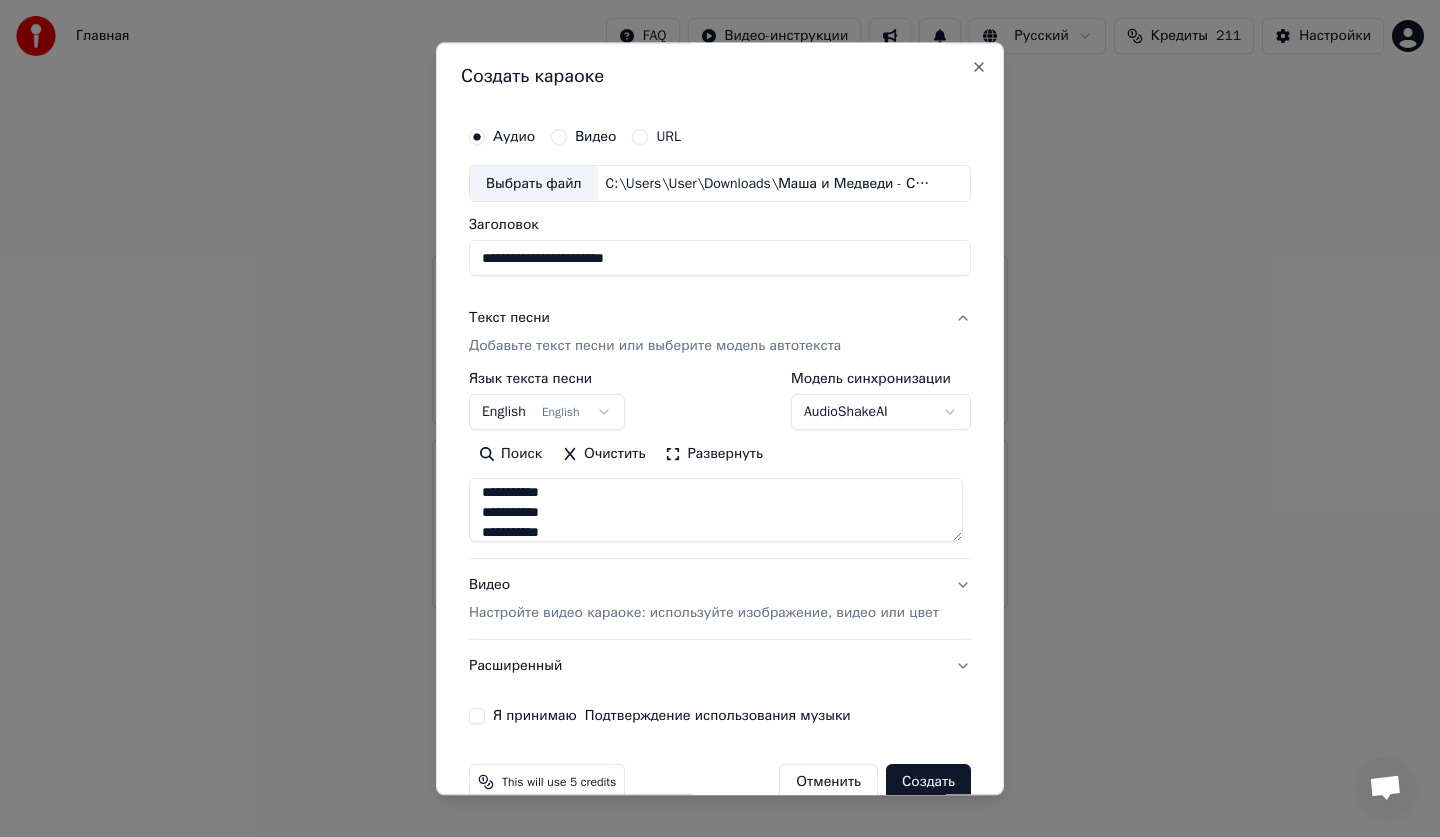type on "**********" 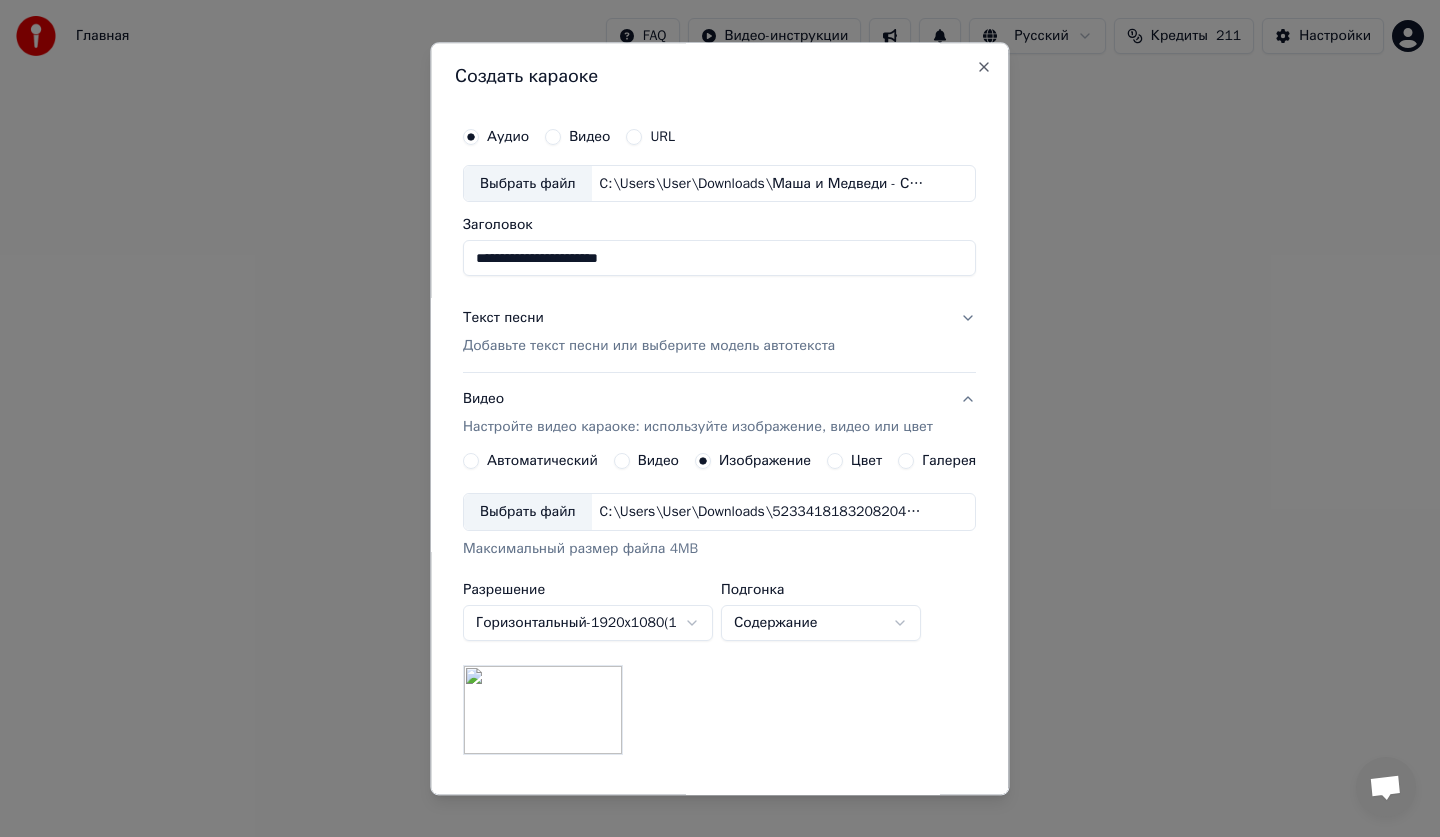 click on "Выбрать файл" at bounding box center (528, 513) 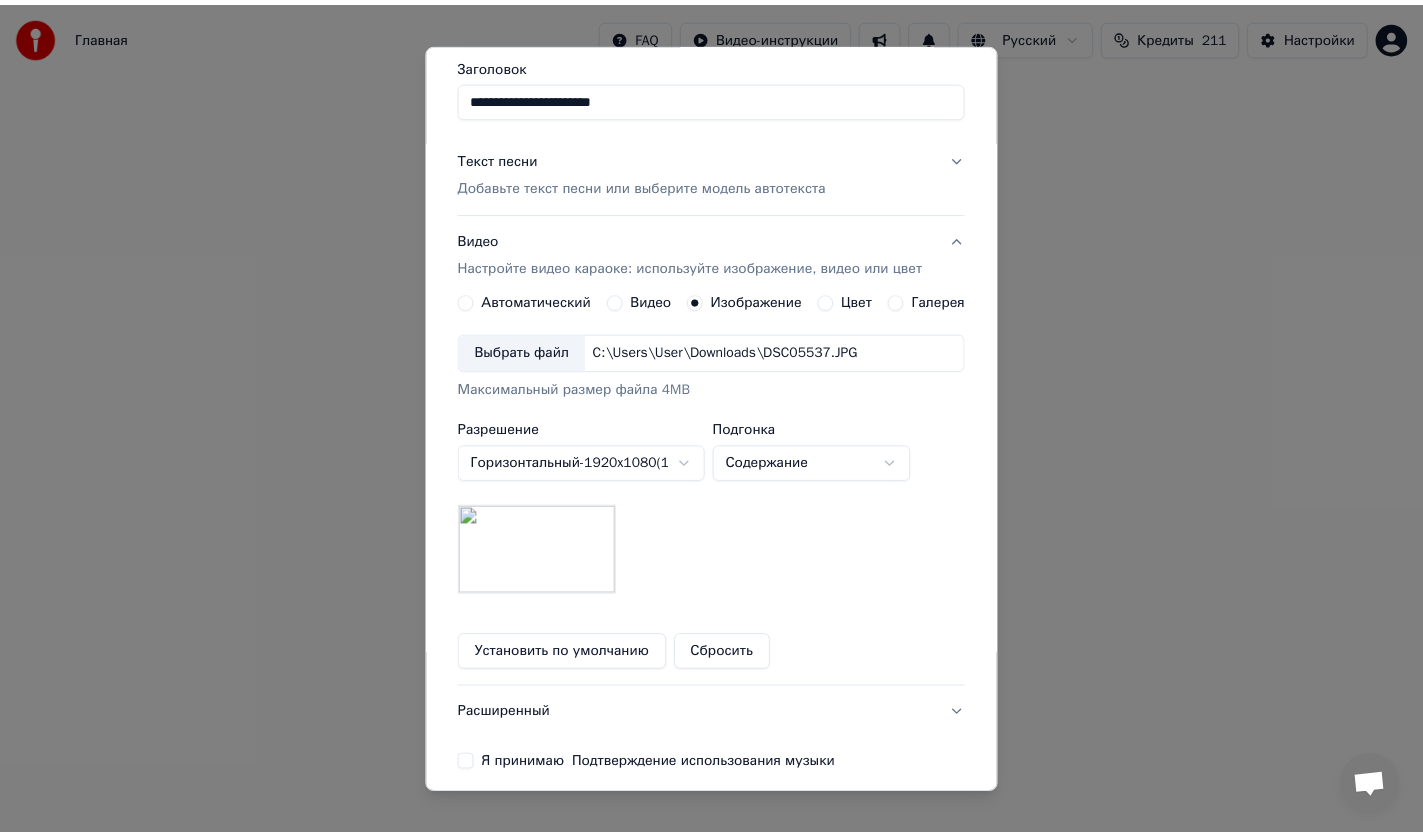scroll, scrollTop: 200, scrollLeft: 0, axis: vertical 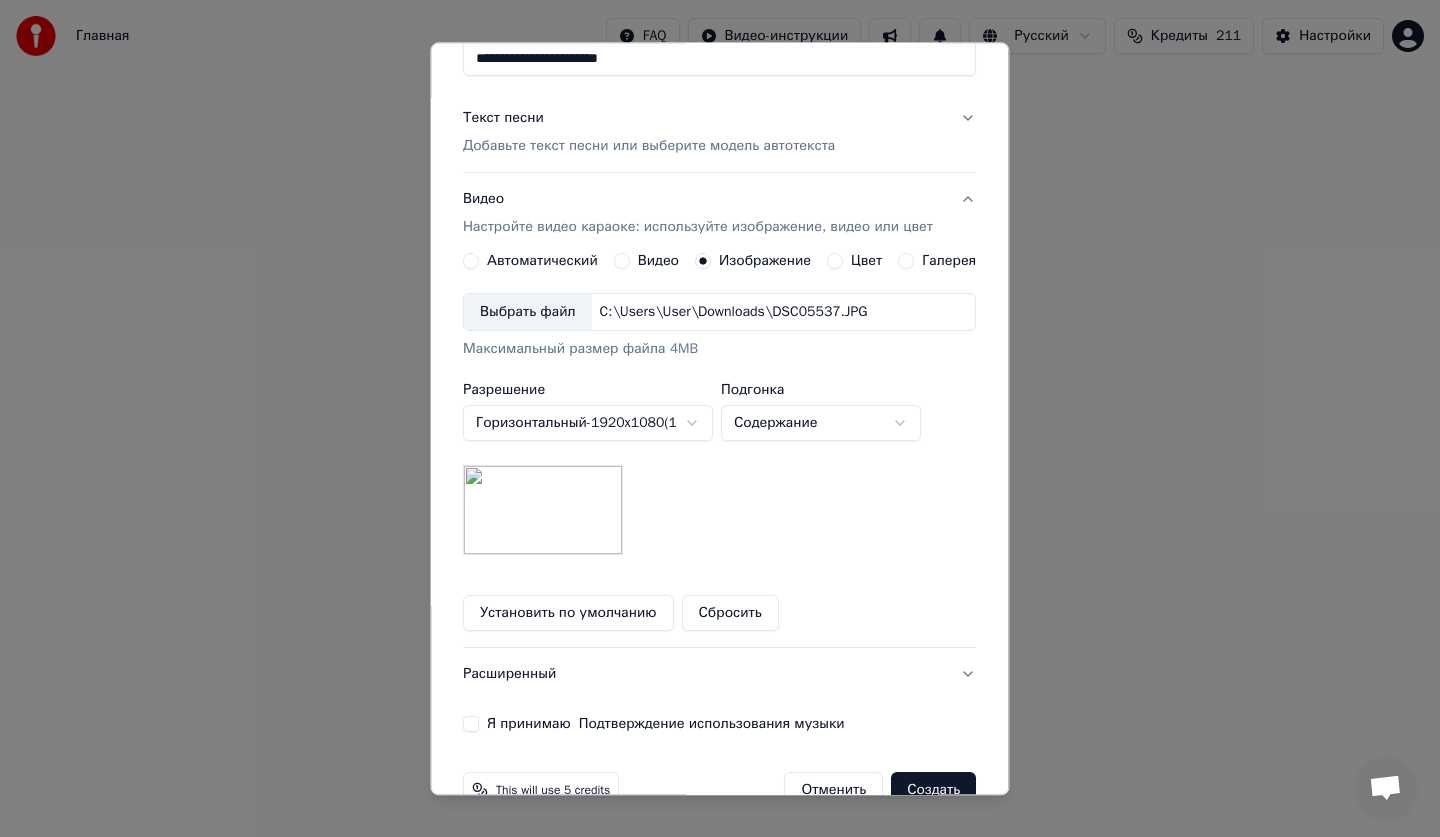 click on "Я принимаю   Подтверждение использования музыки" at bounding box center (471, 725) 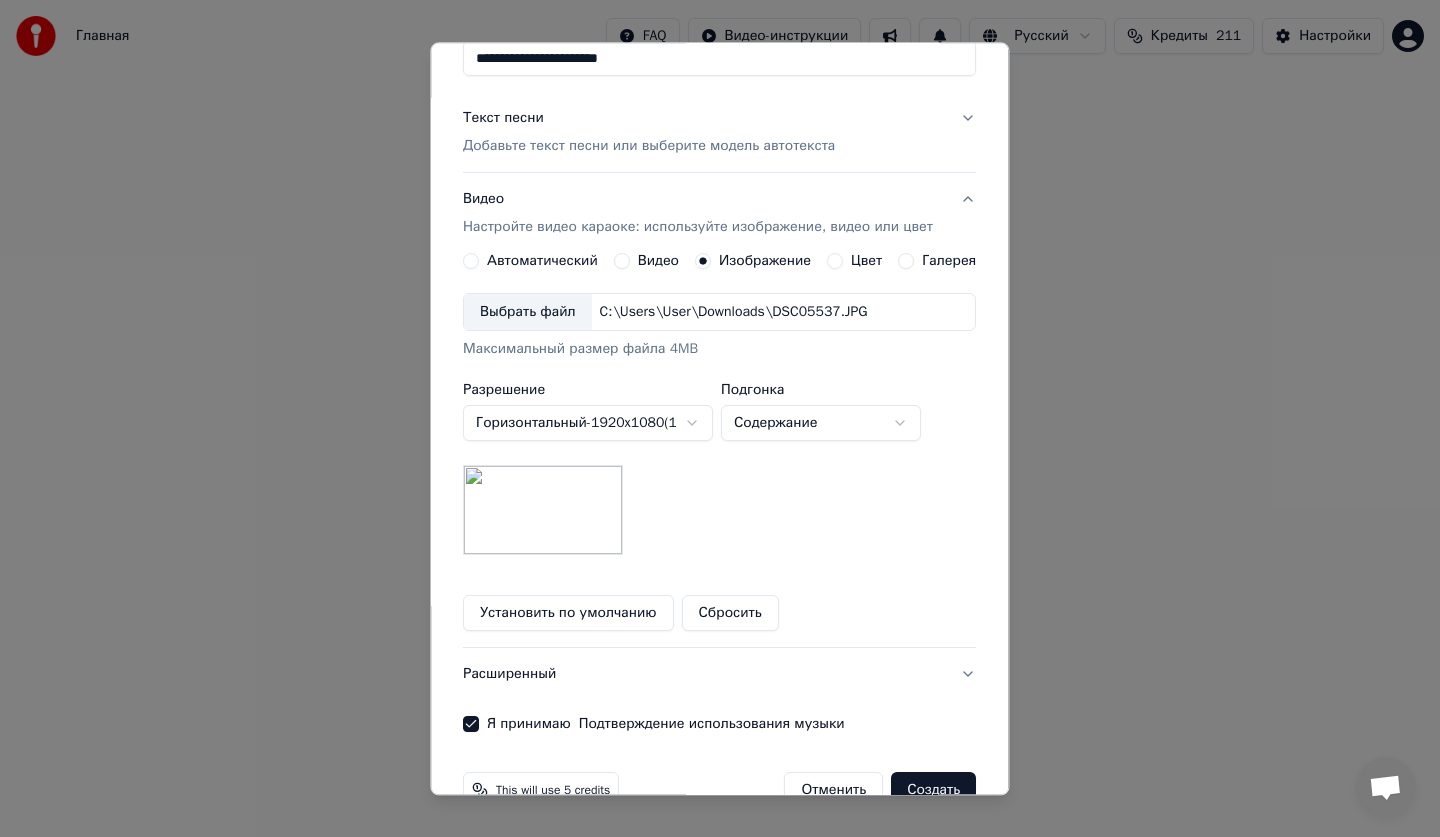 click on "Создать" at bounding box center (934, 791) 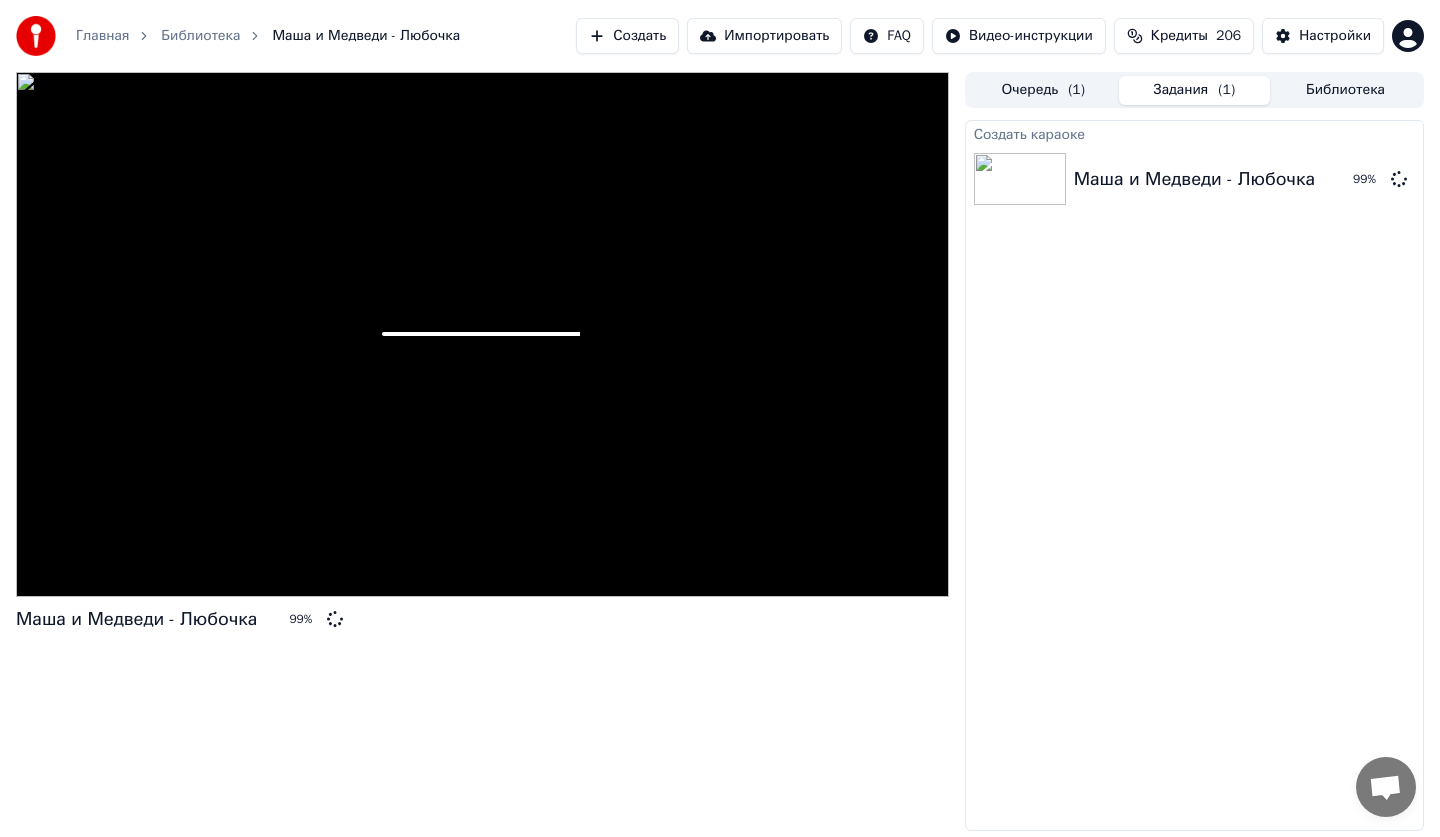 click on "Маша и Медведи - Любочка 99 %" at bounding box center (482, 451) 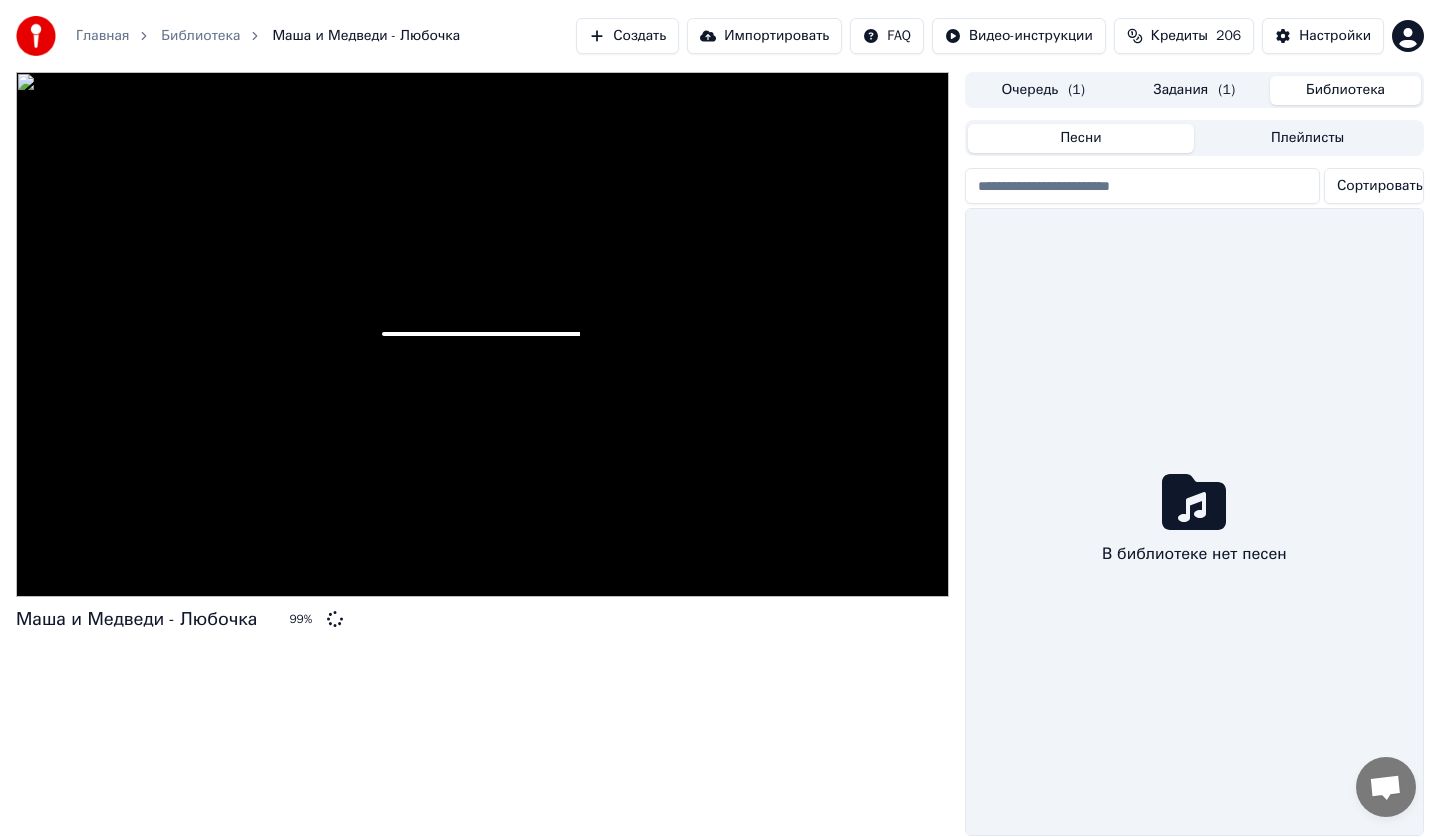 click on "Библиотека" at bounding box center (1345, 90) 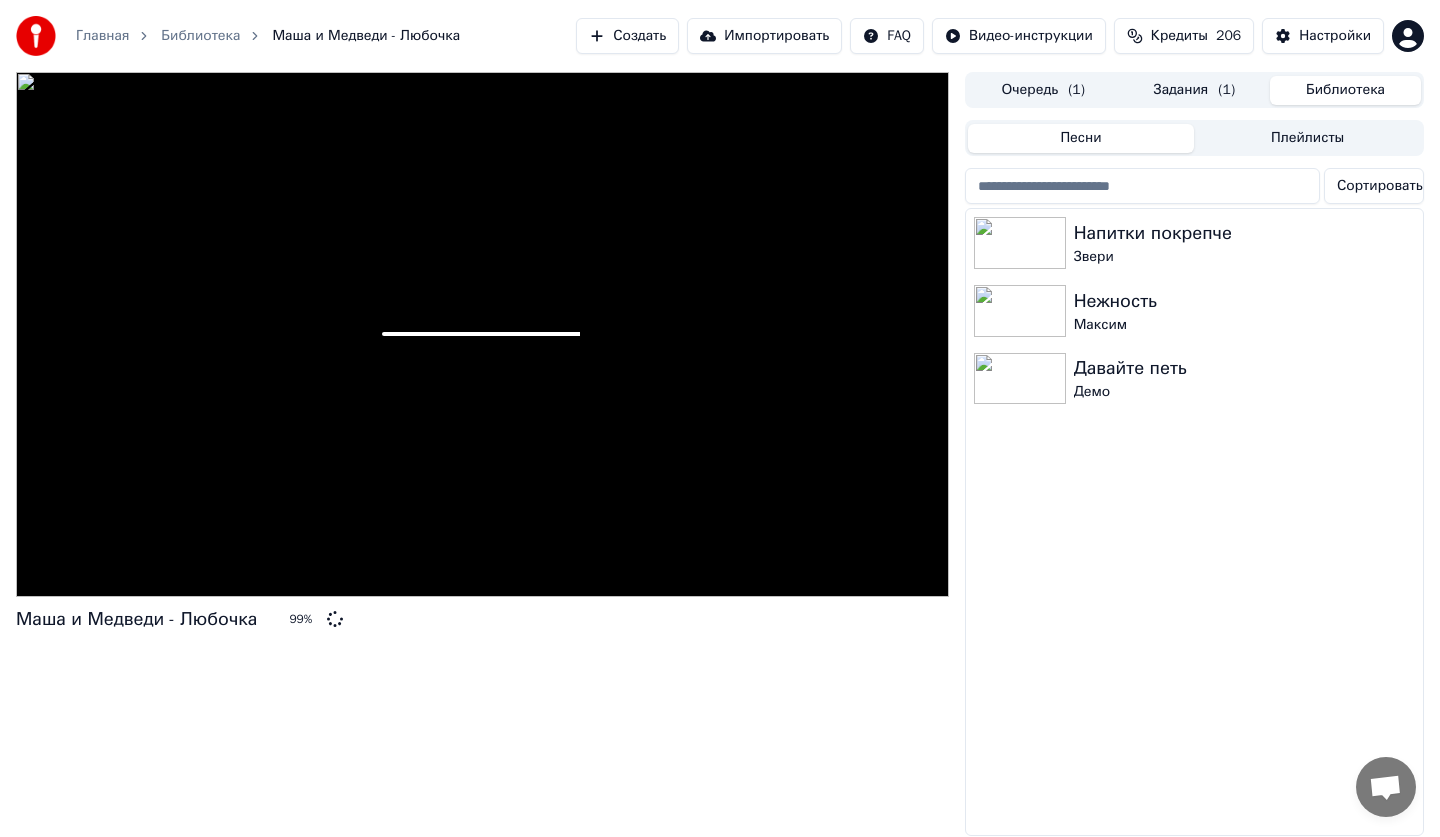 click on "Задания ( 1 )" at bounding box center (1194, 90) 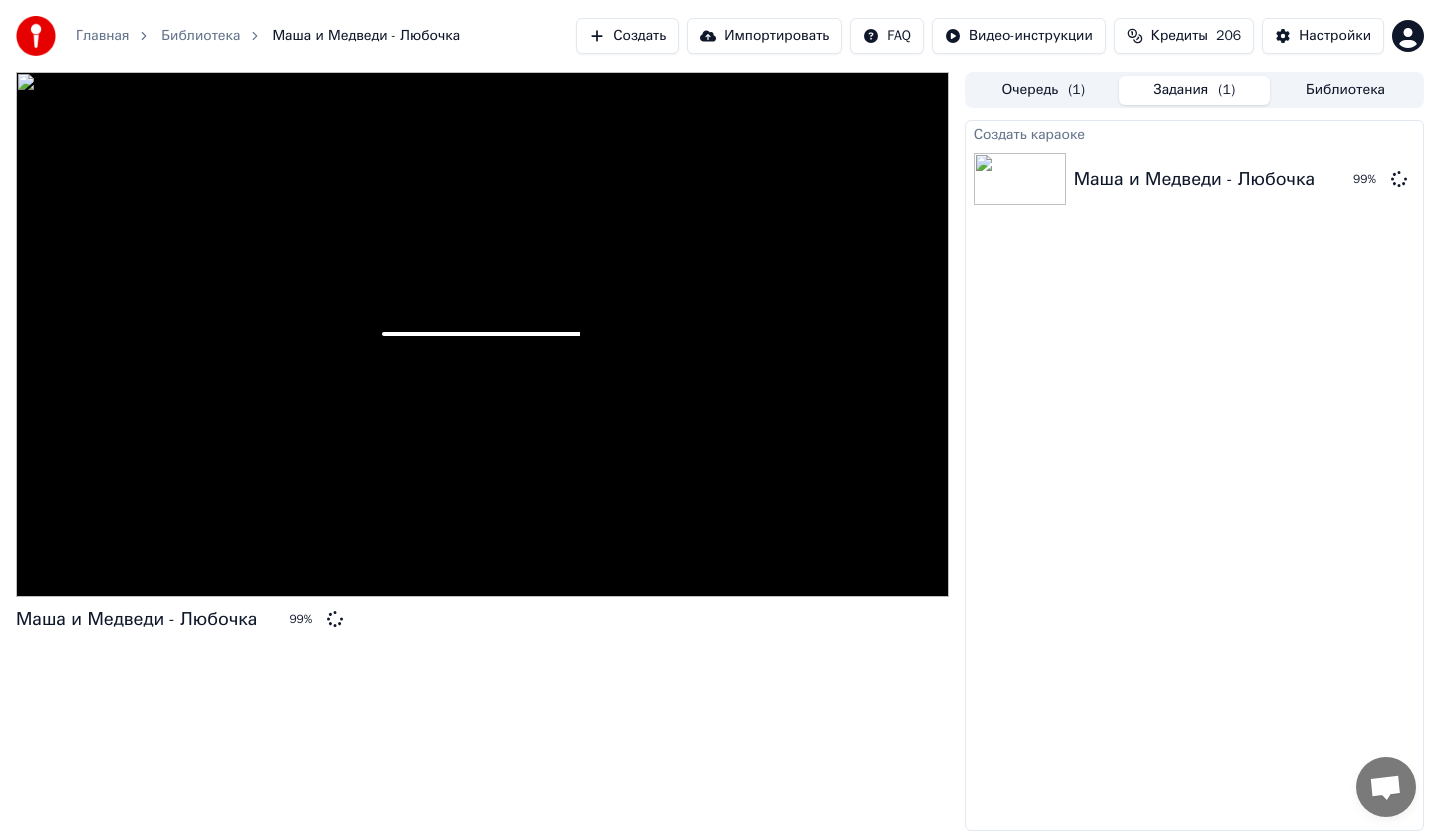 click on "Очередь ( 1 )" at bounding box center (1043, 90) 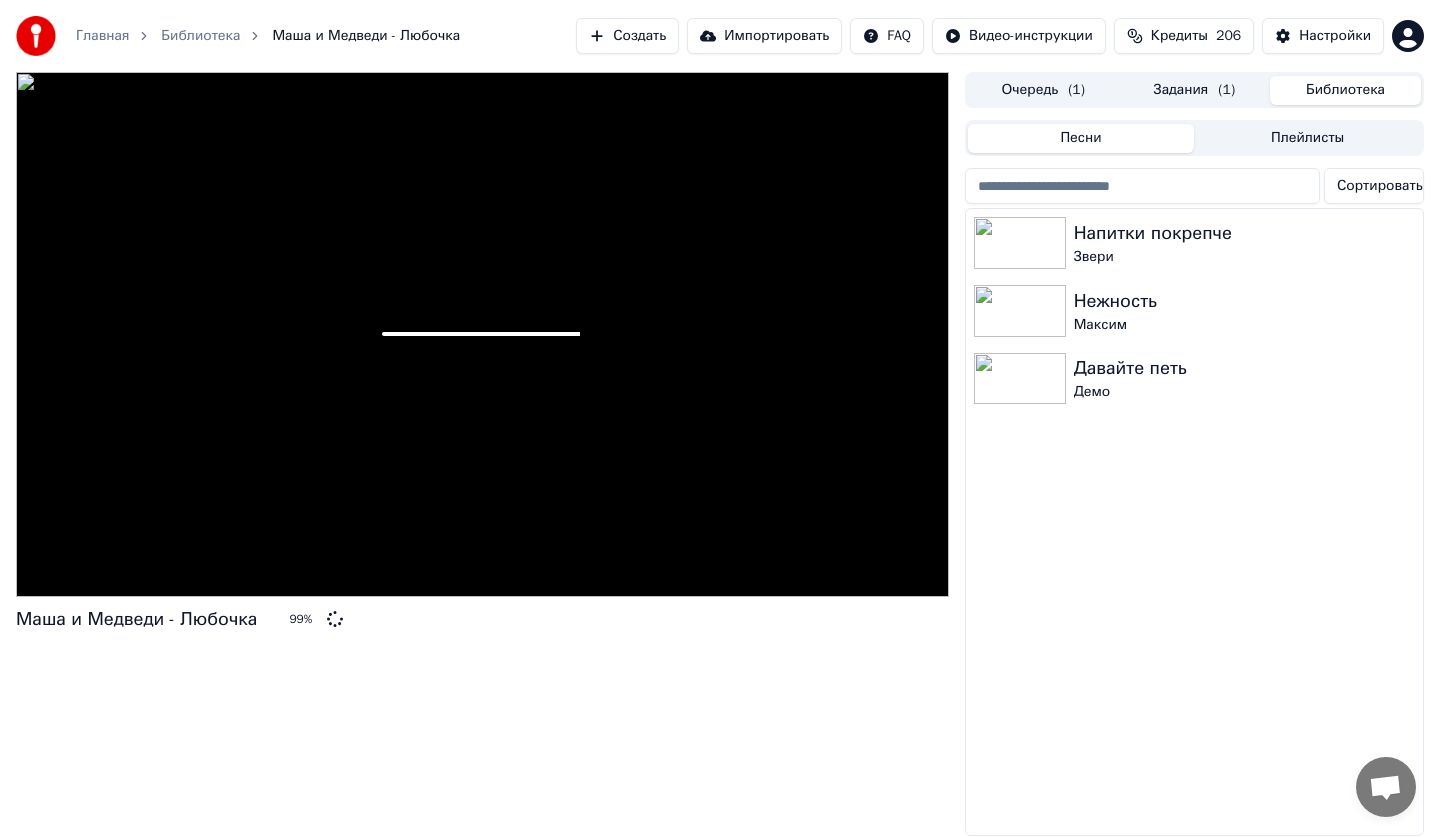 click on "Библиотека" at bounding box center [1345, 90] 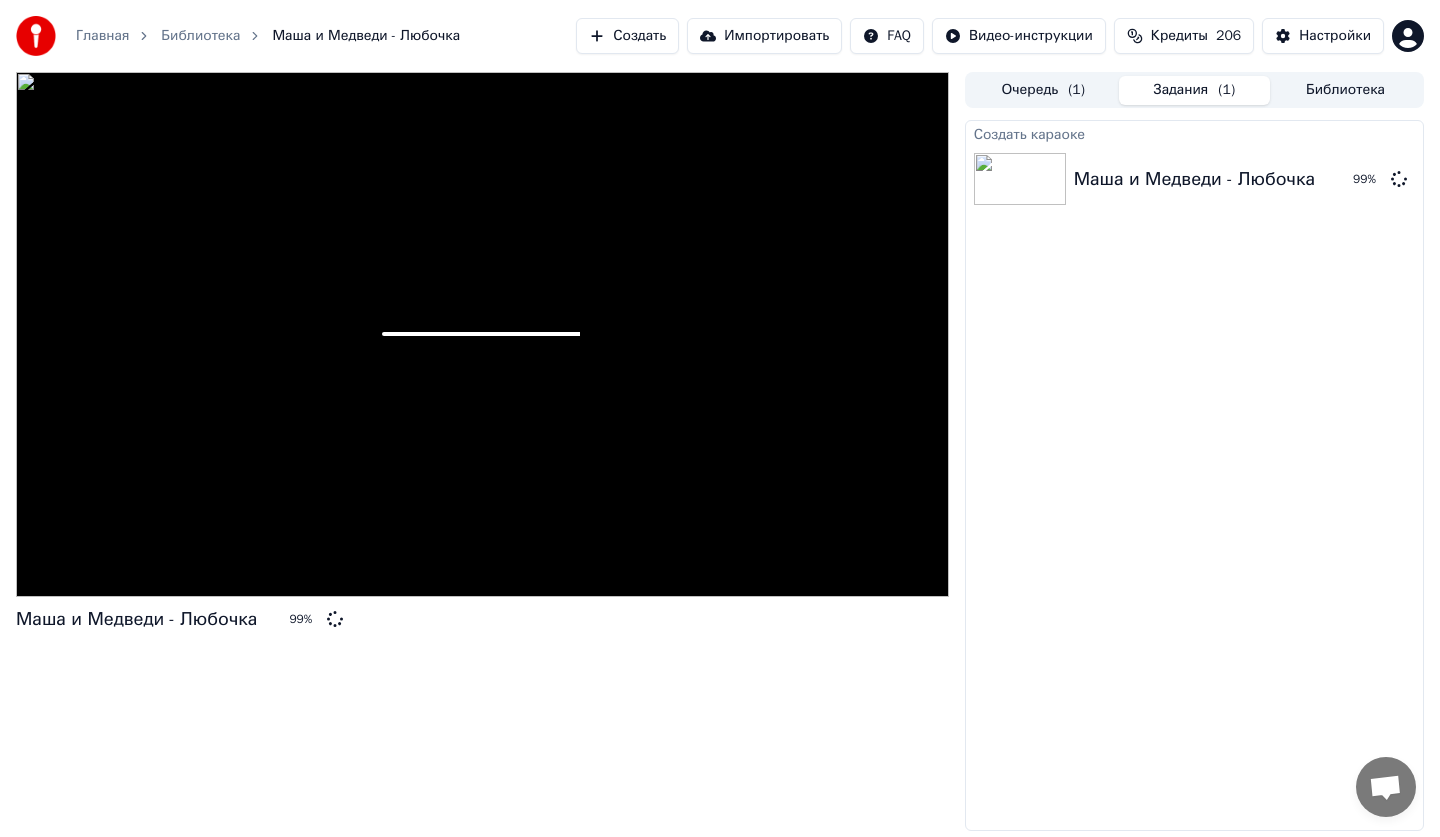 click on "Задания ( 1 )" at bounding box center (1194, 90) 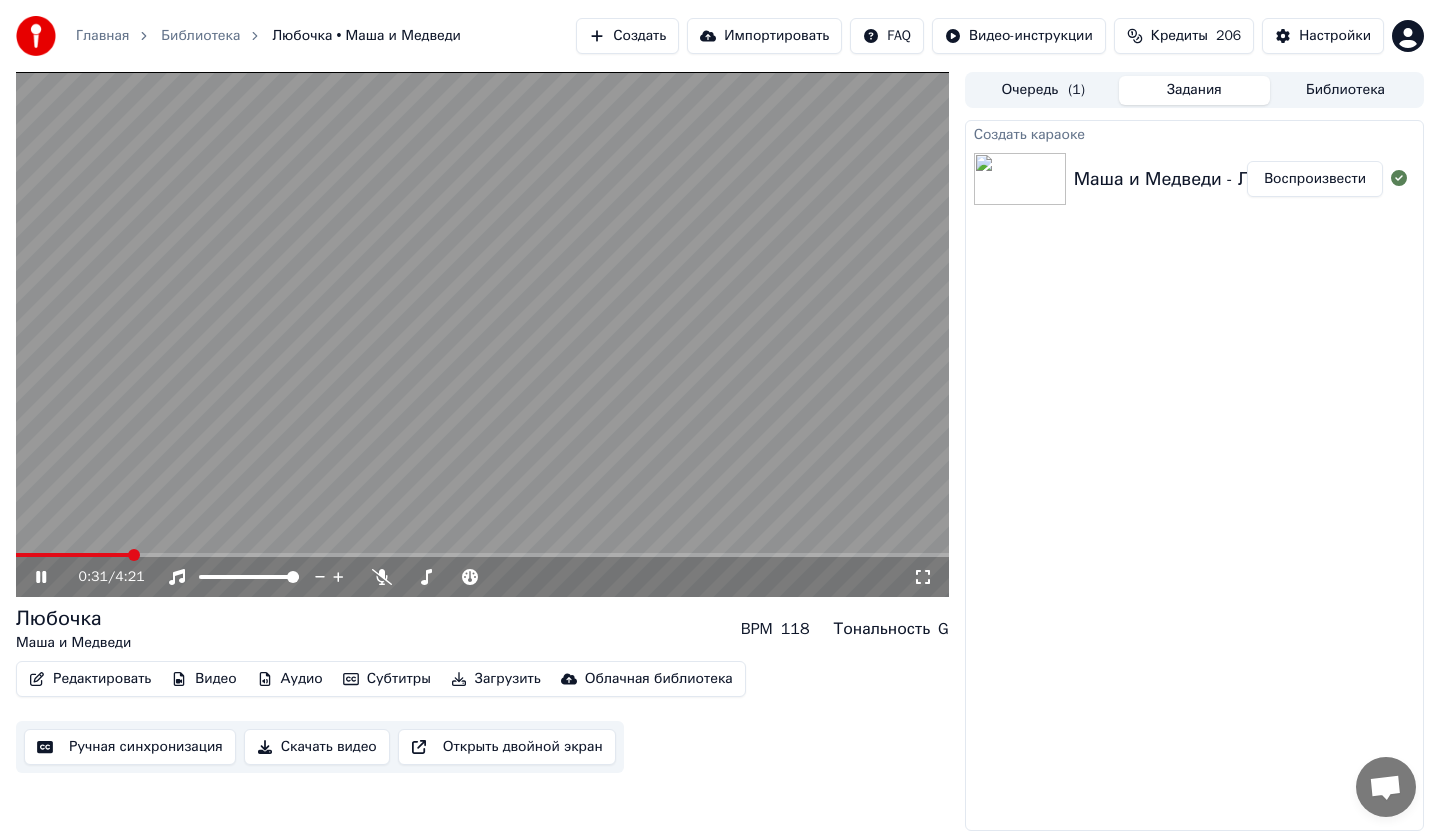 click 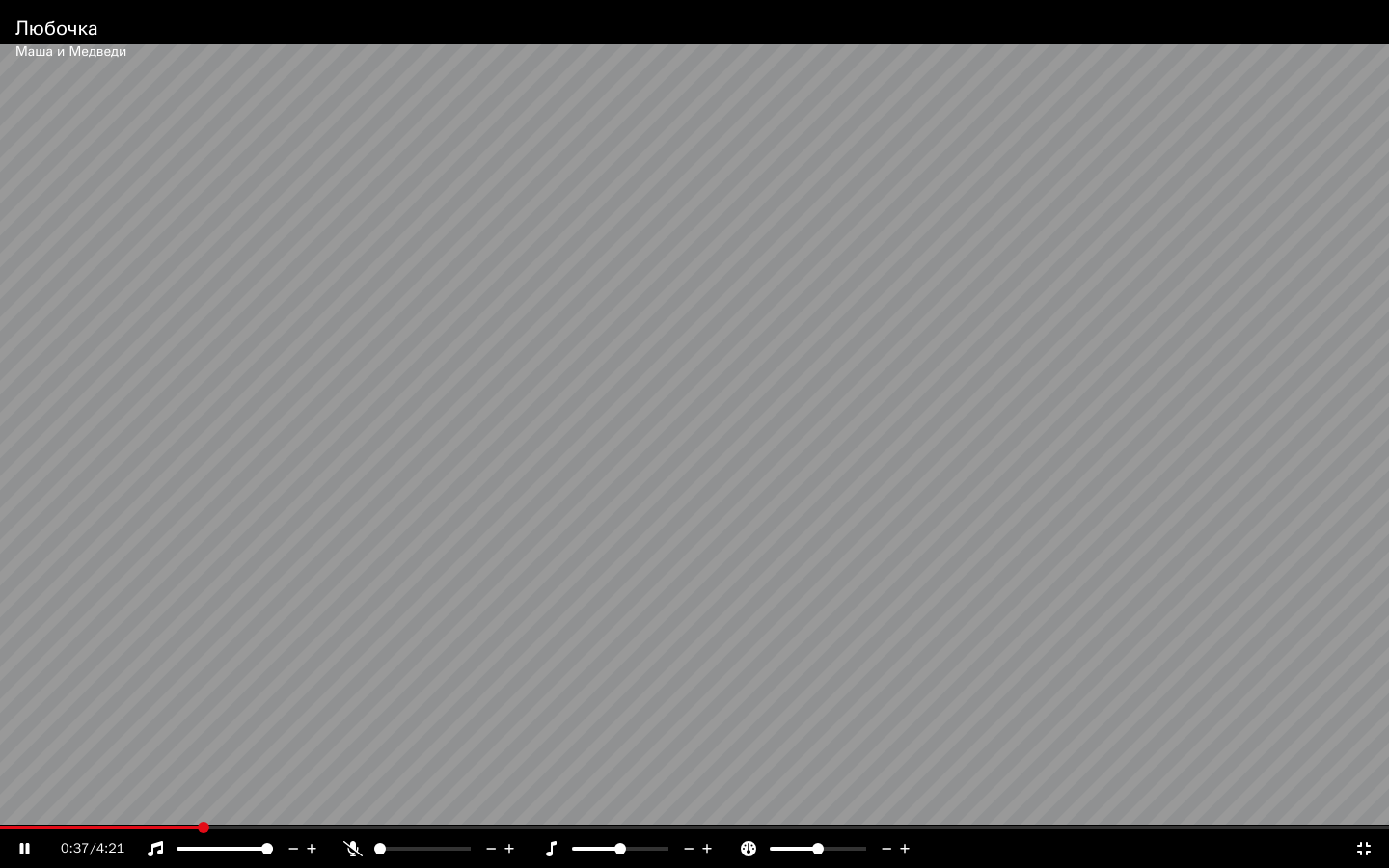 click 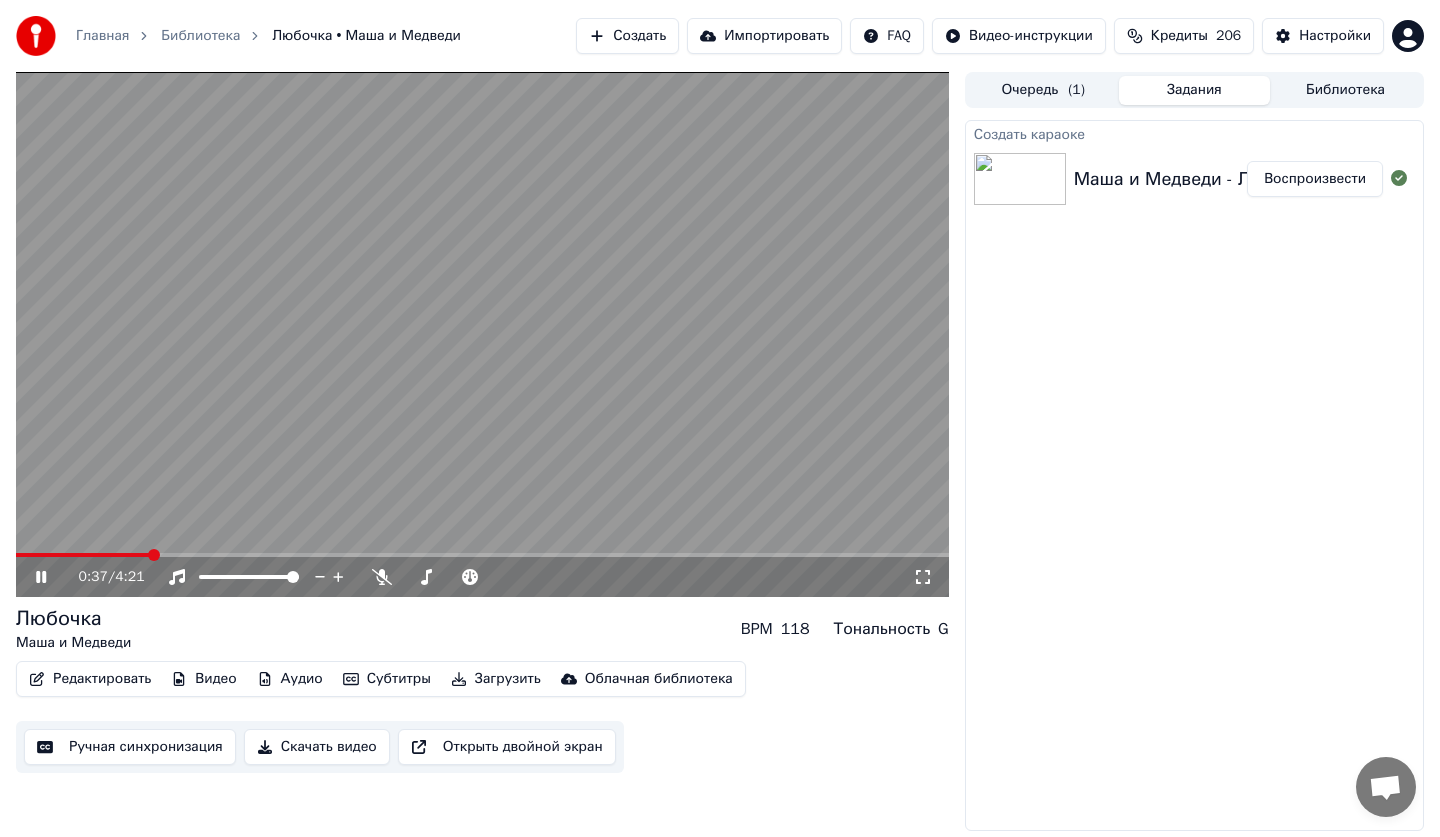 click 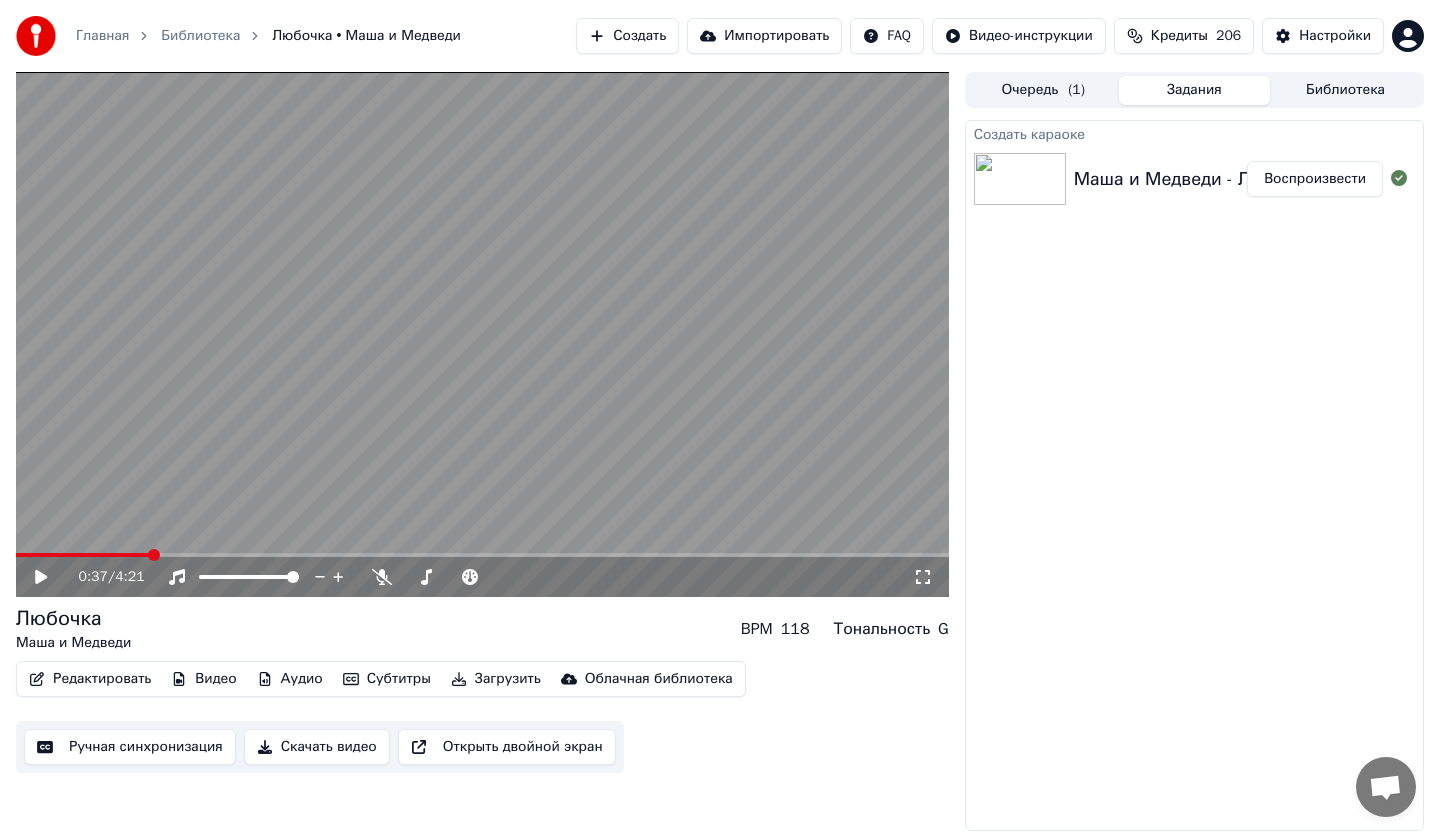 click 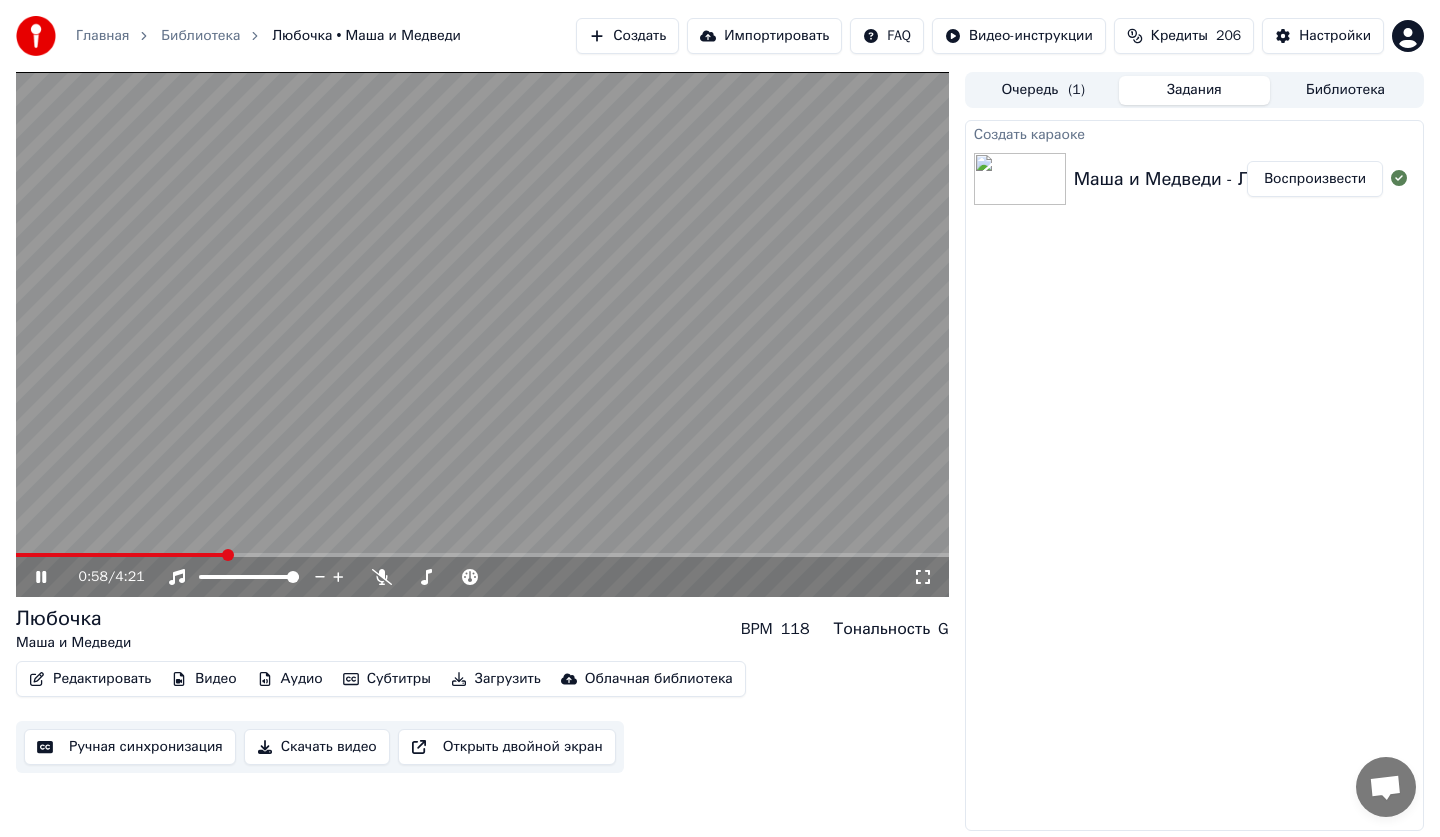 click 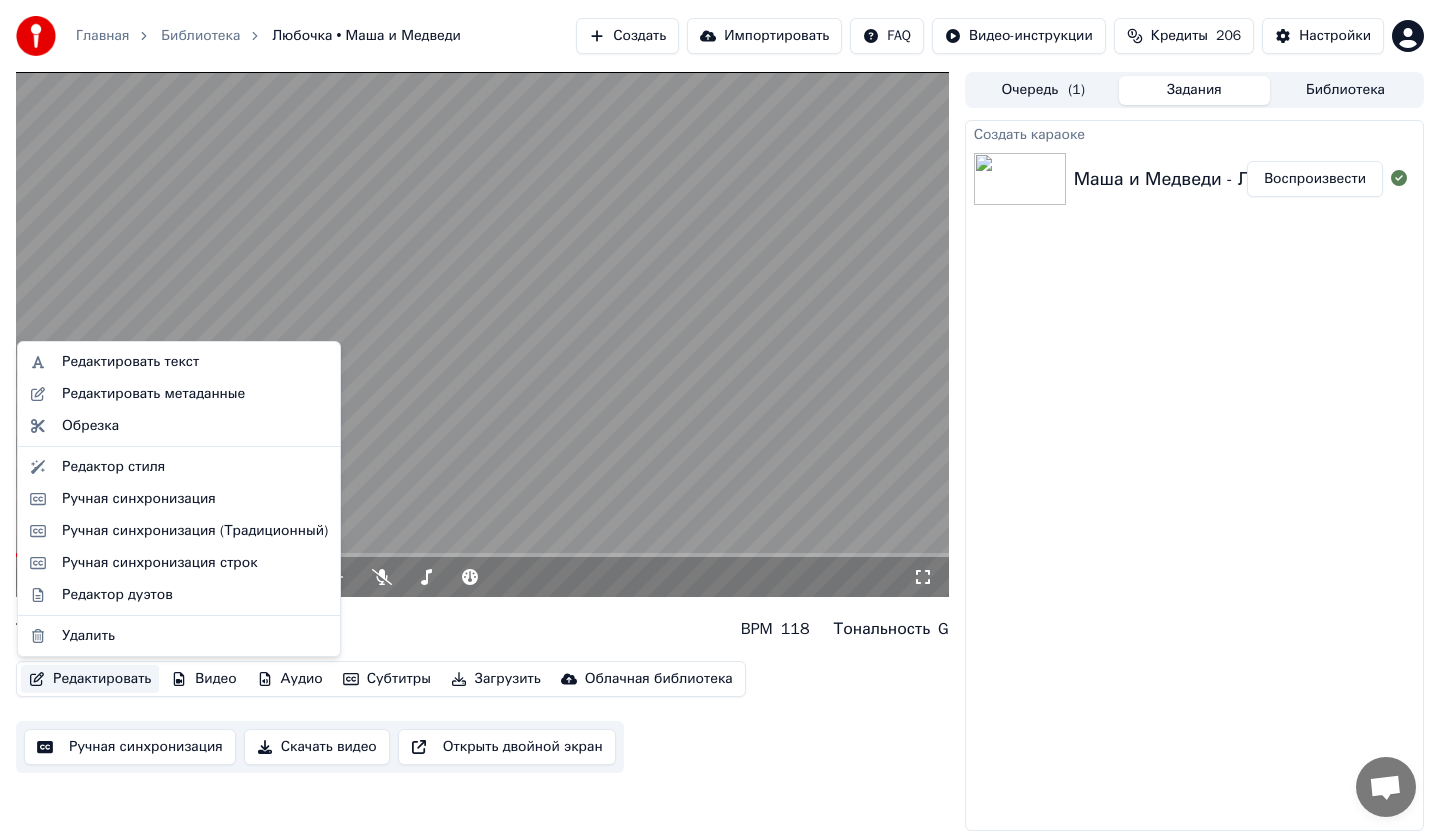 click on "Редактировать" at bounding box center [90, 679] 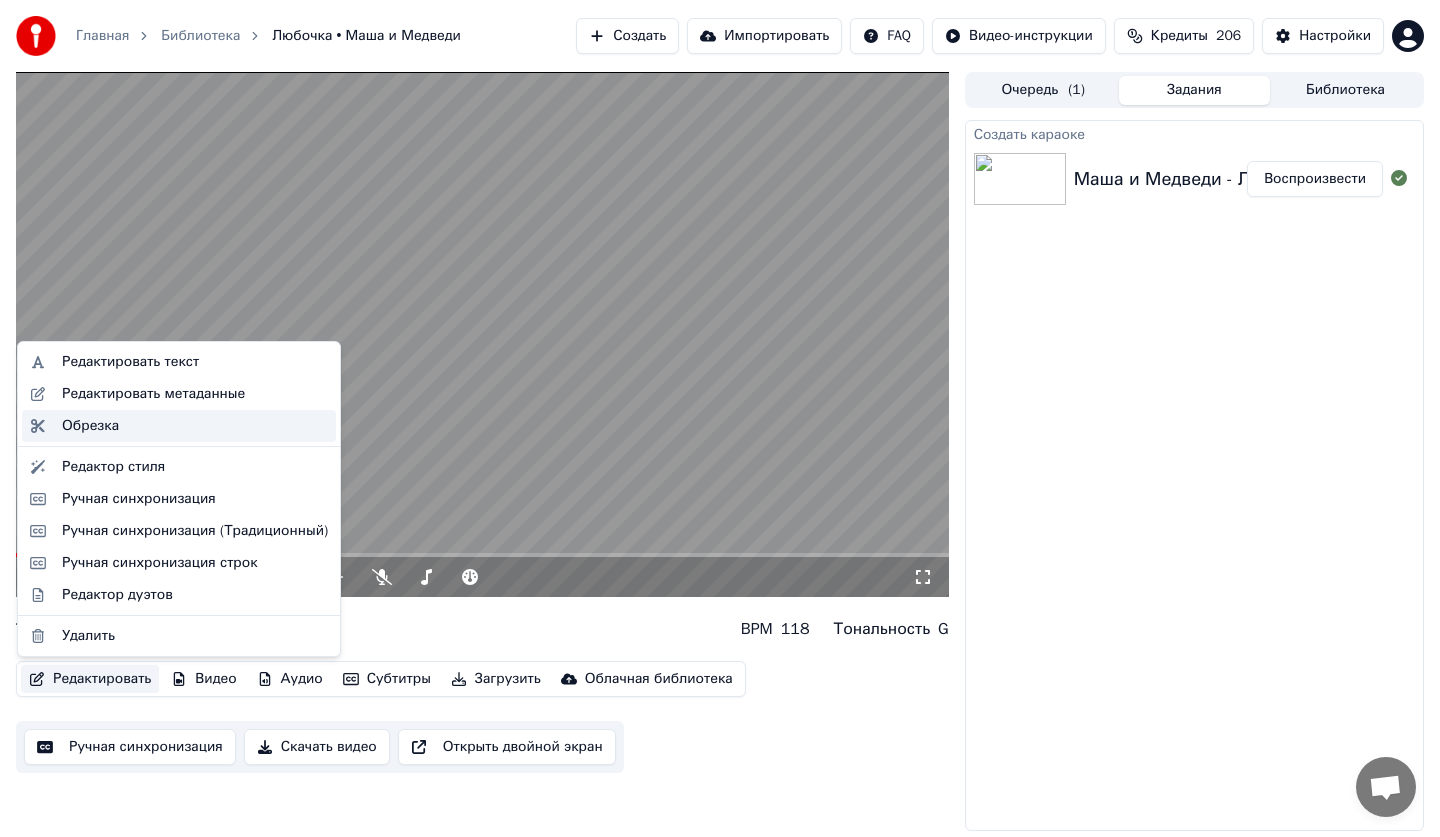 click on "Обрезка" at bounding box center (90, 426) 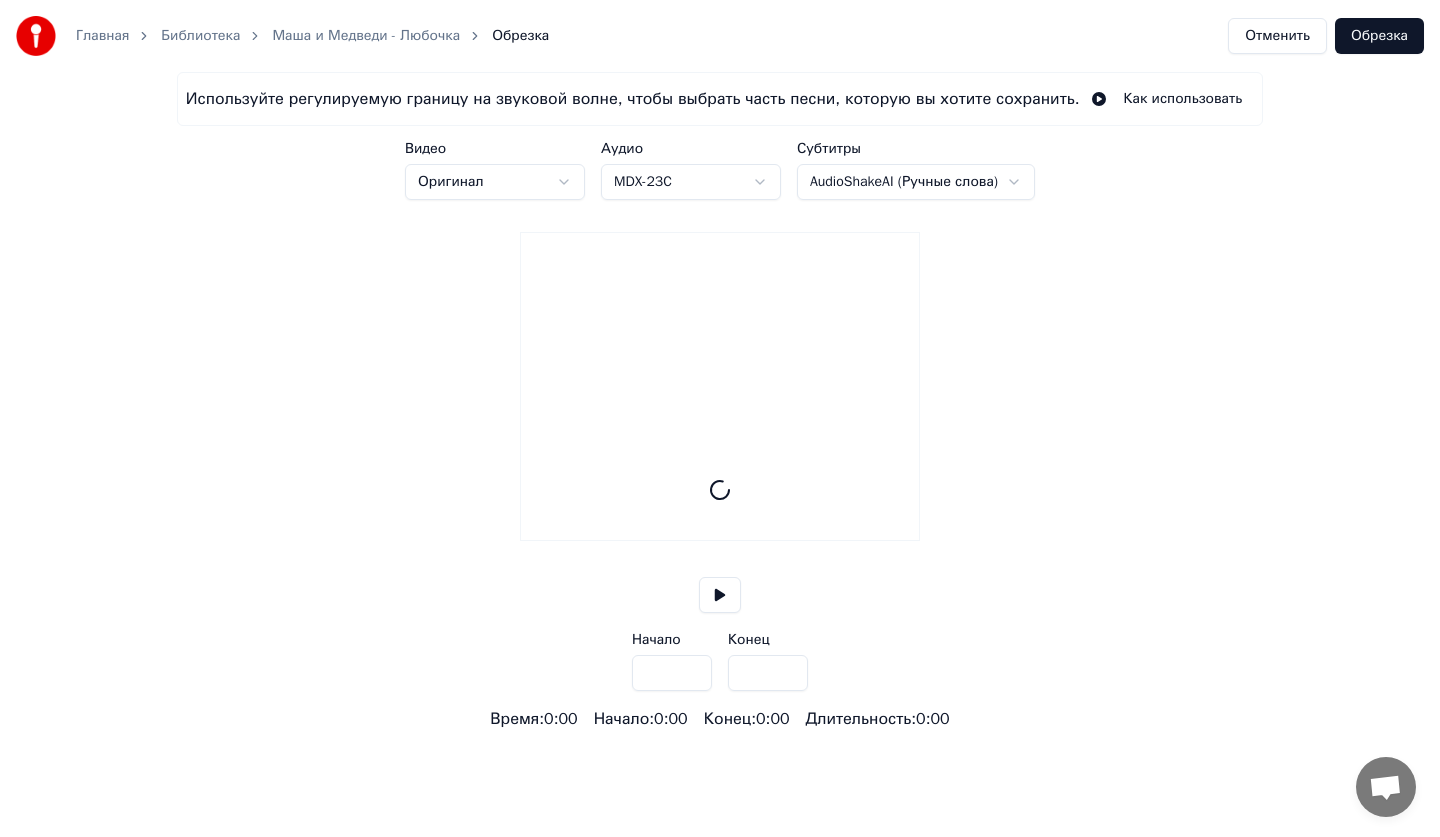 type on "*****" 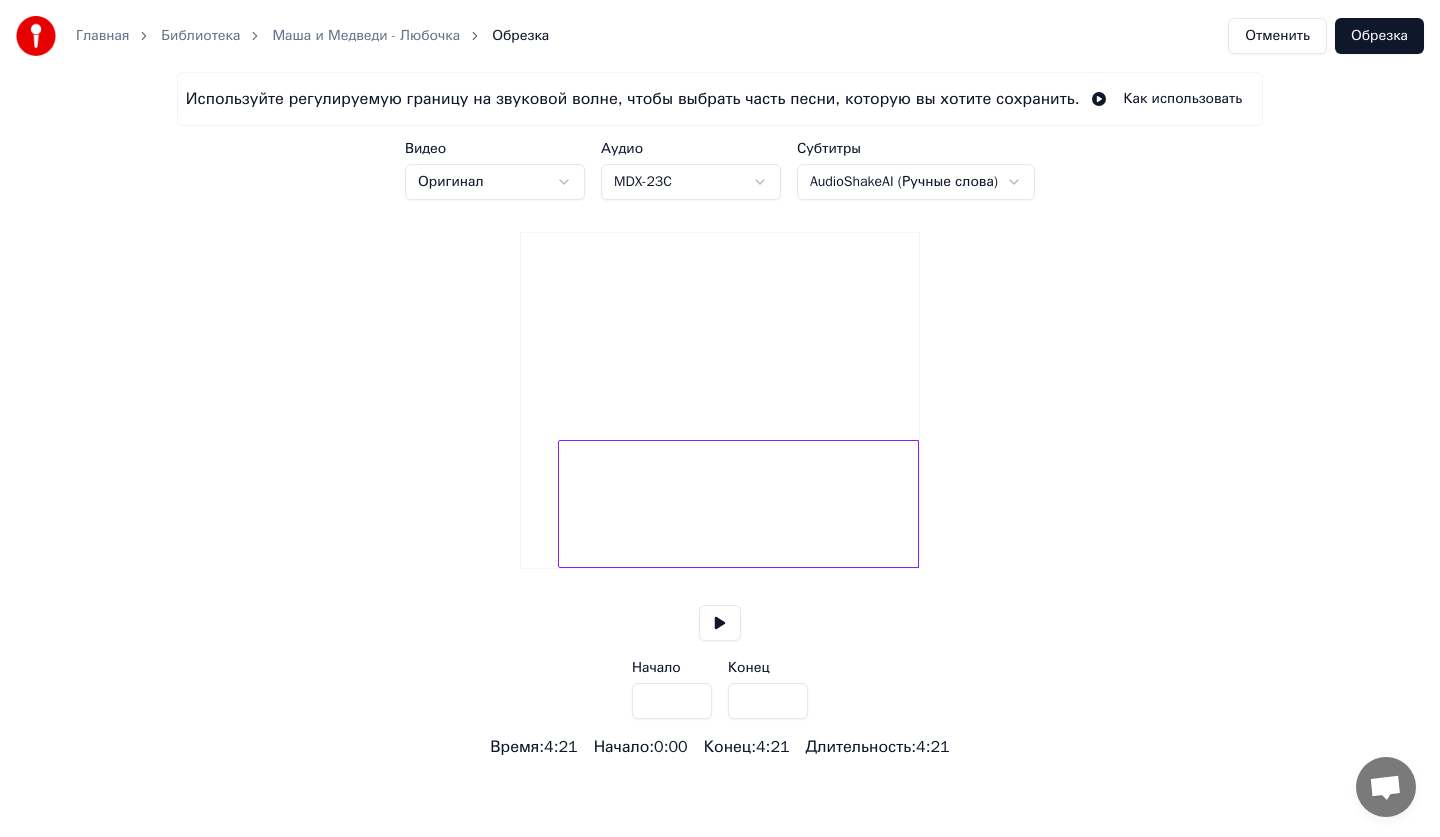 click at bounding box center [562, 504] 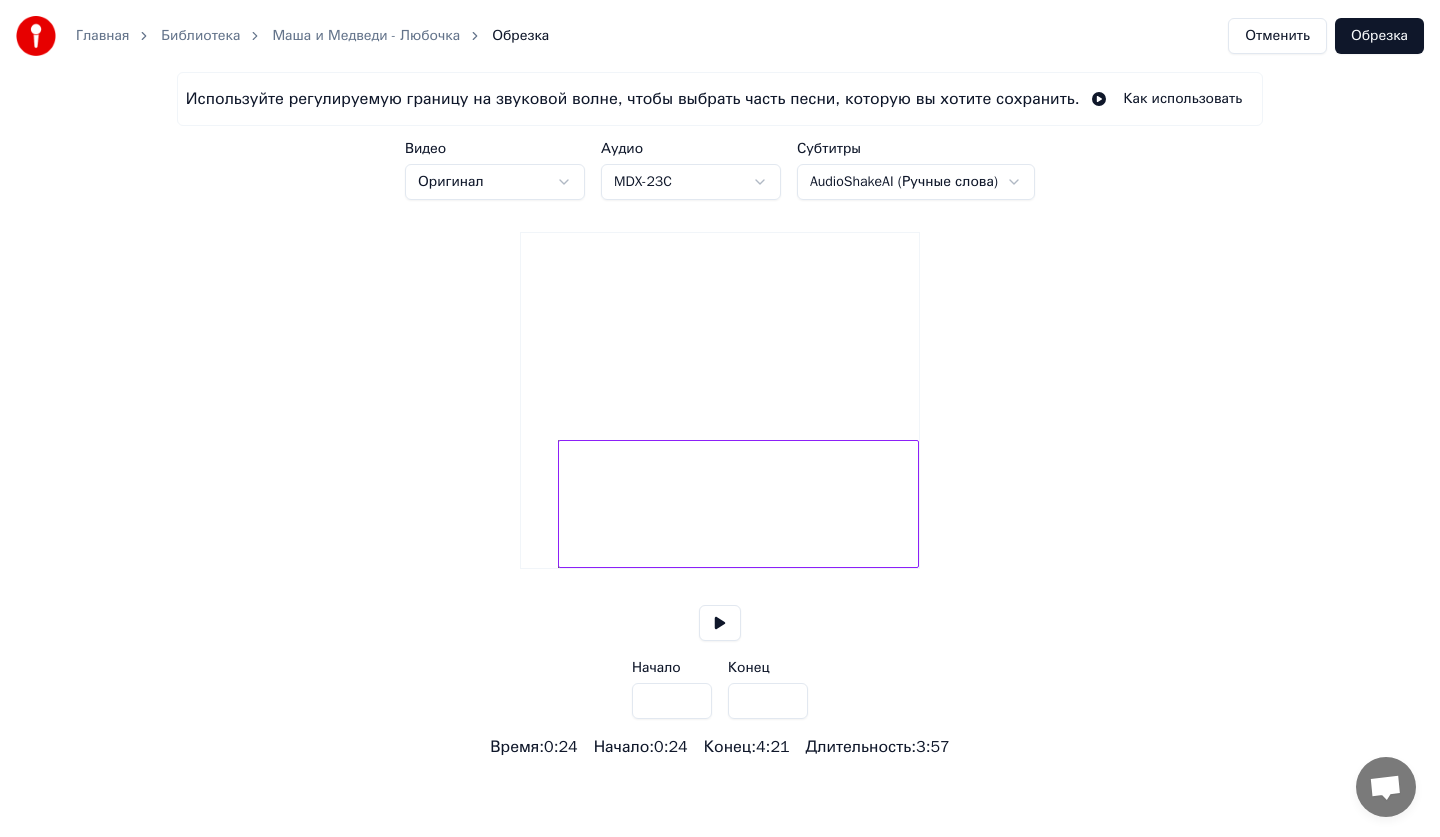click at bounding box center [720, 623] 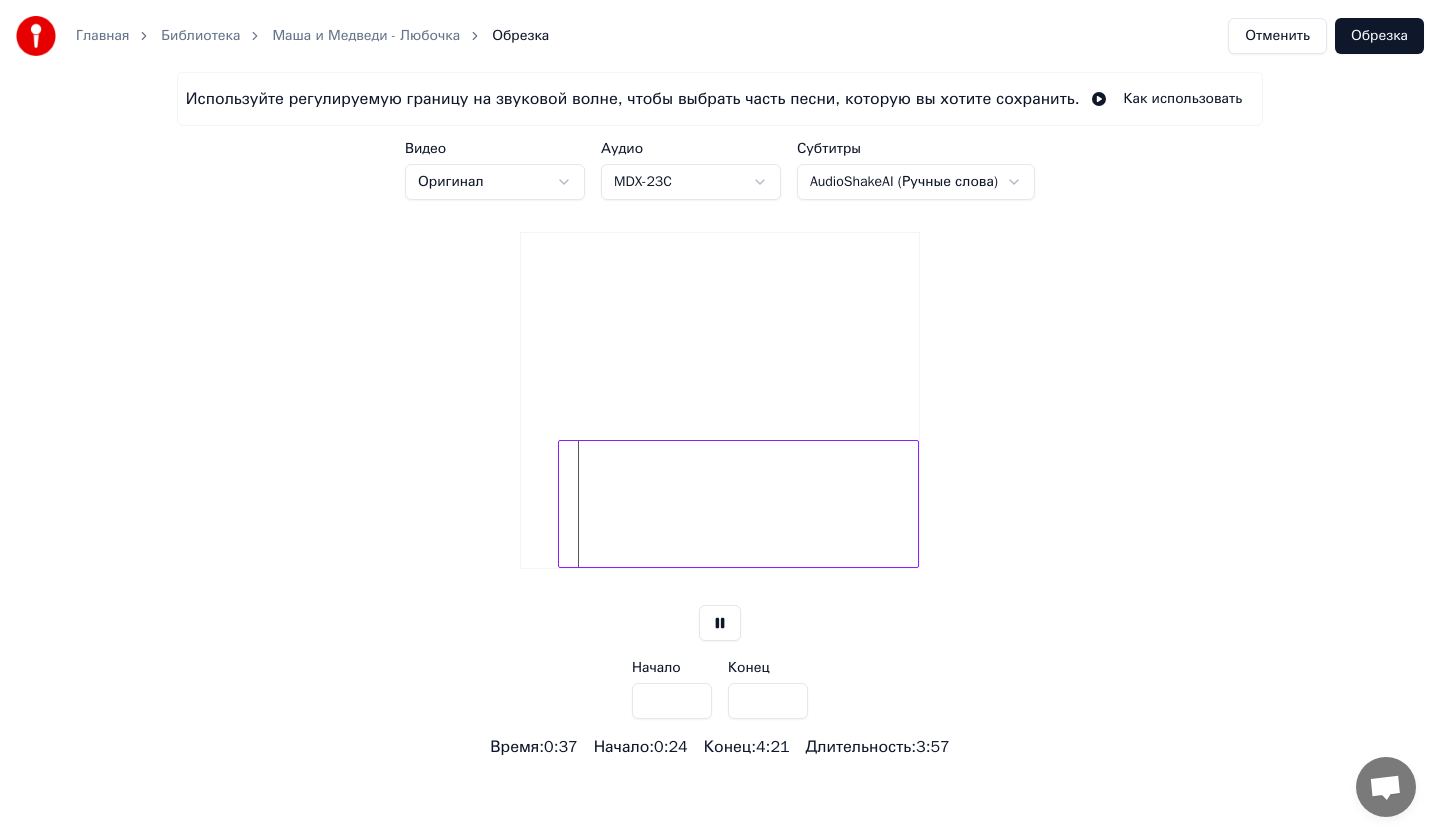click at bounding box center (720, 623) 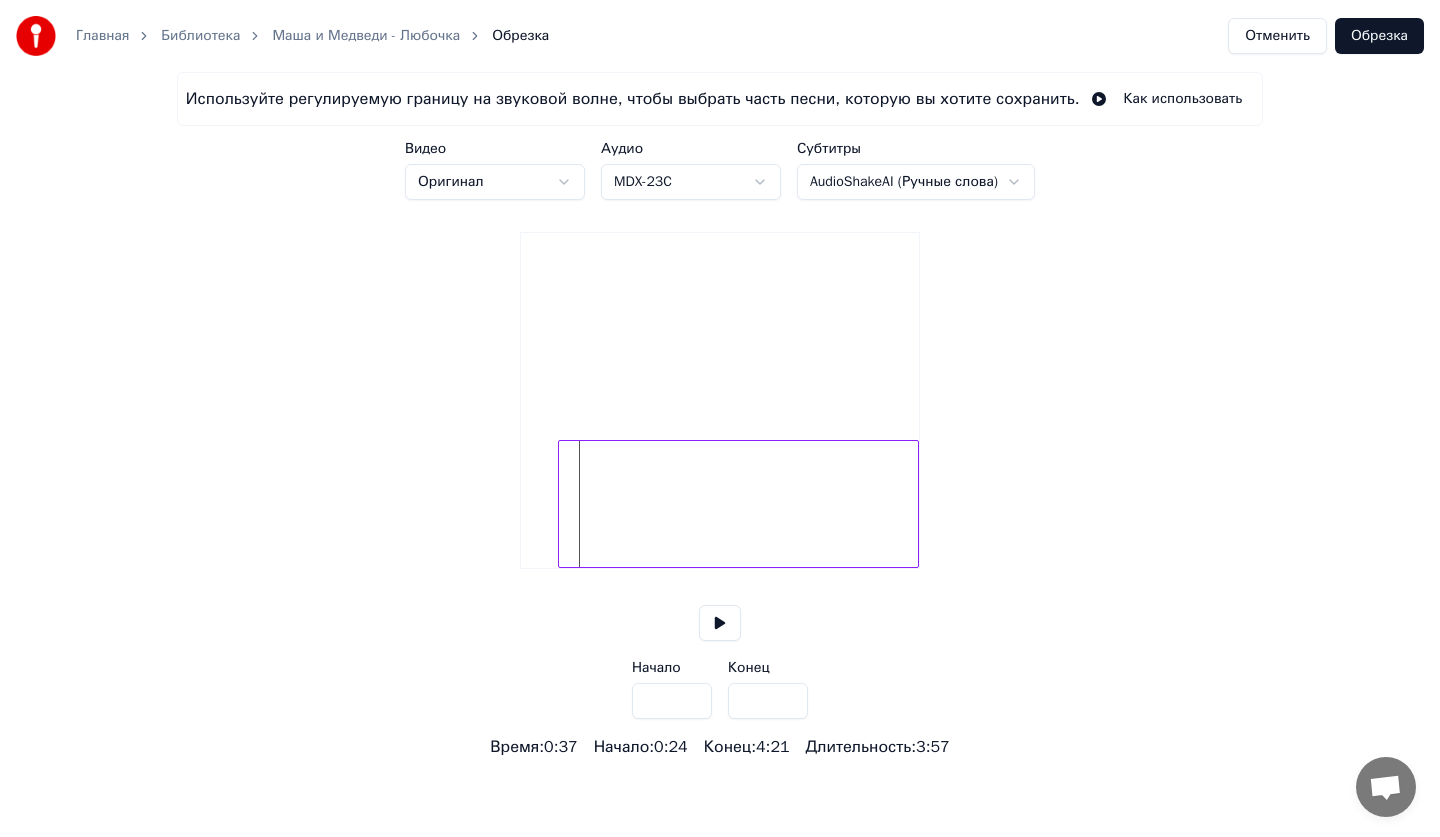 click at bounding box center (738, 504) 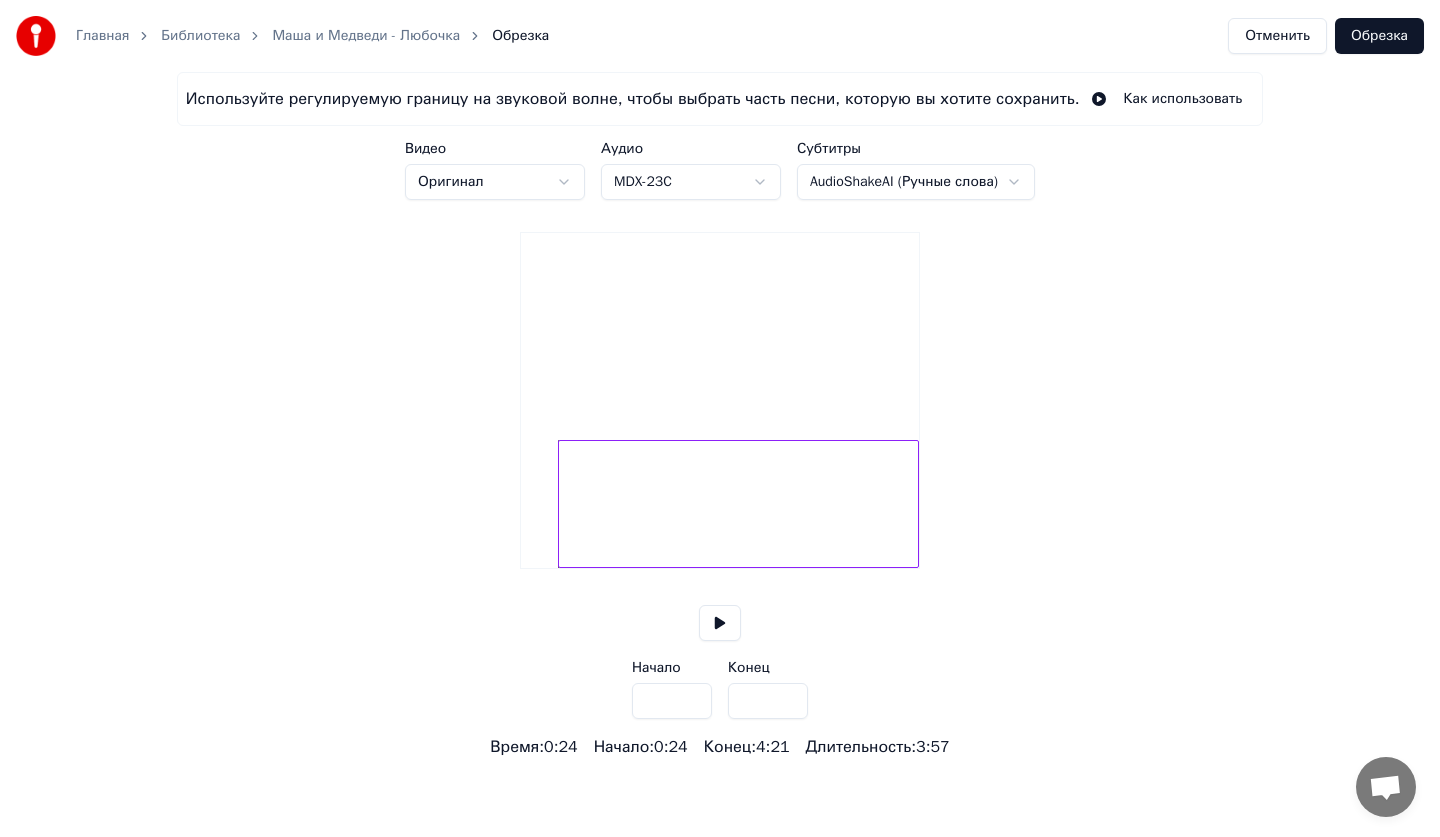 click on "Используйте регулируемую границу на звуковой волне, чтобы выбрать часть песни, которую вы хотите сохранить. Как использовать Видео Оригинал Аудио MDX-23C Субтитры AudioShakeAI (Ручные слова) Начало **** Конец ***** Время :  0:24 Начало :  0:24 Конец :  4:21 Длительность :  3:57" at bounding box center [720, 415] 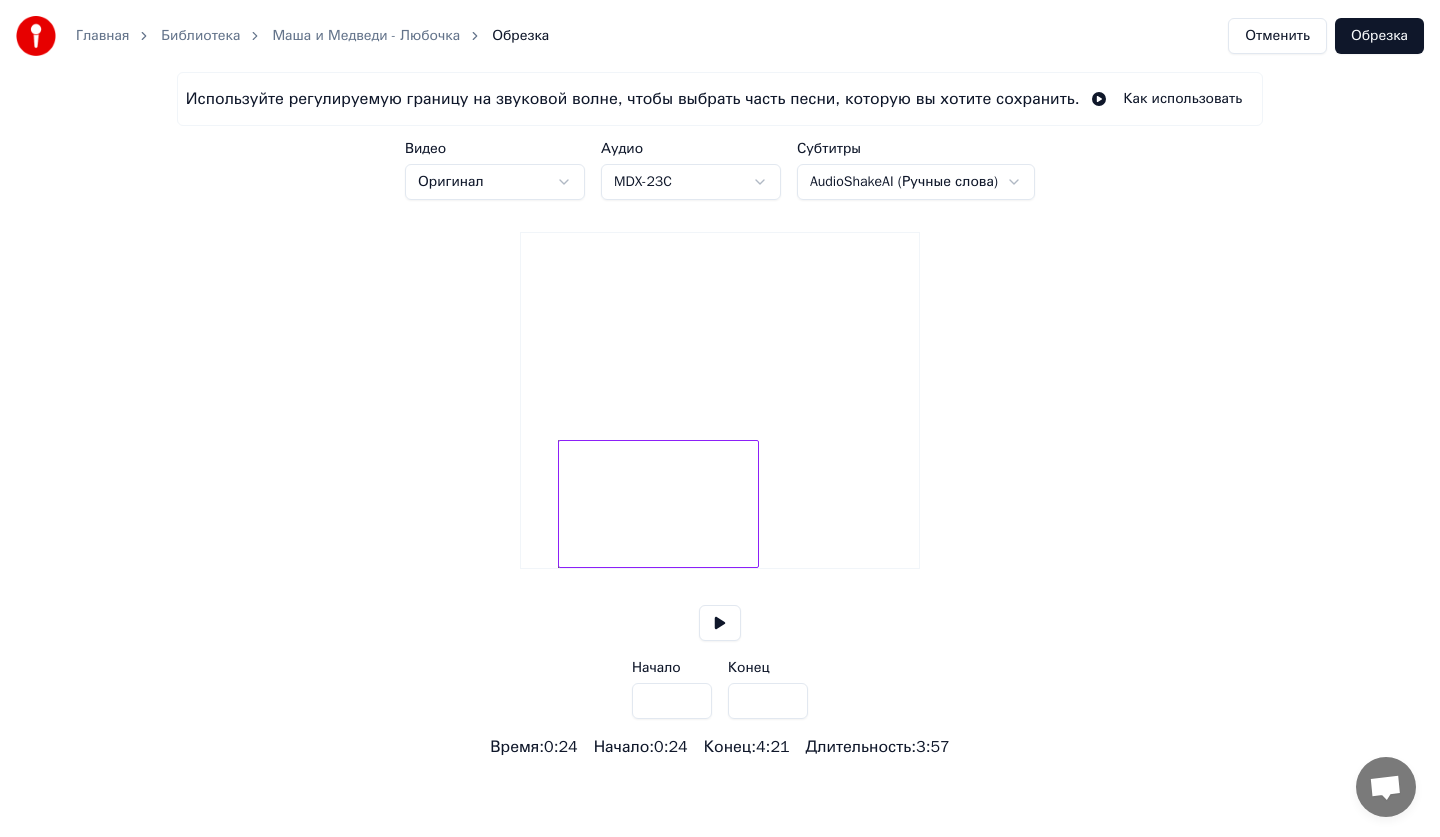 click at bounding box center (755, 504) 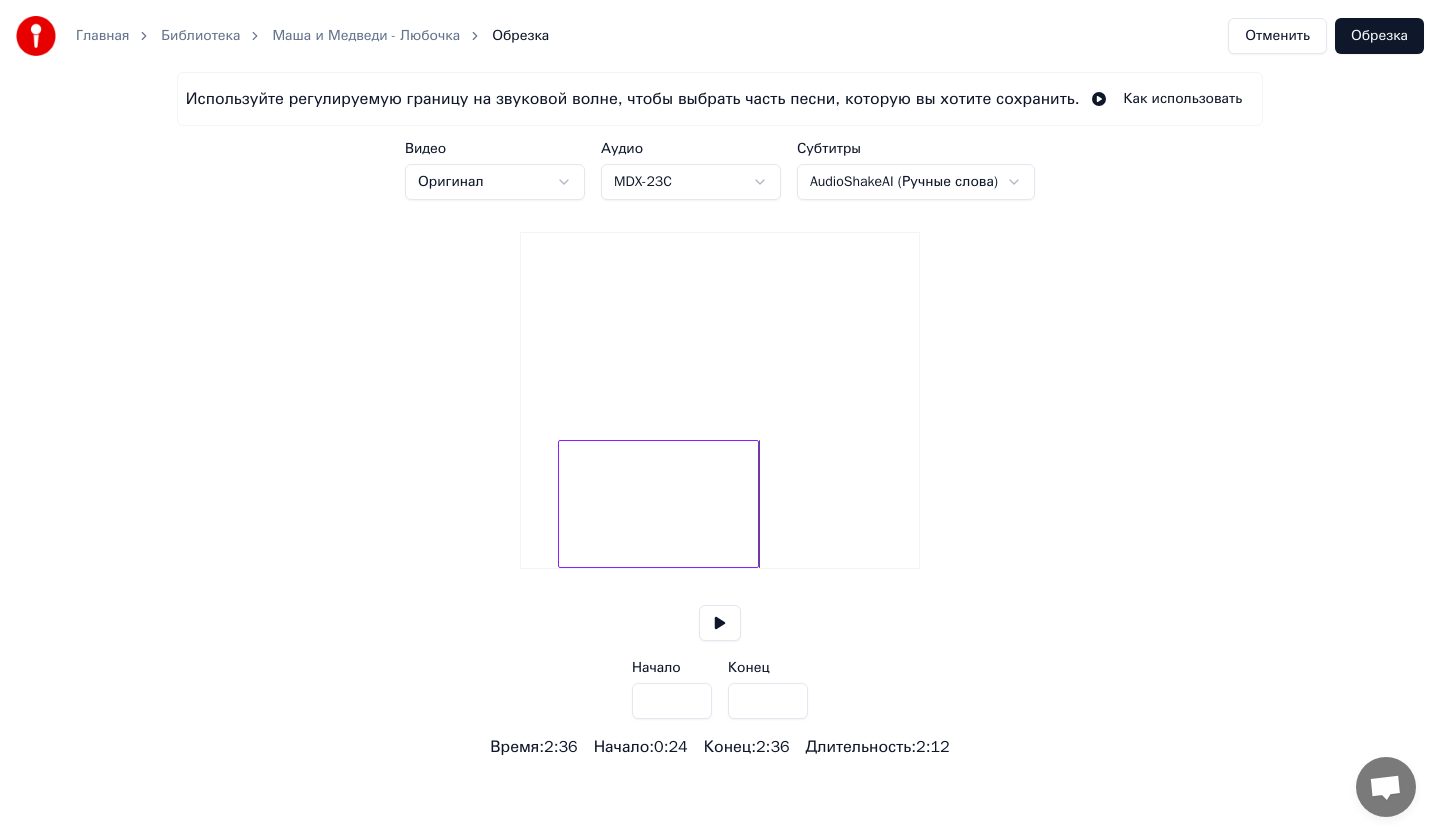 click on "Используйте регулируемую границу на звуковой волне, чтобы выбрать часть песни, которую вы хотите сохранить. Как использовать Видео Оригинал Аудио MDX-23C Субтитры AudioShakeAI (Ручные слова) Начало **** Конец ***** Время :  2:36 Начало :  0:24 Конец :  2:36 Длительность :  2:12" at bounding box center (720, 415) 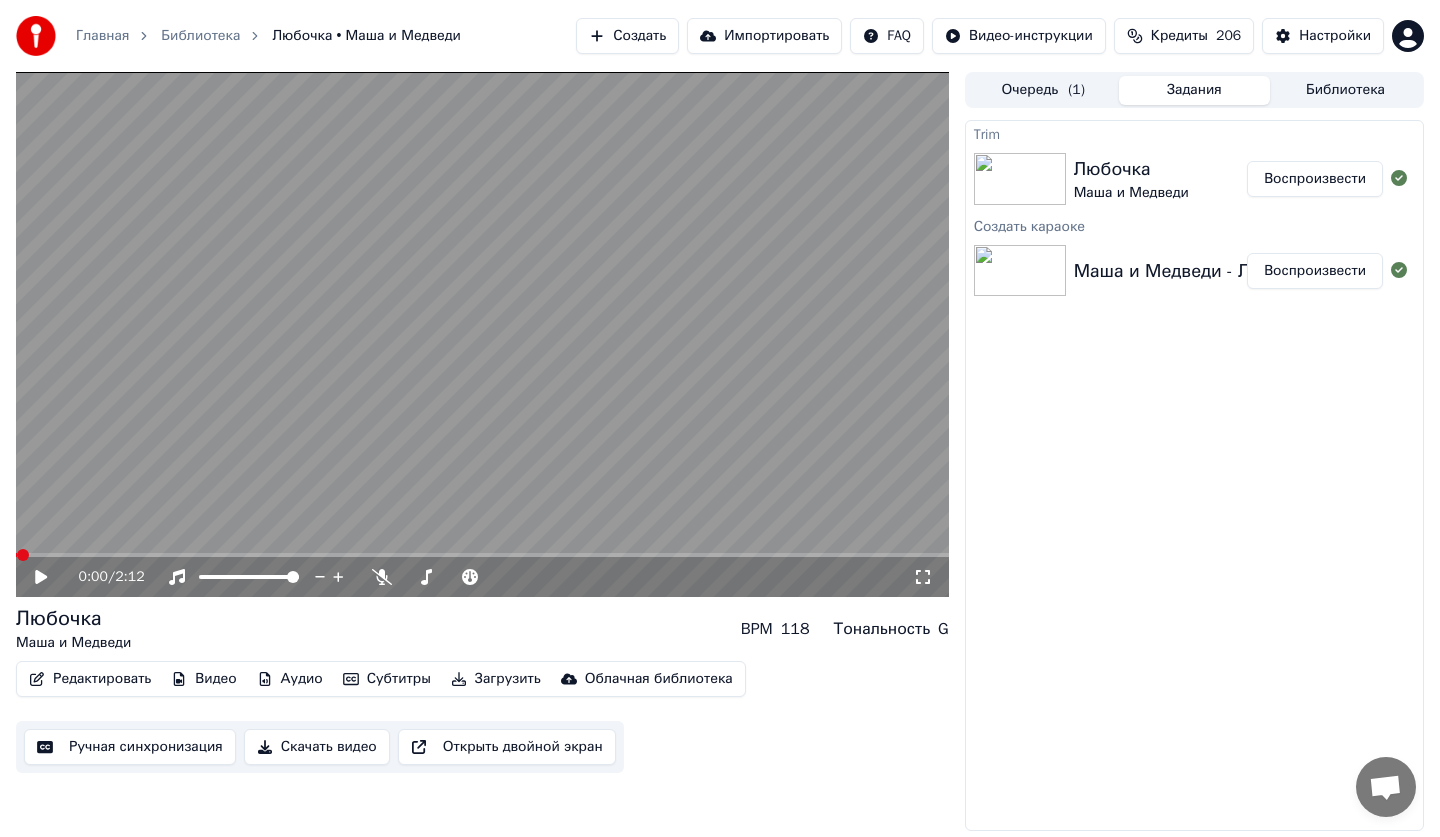 click on "0:00  /  2:12" at bounding box center (482, 577) 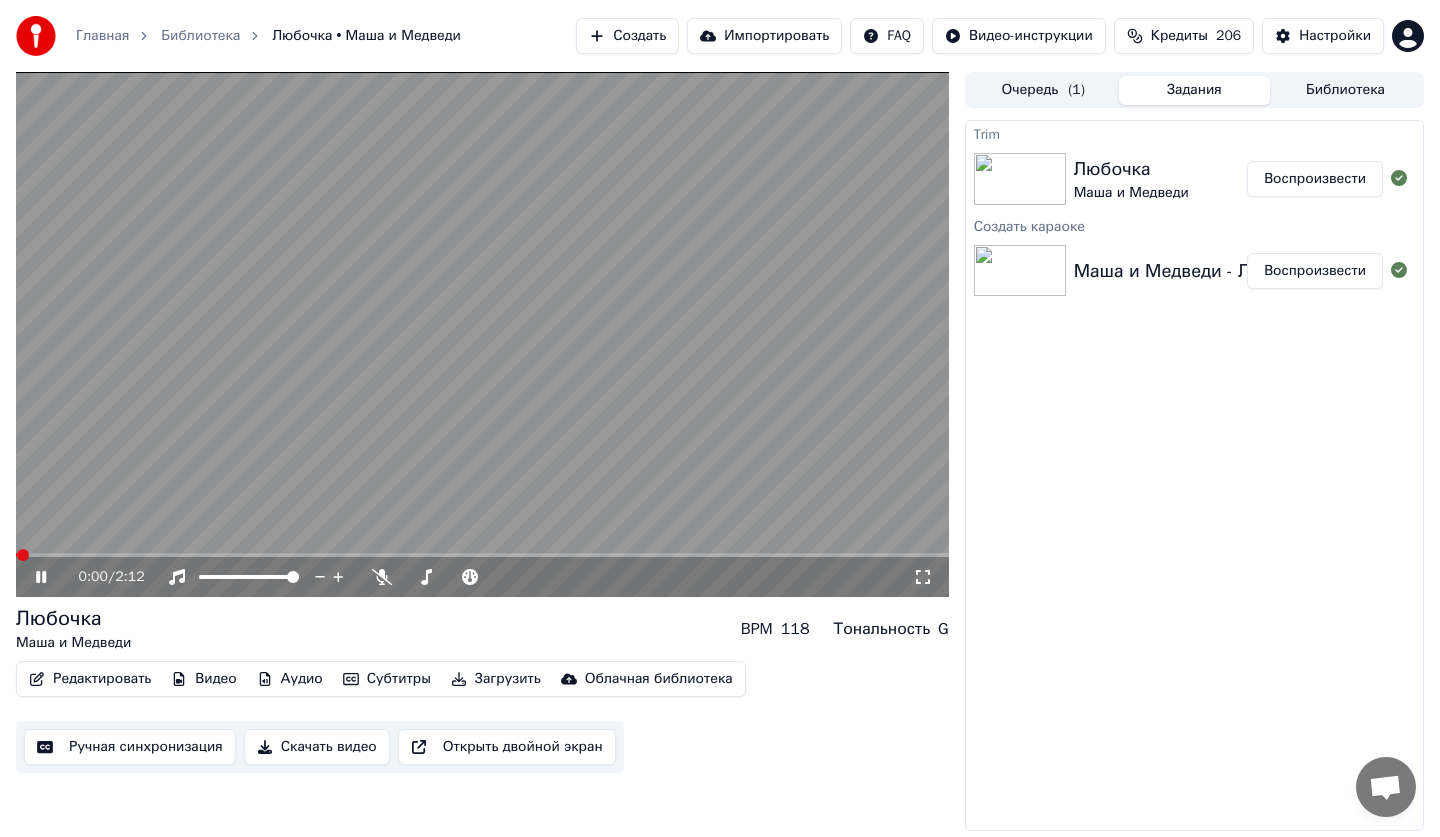 click 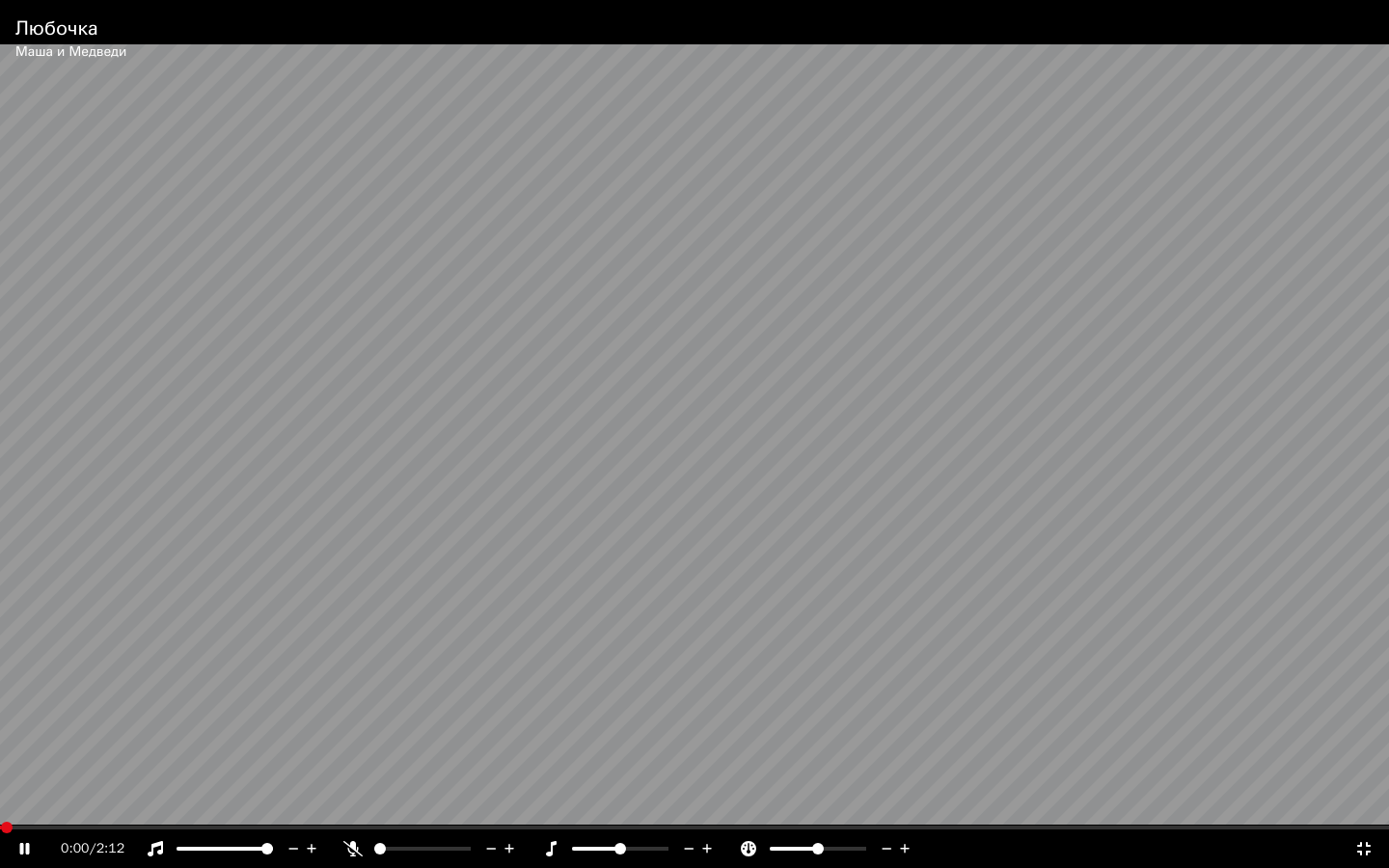 click 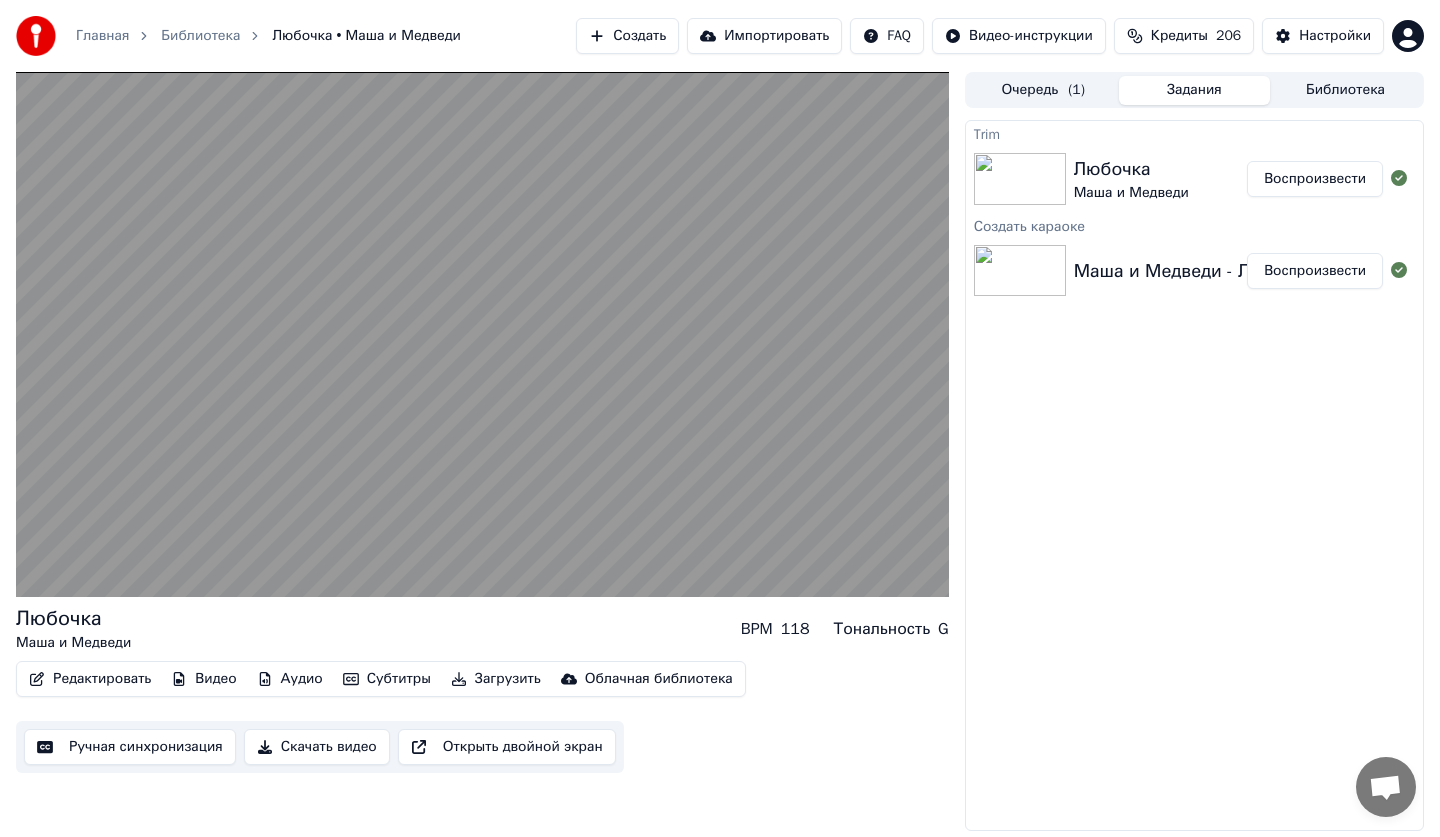 click on "Любочка Маша и Медведи BPM 118 Тональность G Редактировать Видео Аудио Субтитры Загрузить Облачная библиотека Ручная синхронизация Скачать видео Открыть двойной экран" at bounding box center (482, 451) 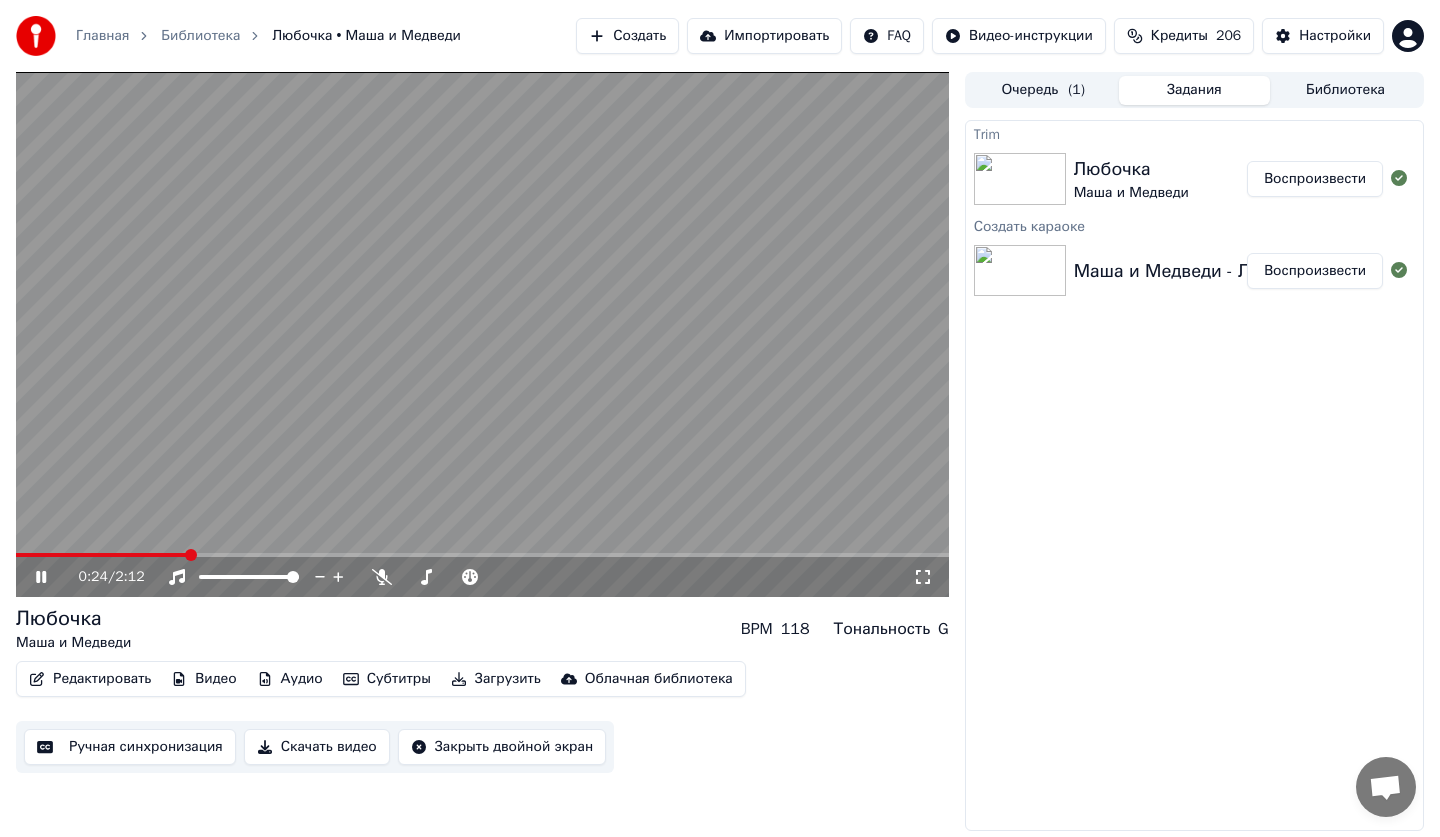 click 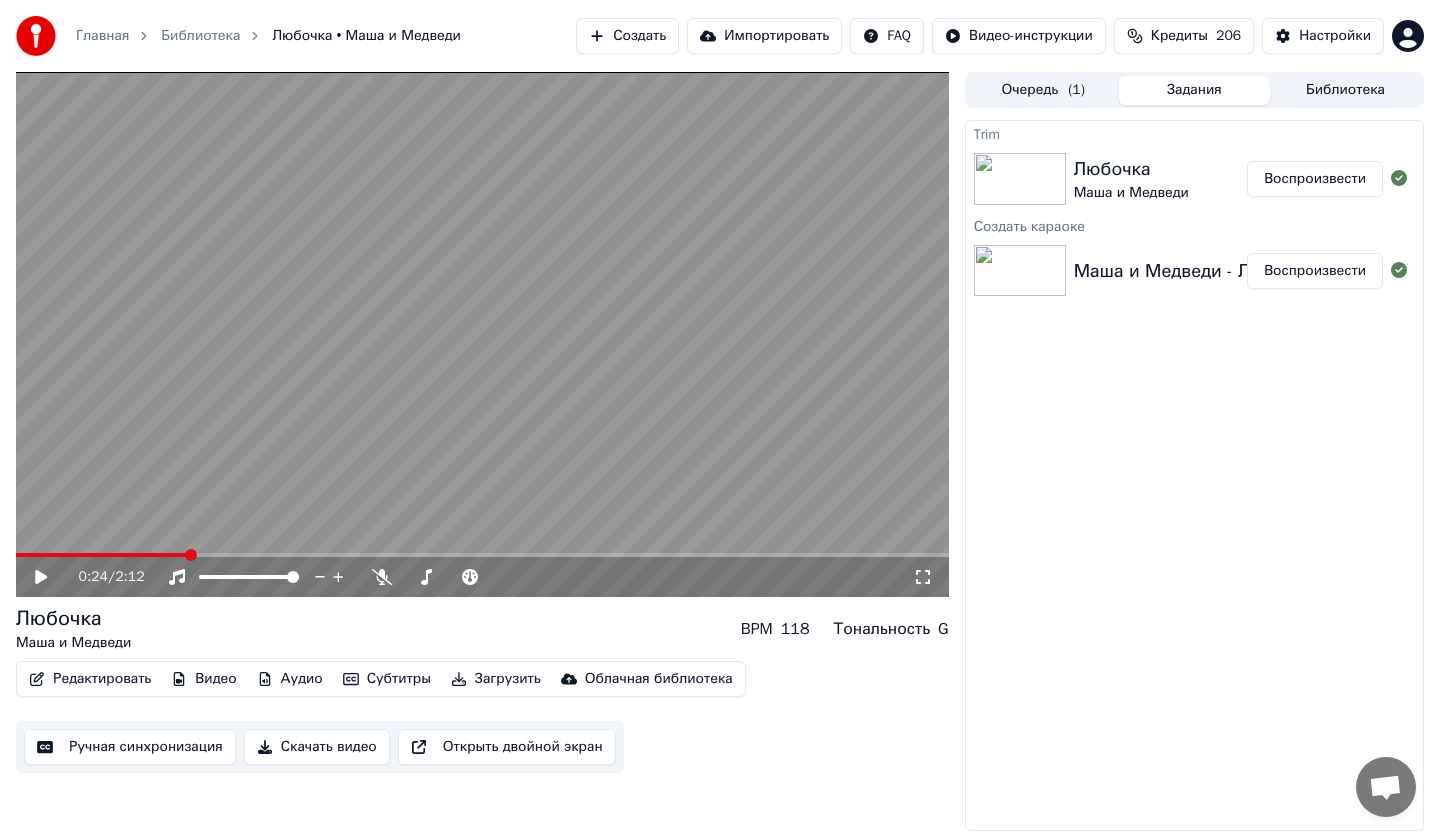 click on "Редактировать" at bounding box center [90, 679] 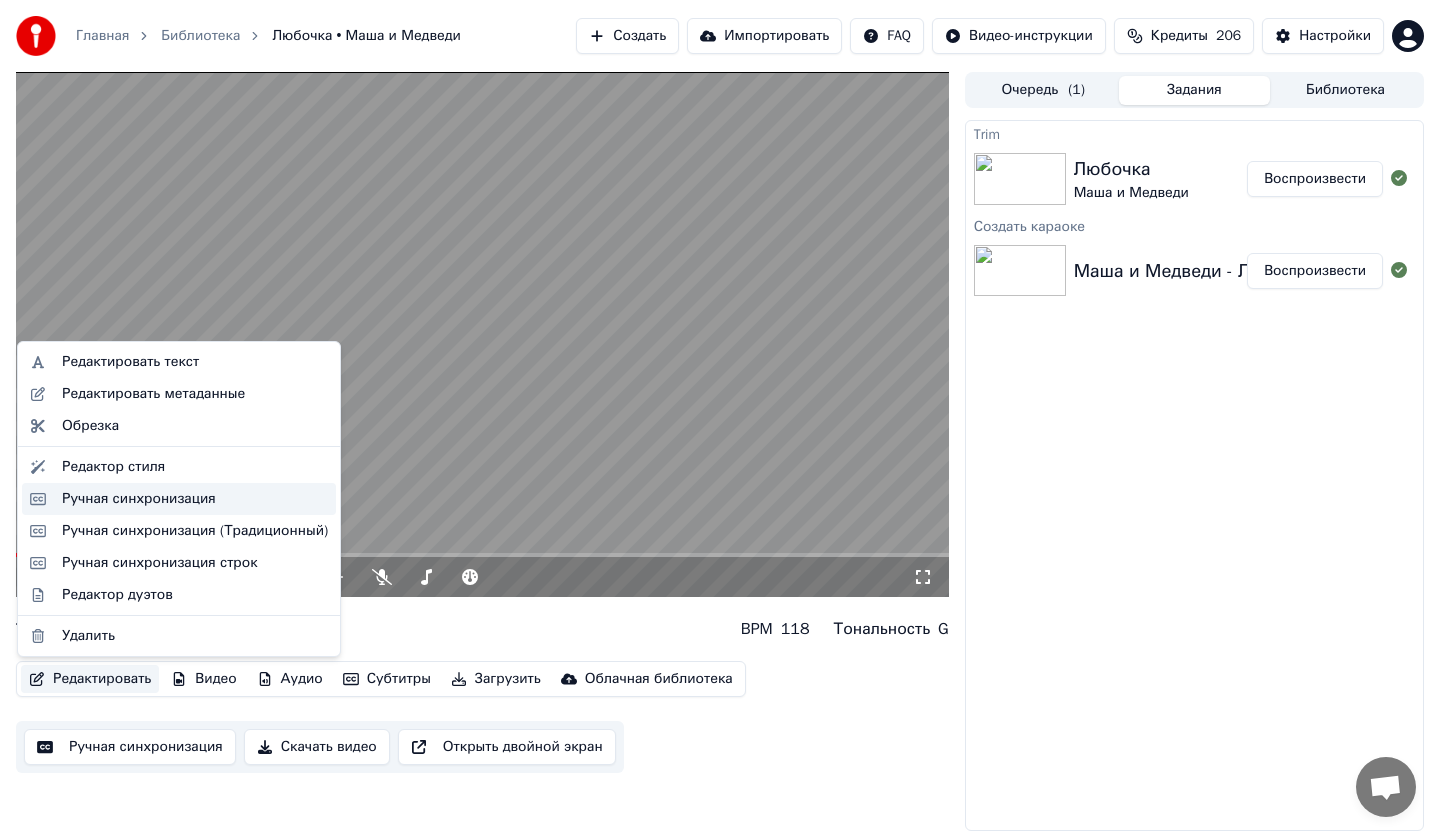 click on "Ручная синхронизация" at bounding box center (139, 499) 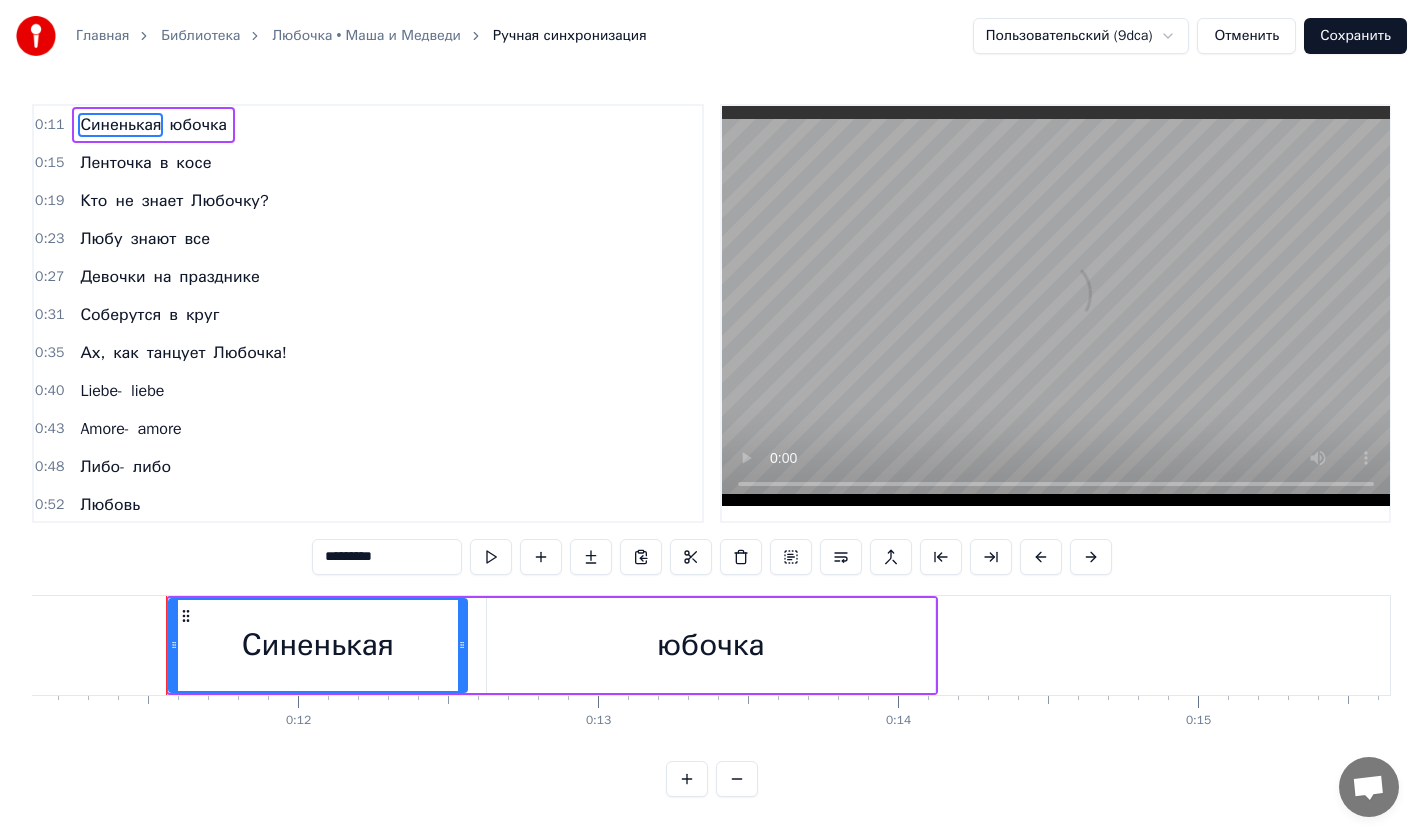 scroll, scrollTop: 0, scrollLeft: 3367, axis: horizontal 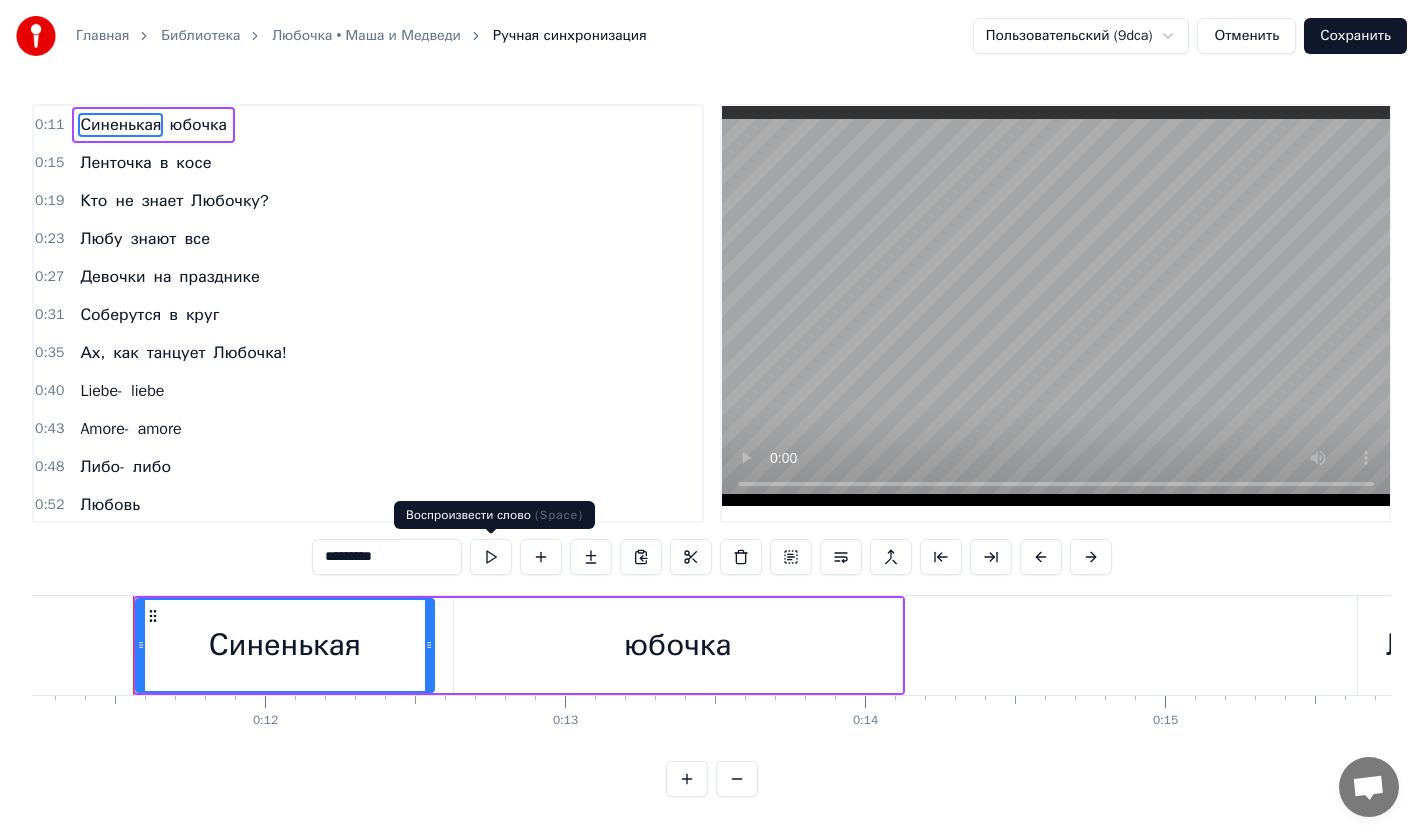 click at bounding box center (491, 557) 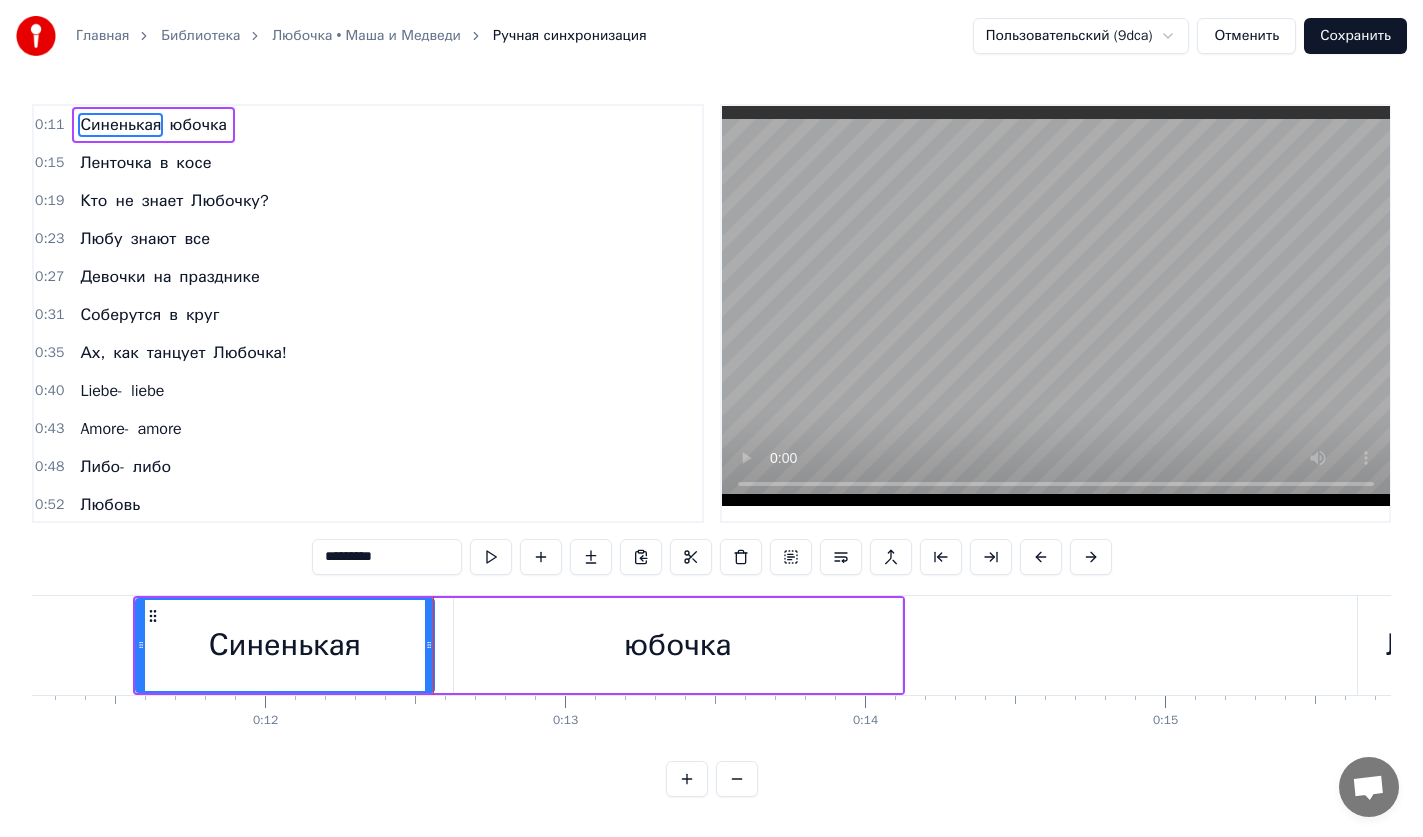 click at bounding box center [491, 557] 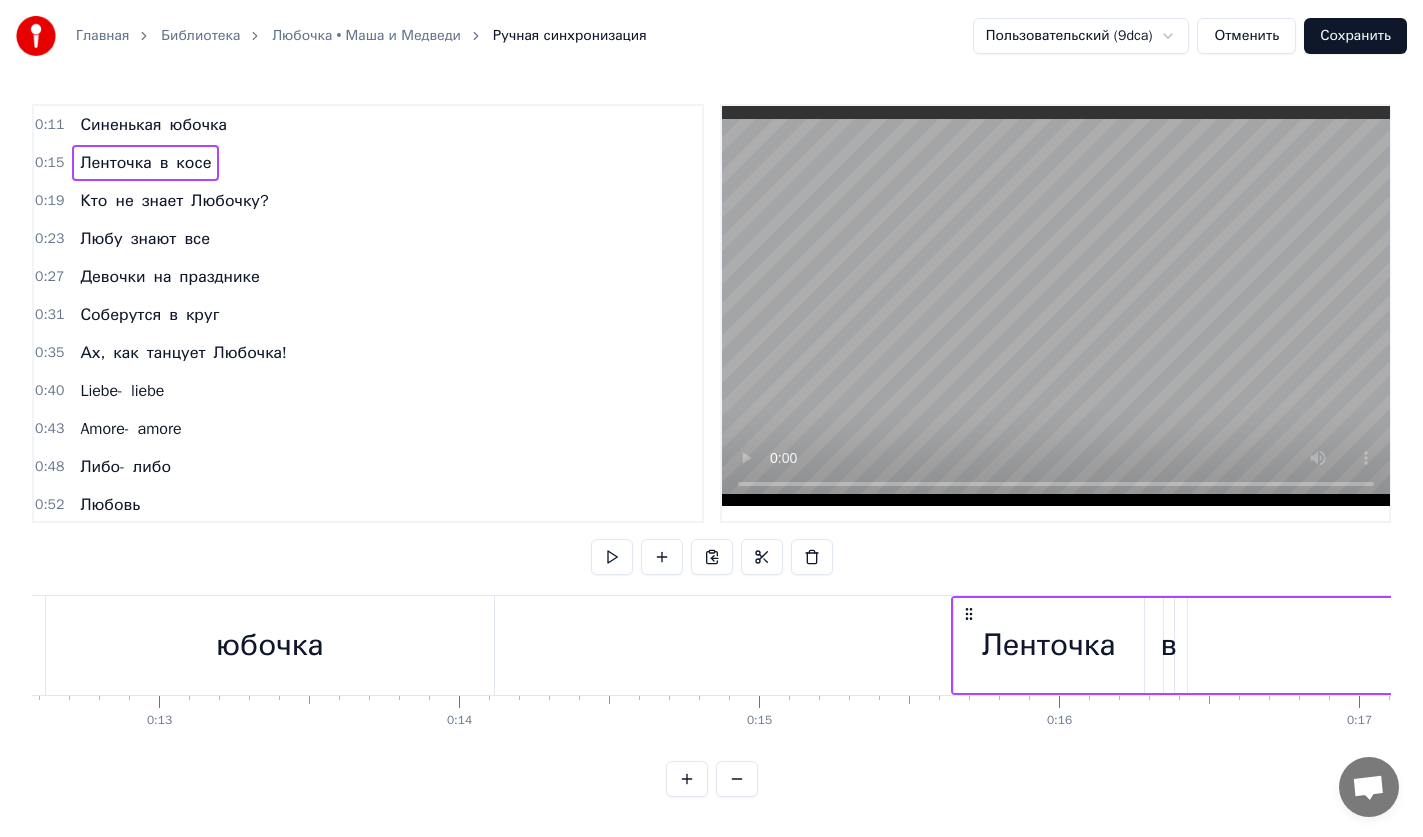 click on "0:15 Ленточка в косе" at bounding box center (368, 163) 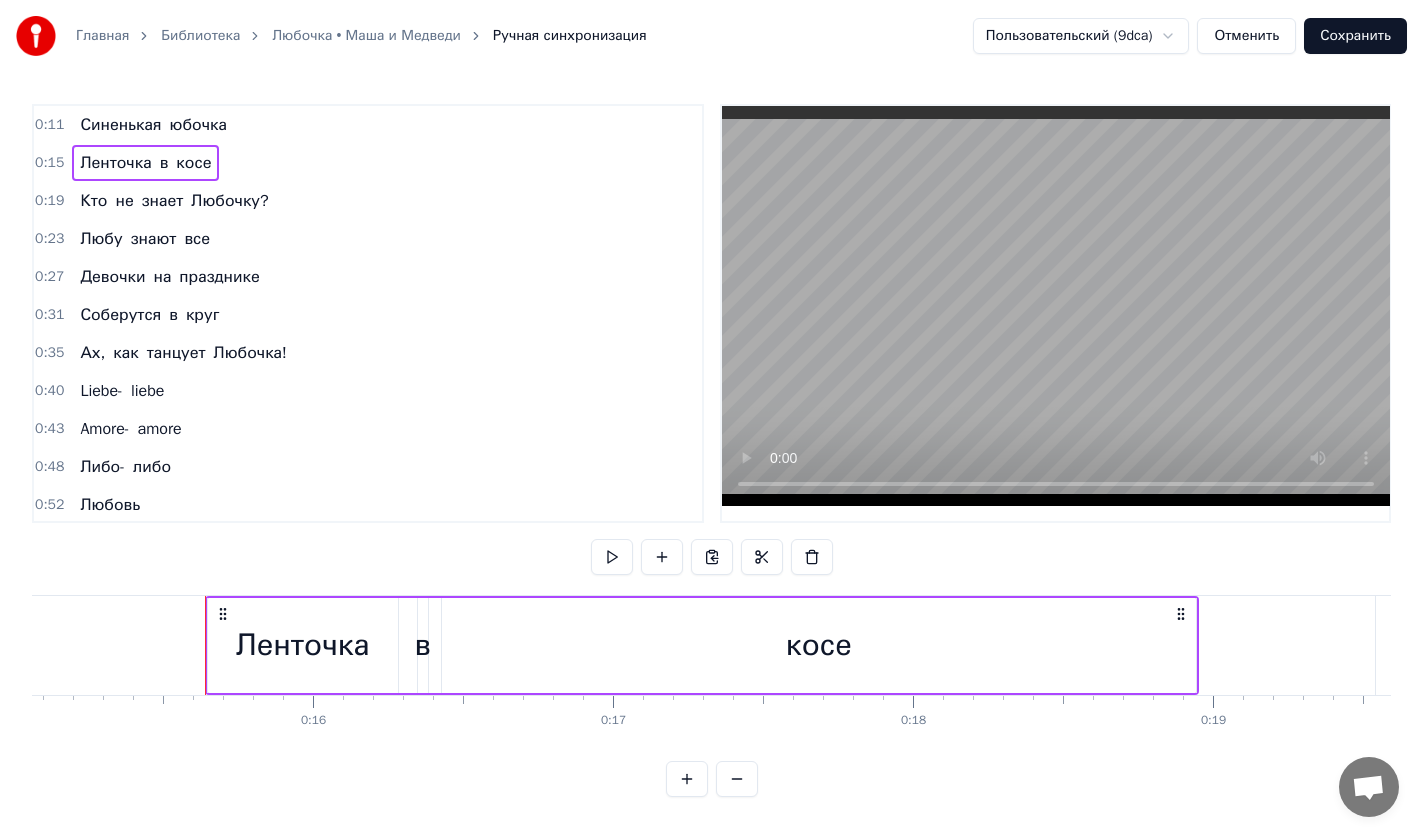 scroll, scrollTop: 0, scrollLeft: 4591, axis: horizontal 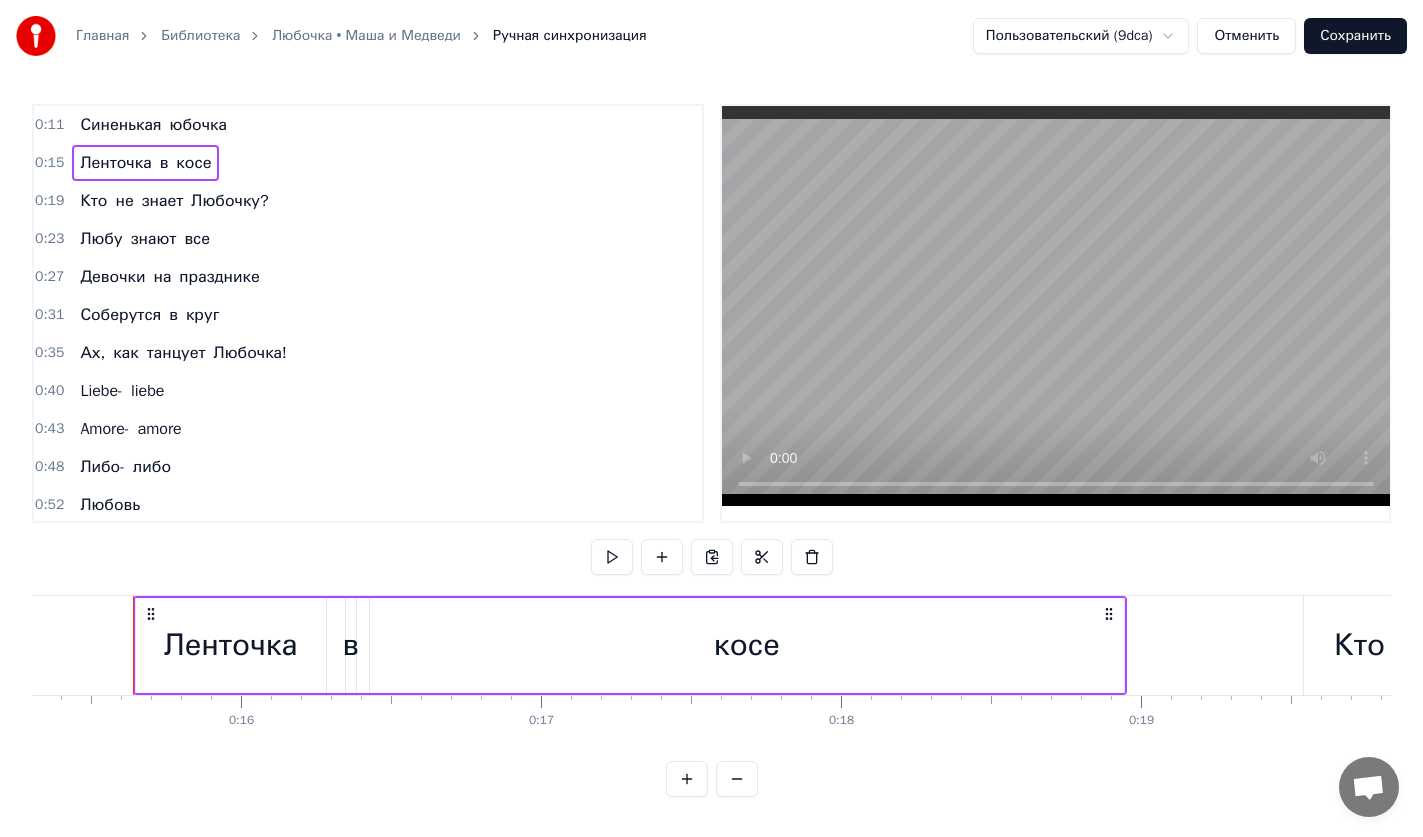 click on "Отменить" at bounding box center (1246, 36) 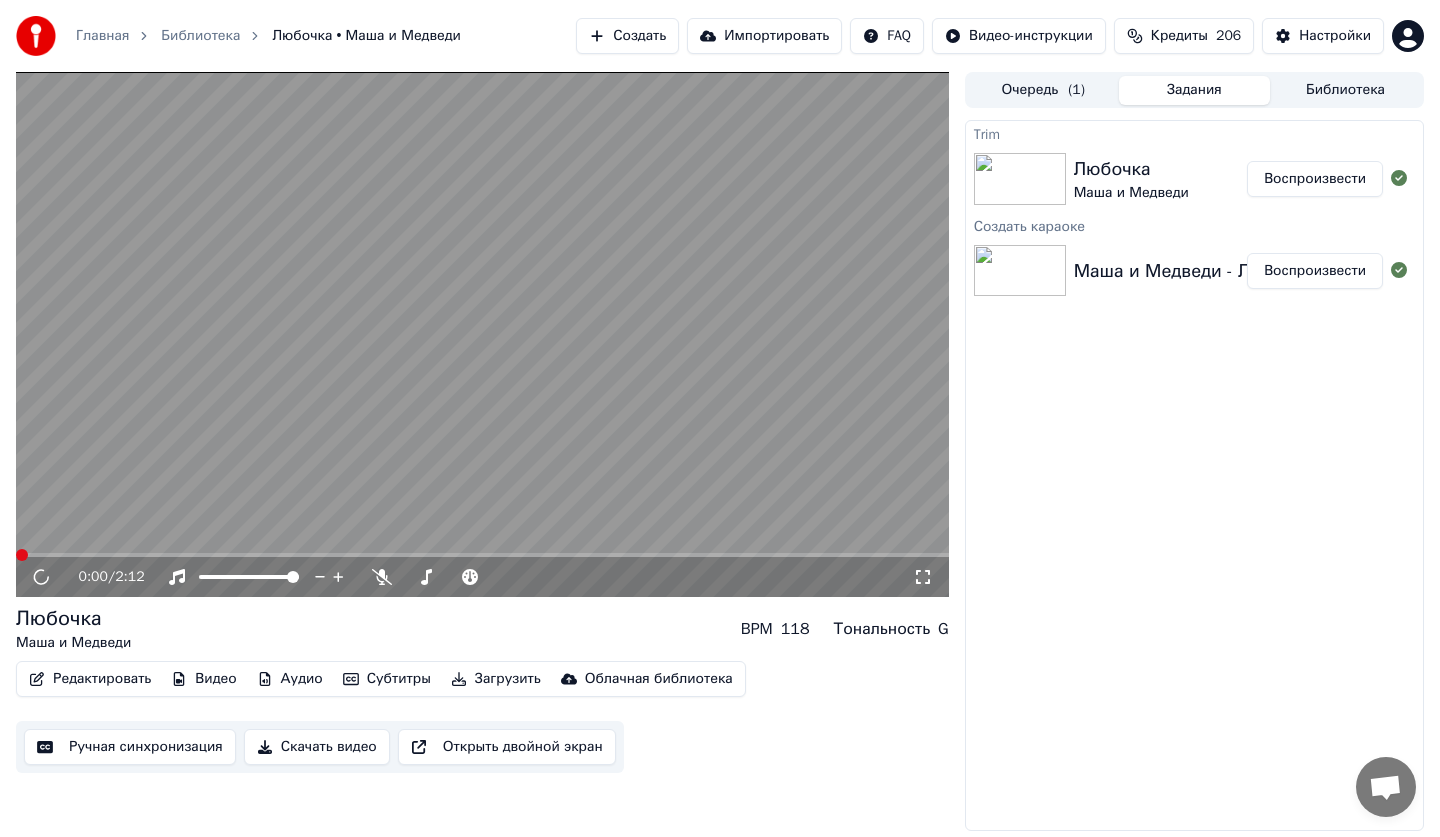 click on "Редактировать" at bounding box center [90, 679] 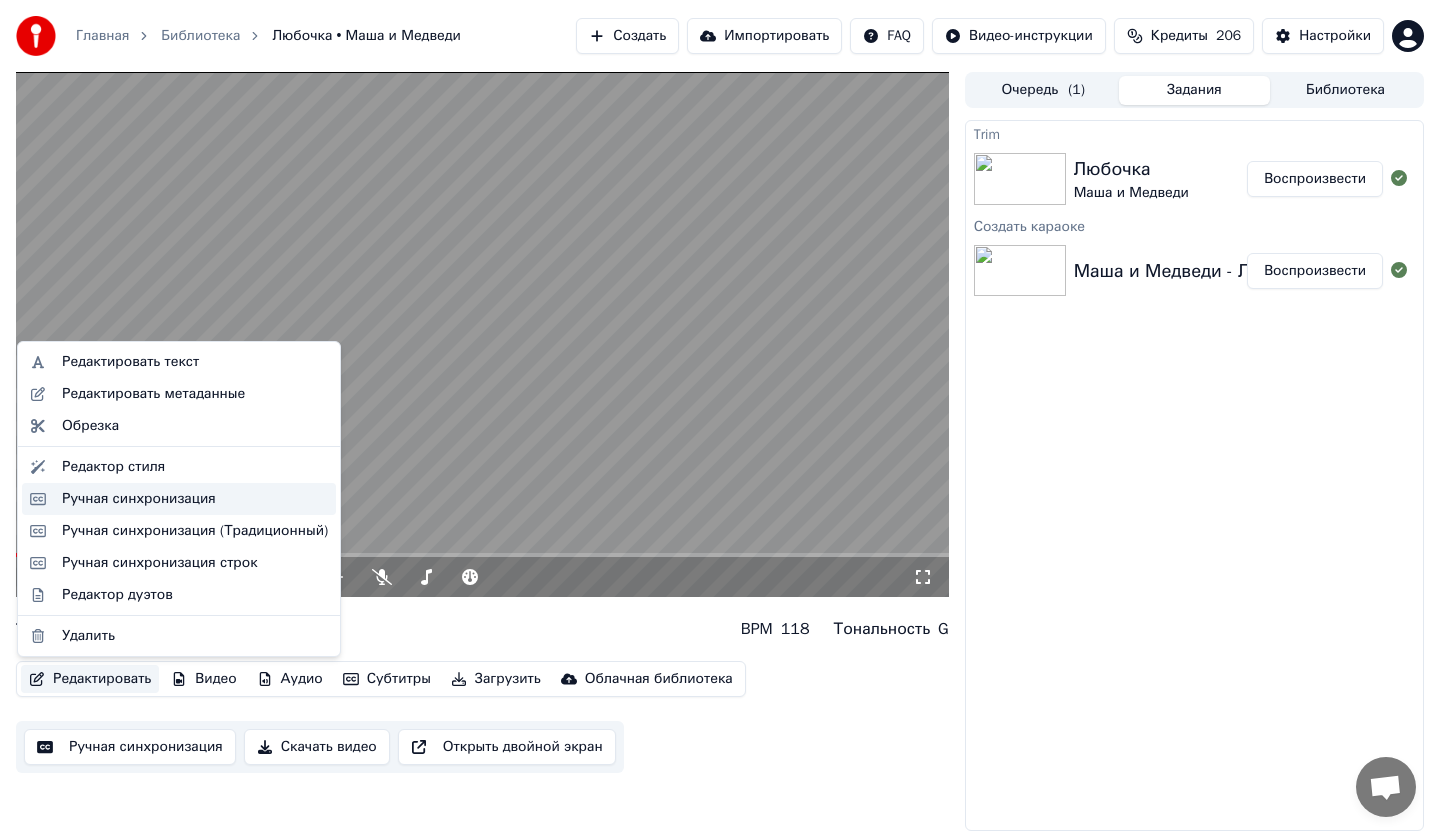 click on "Ручная синхронизация" at bounding box center [139, 499] 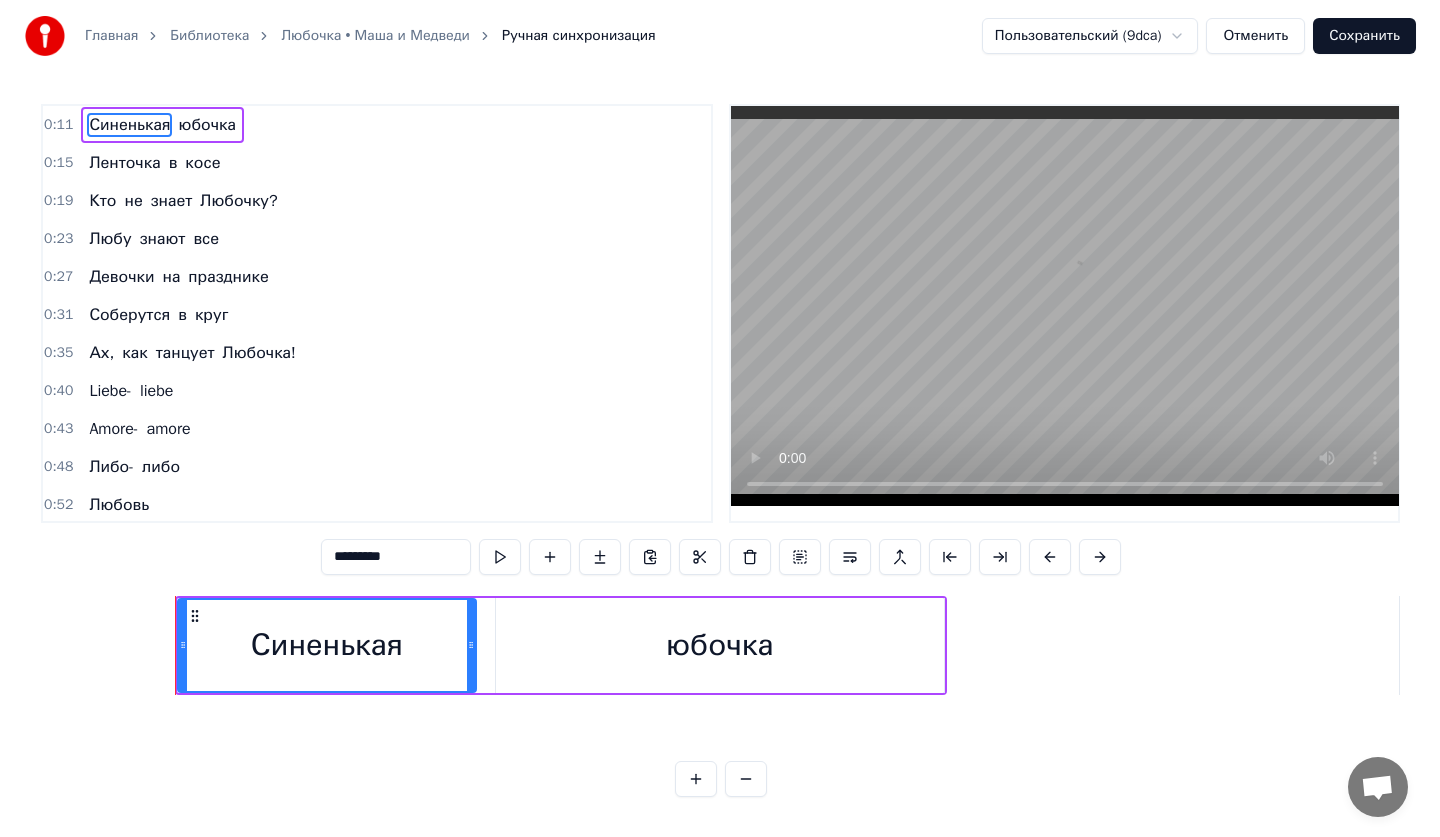 scroll, scrollTop: 0, scrollLeft: 3367, axis: horizontal 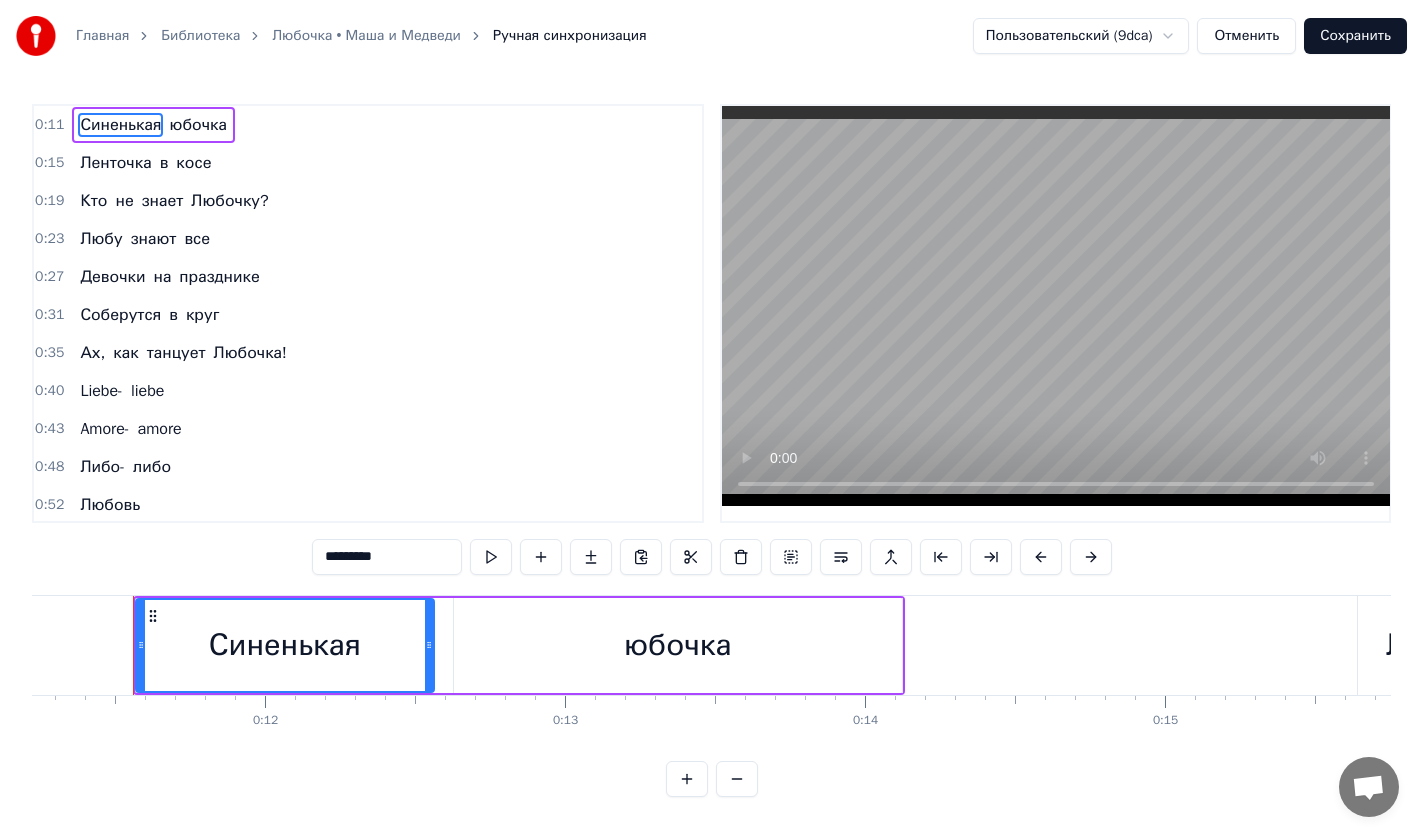 click on "Отменить" at bounding box center [1246, 36] 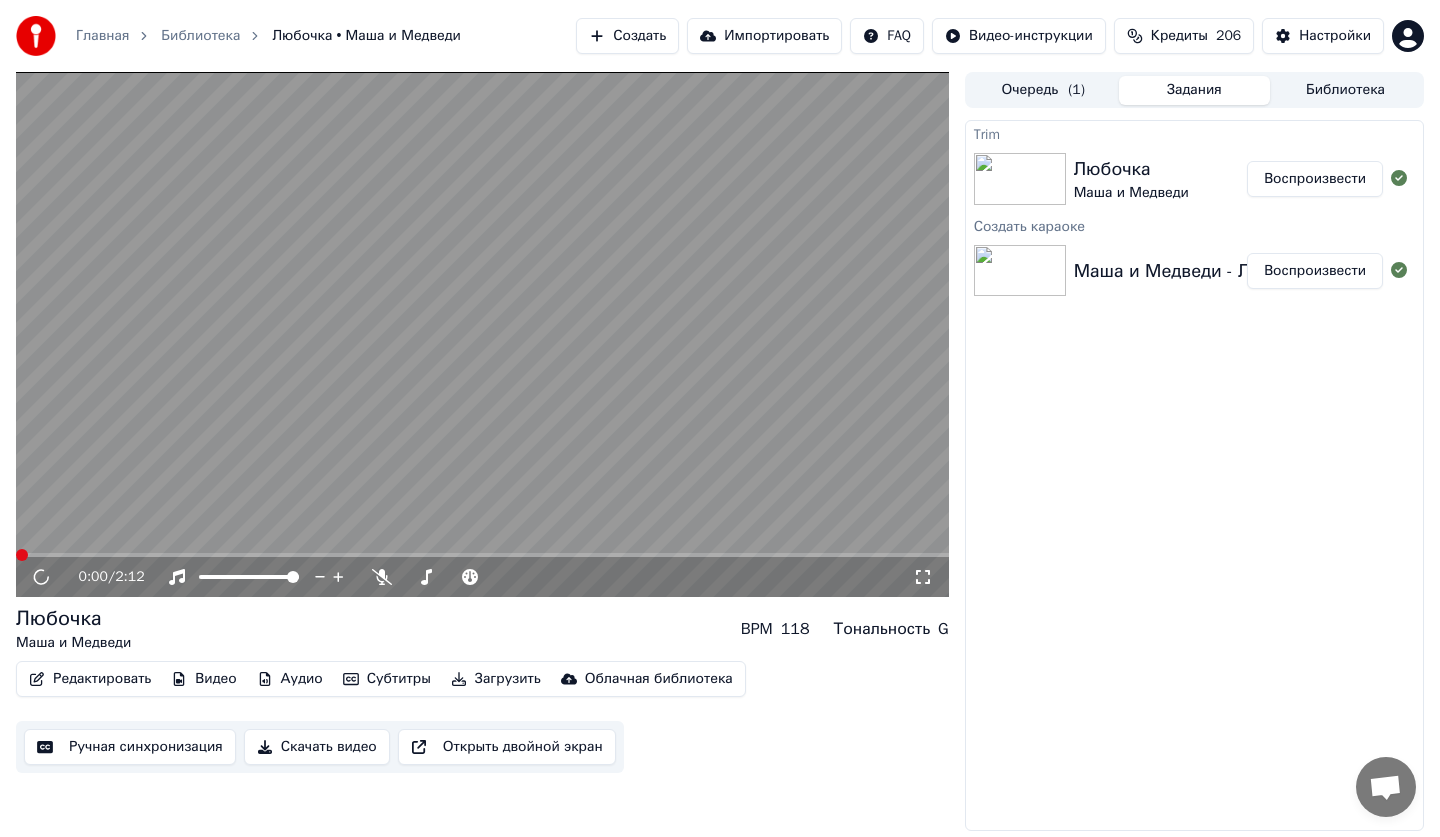 click on "Редактировать" at bounding box center (90, 679) 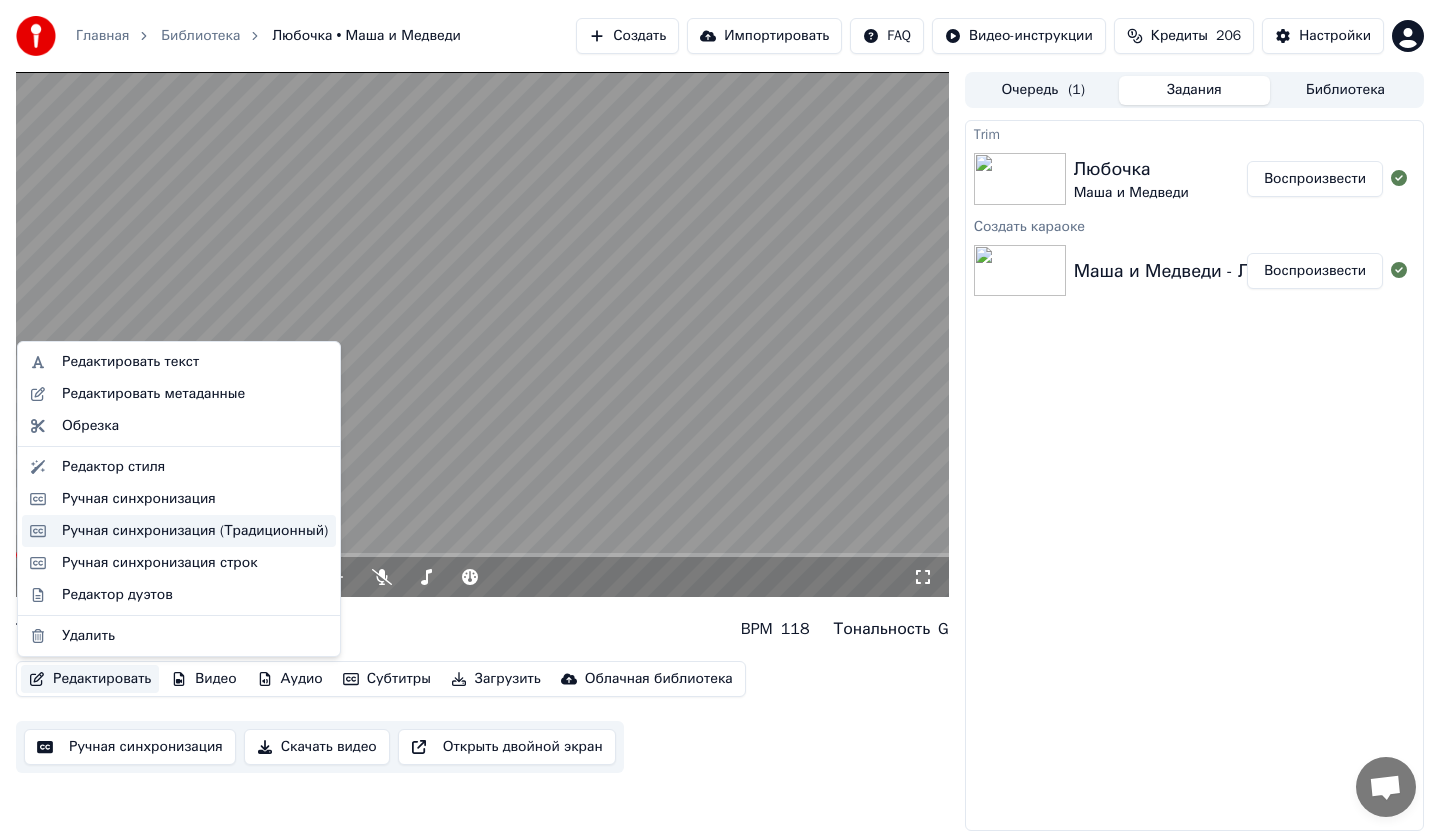 click on "Ручная синхронизация (Традиционный)" at bounding box center (195, 531) 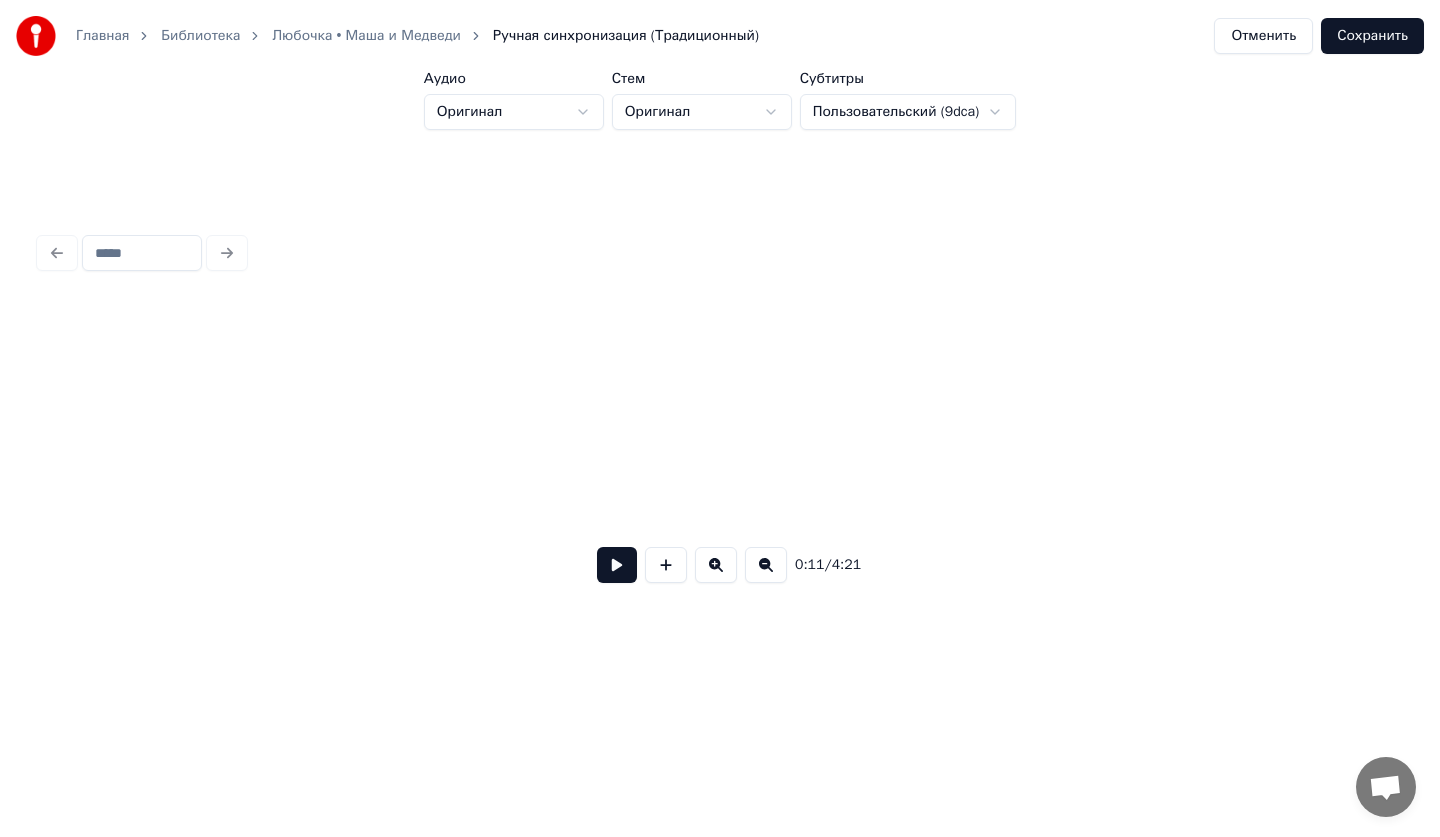 scroll, scrollTop: 0, scrollLeft: 2311, axis: horizontal 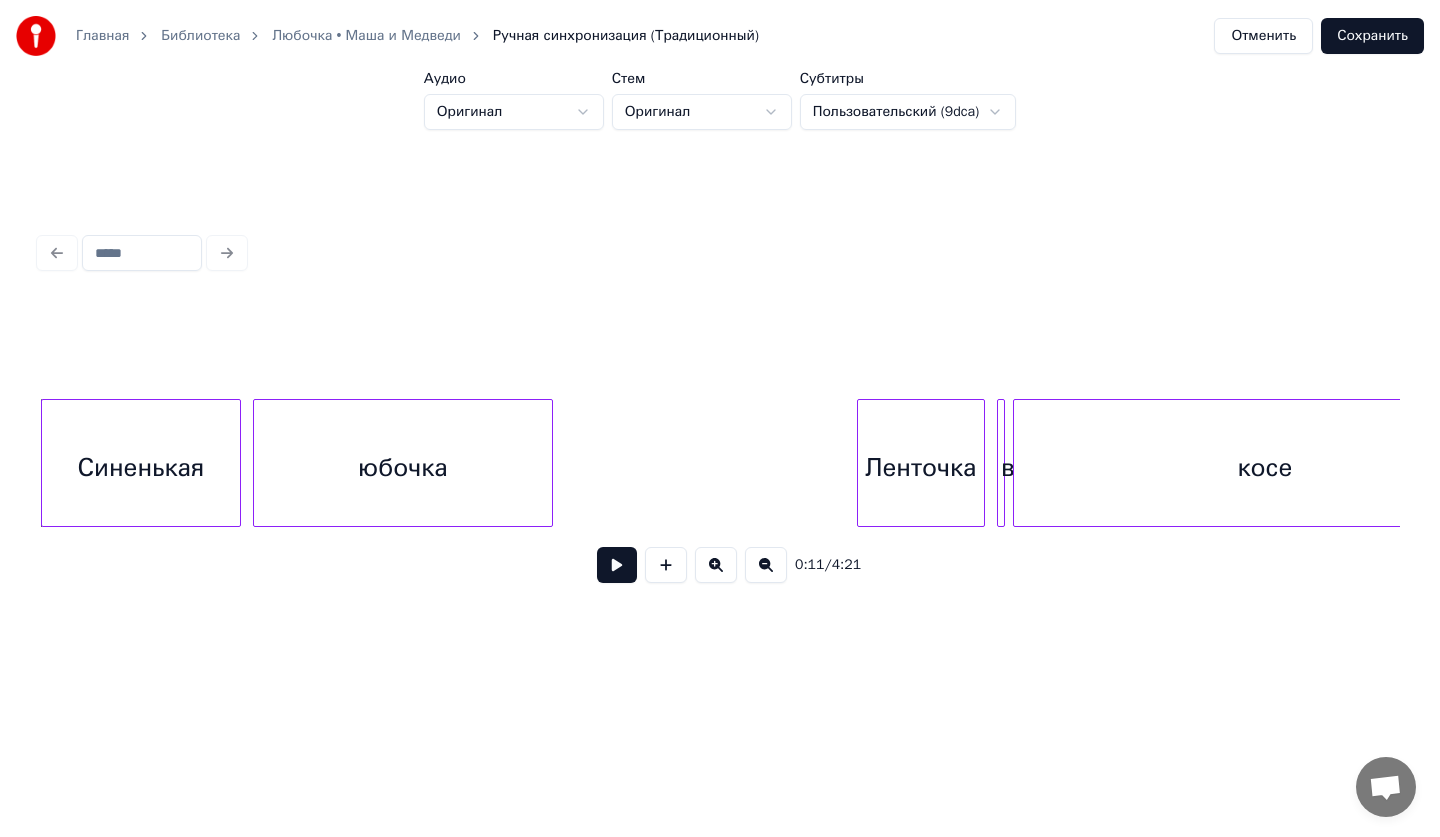 click at bounding box center [617, 565] 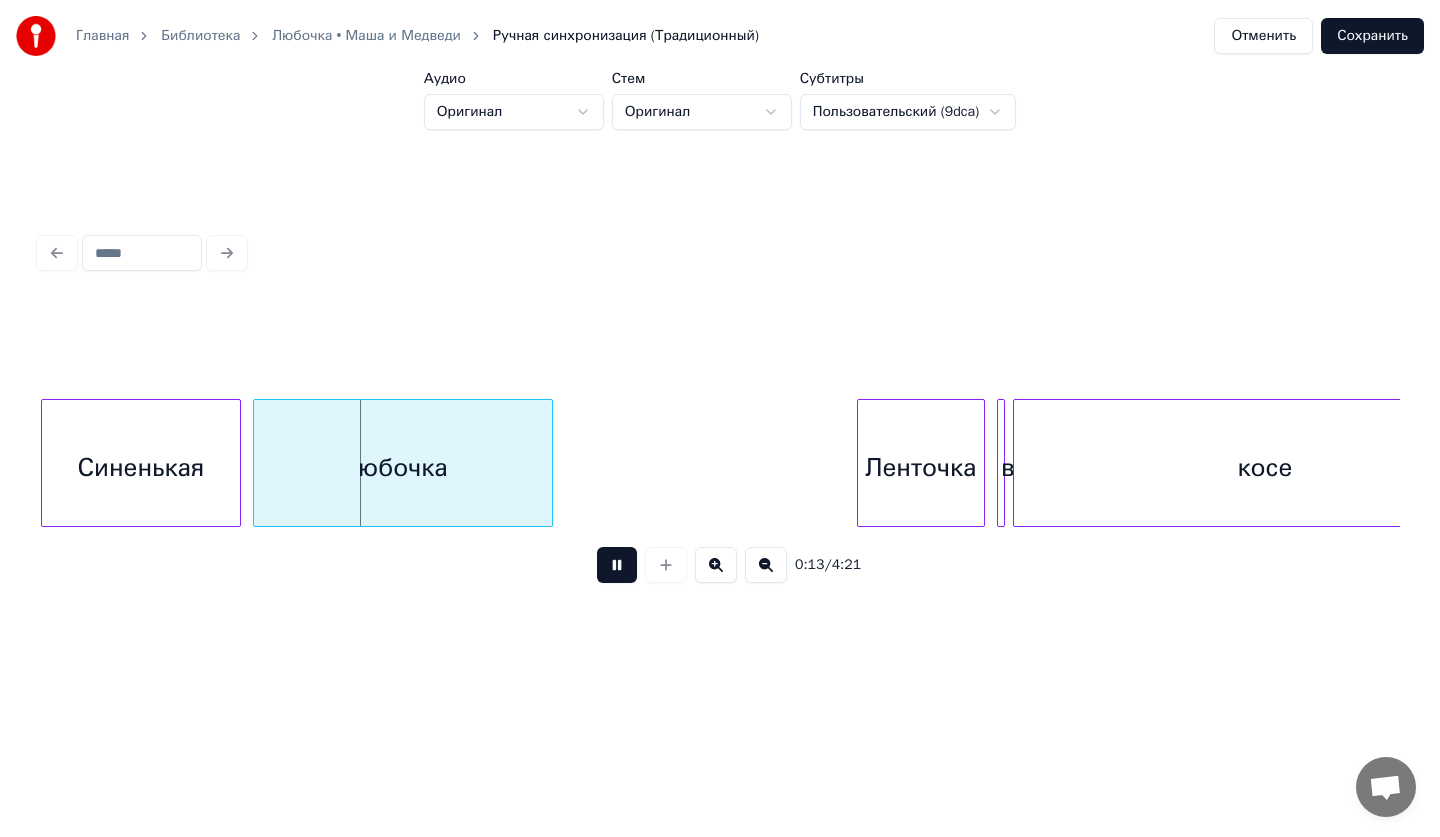 click on "Отменить" at bounding box center [1263, 36] 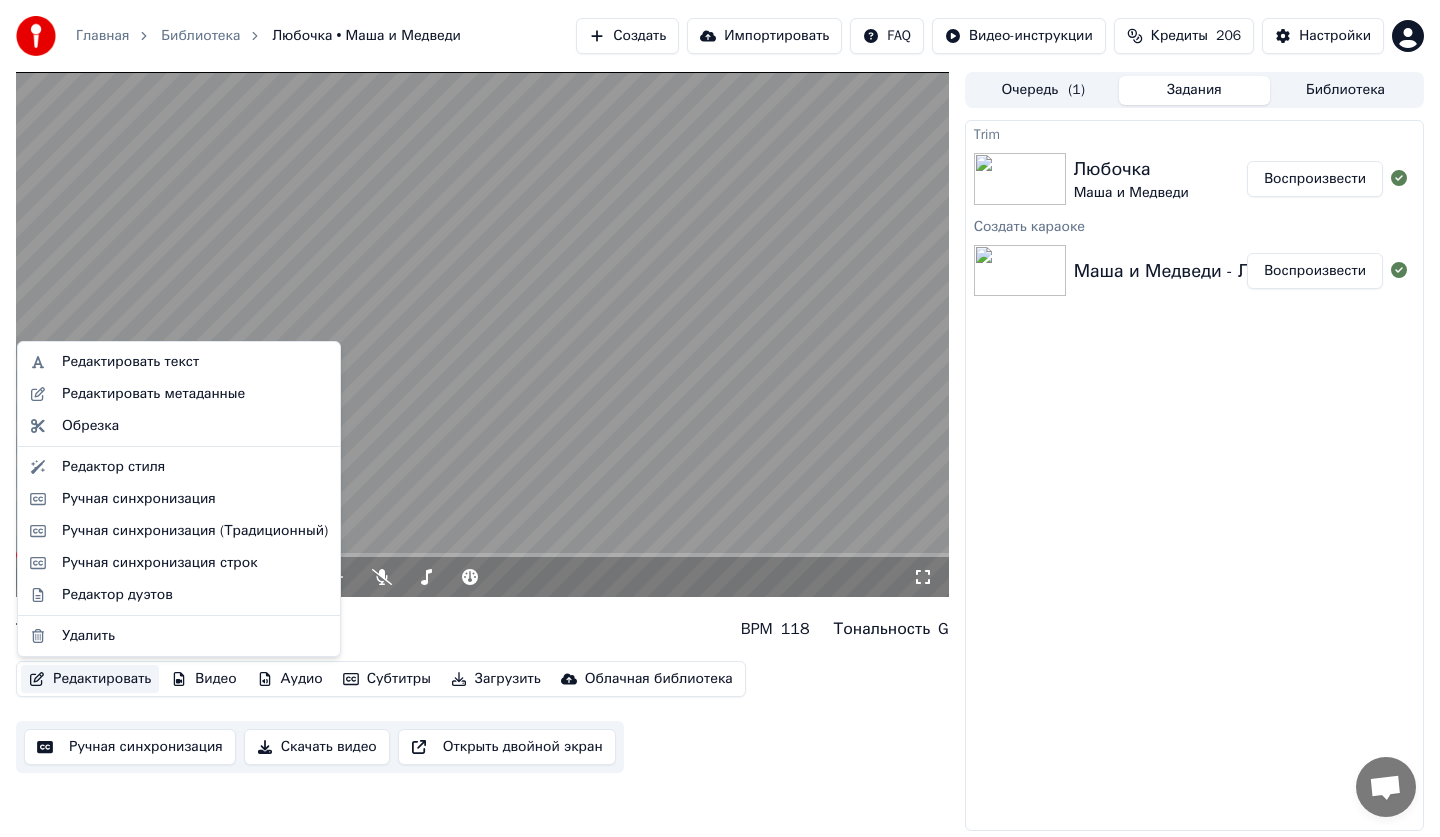 click on "Редактировать" at bounding box center (90, 679) 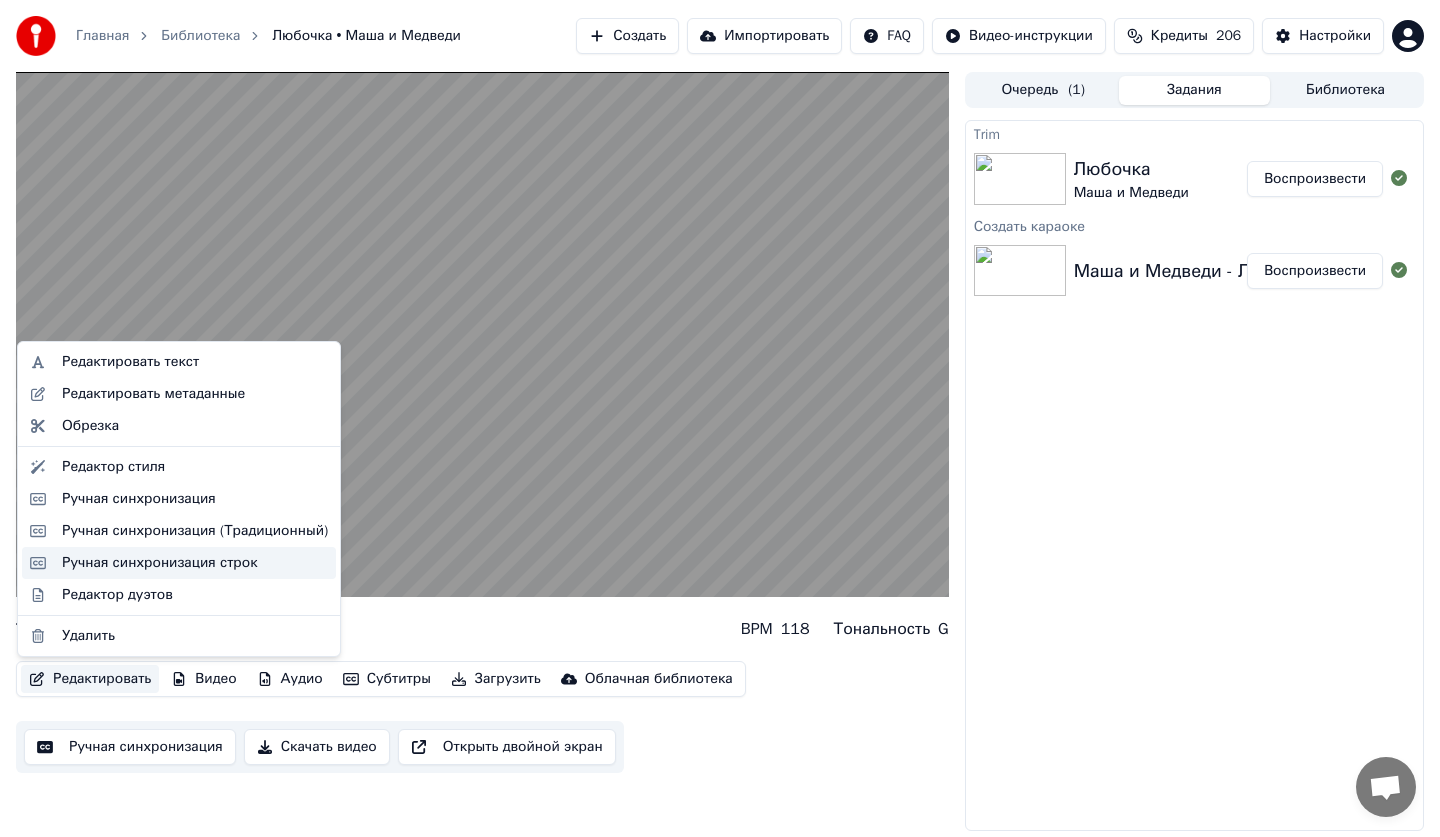 click on "Ручная синхронизация строк" at bounding box center (160, 563) 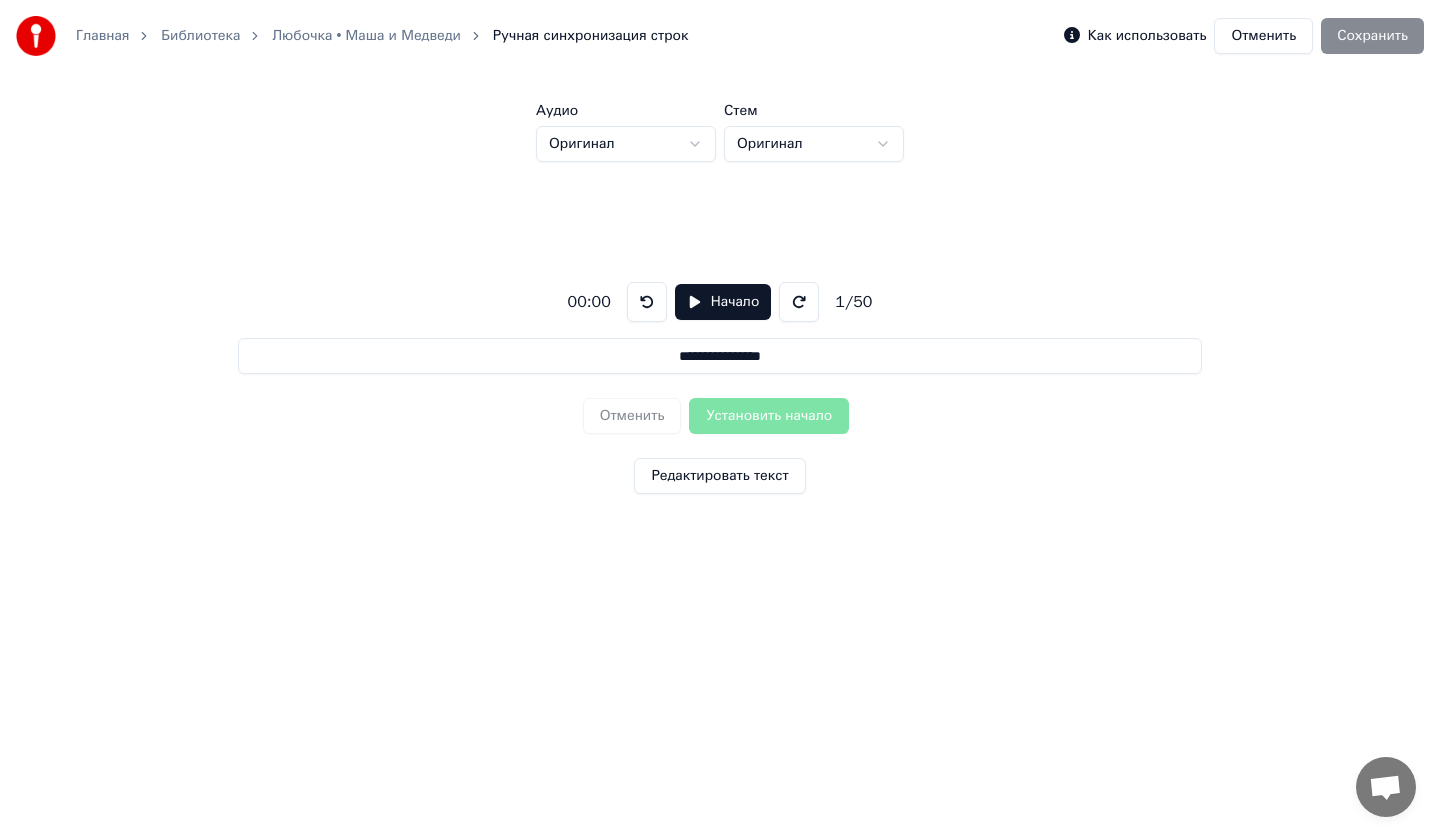 click on "**********" at bounding box center (720, 384) 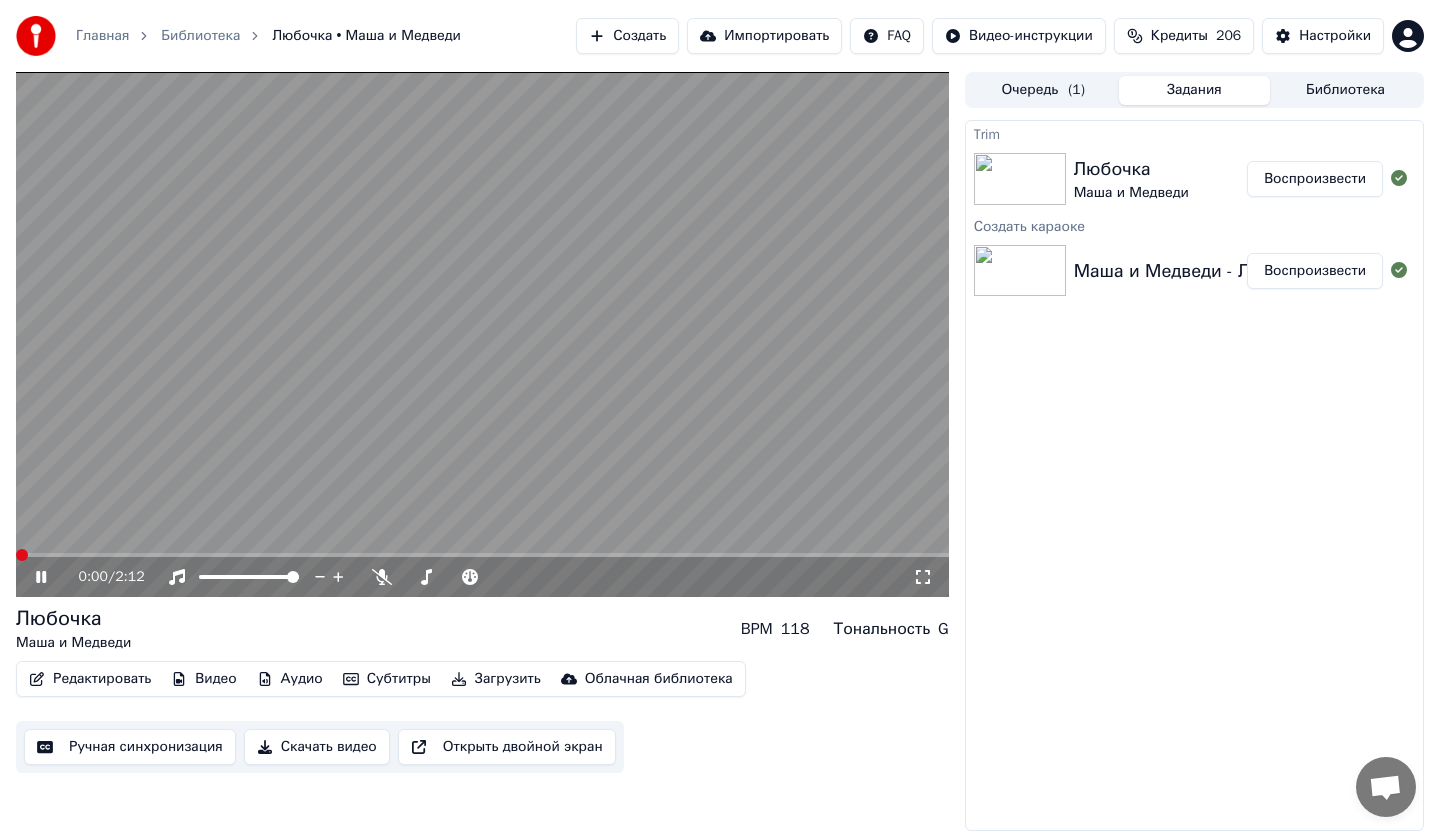 click on "0:00  /  2:12" at bounding box center [482, 577] 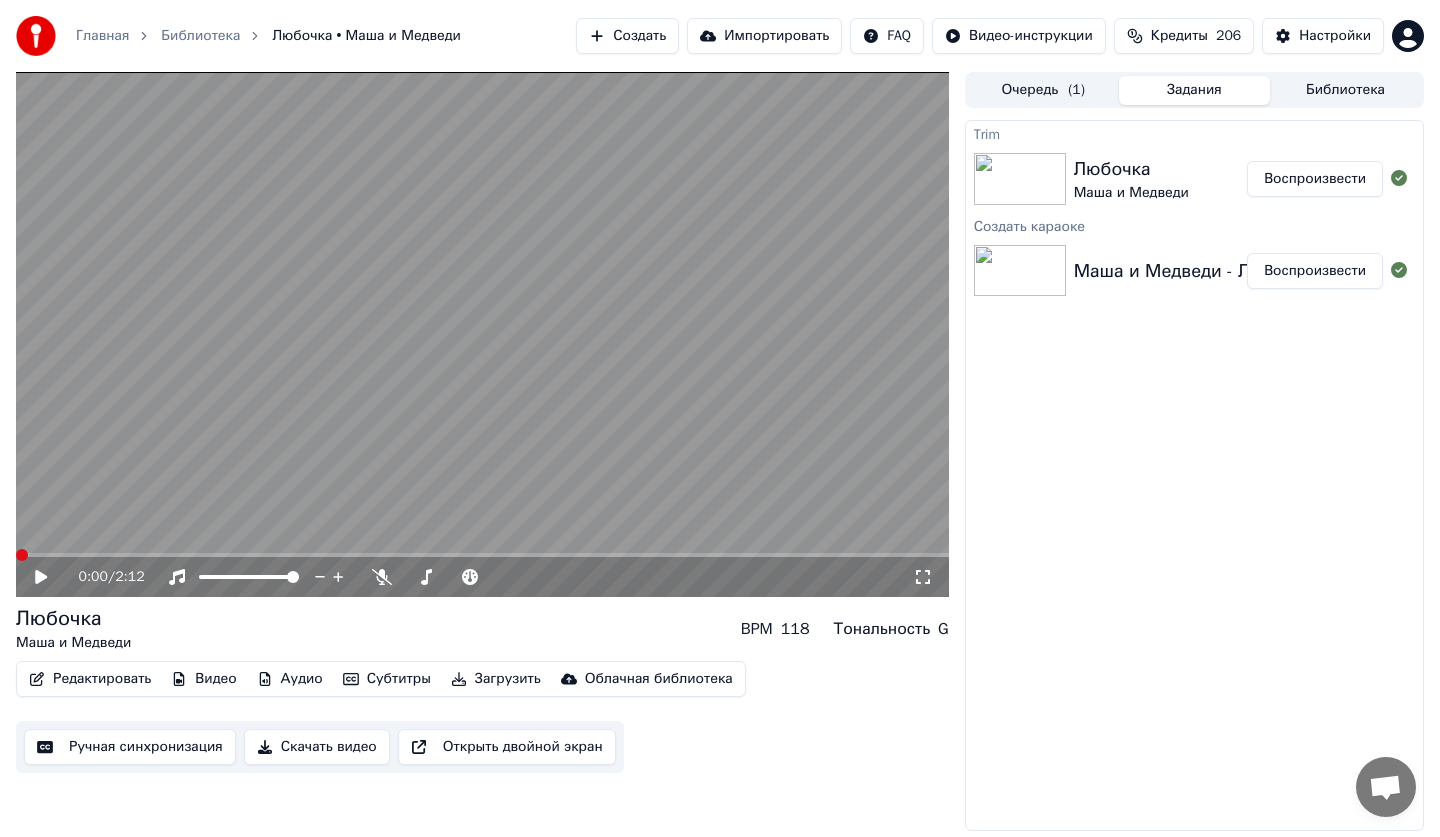 click on "Библиотека" at bounding box center (1345, 90) 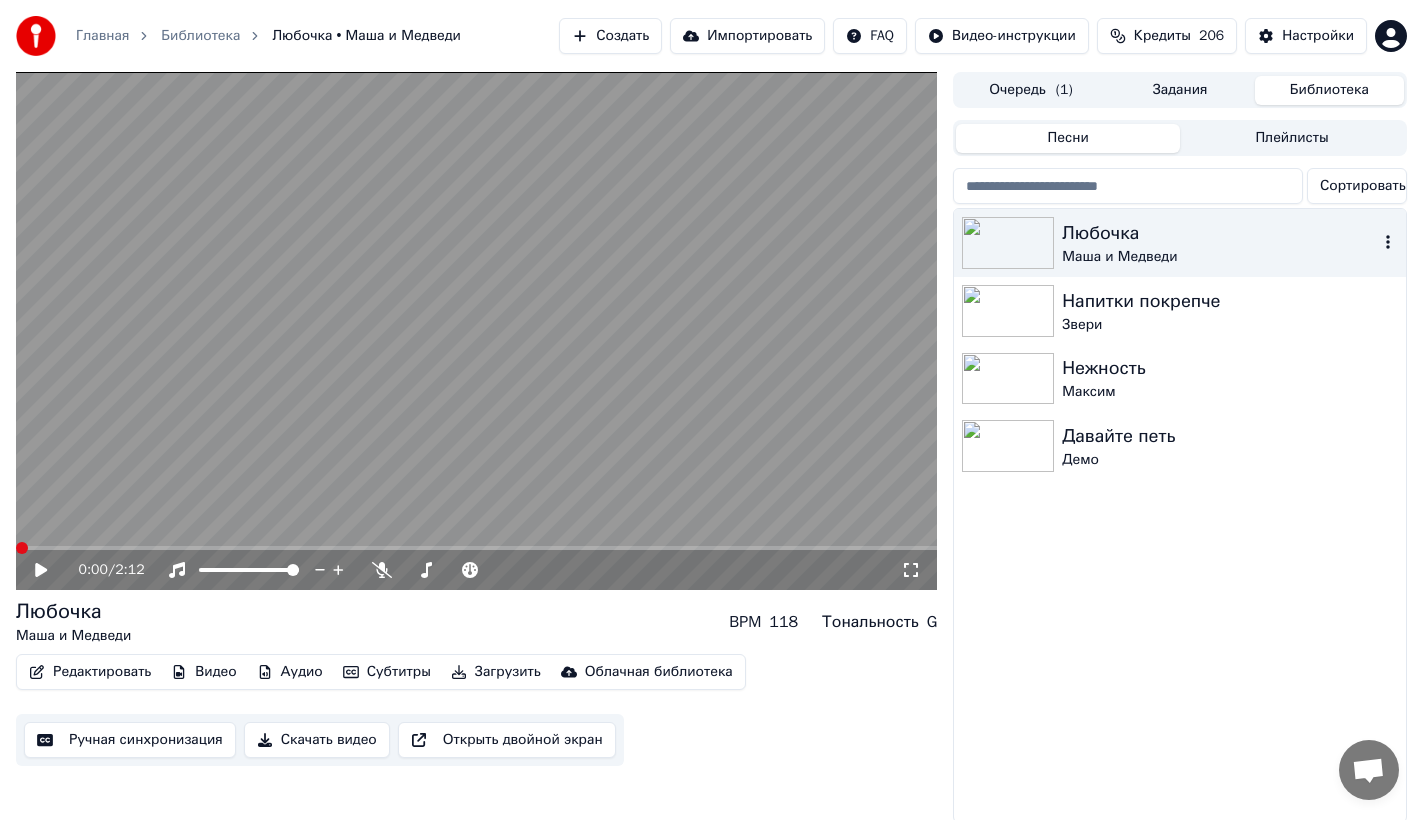 click on "Любочка" at bounding box center (1220, 233) 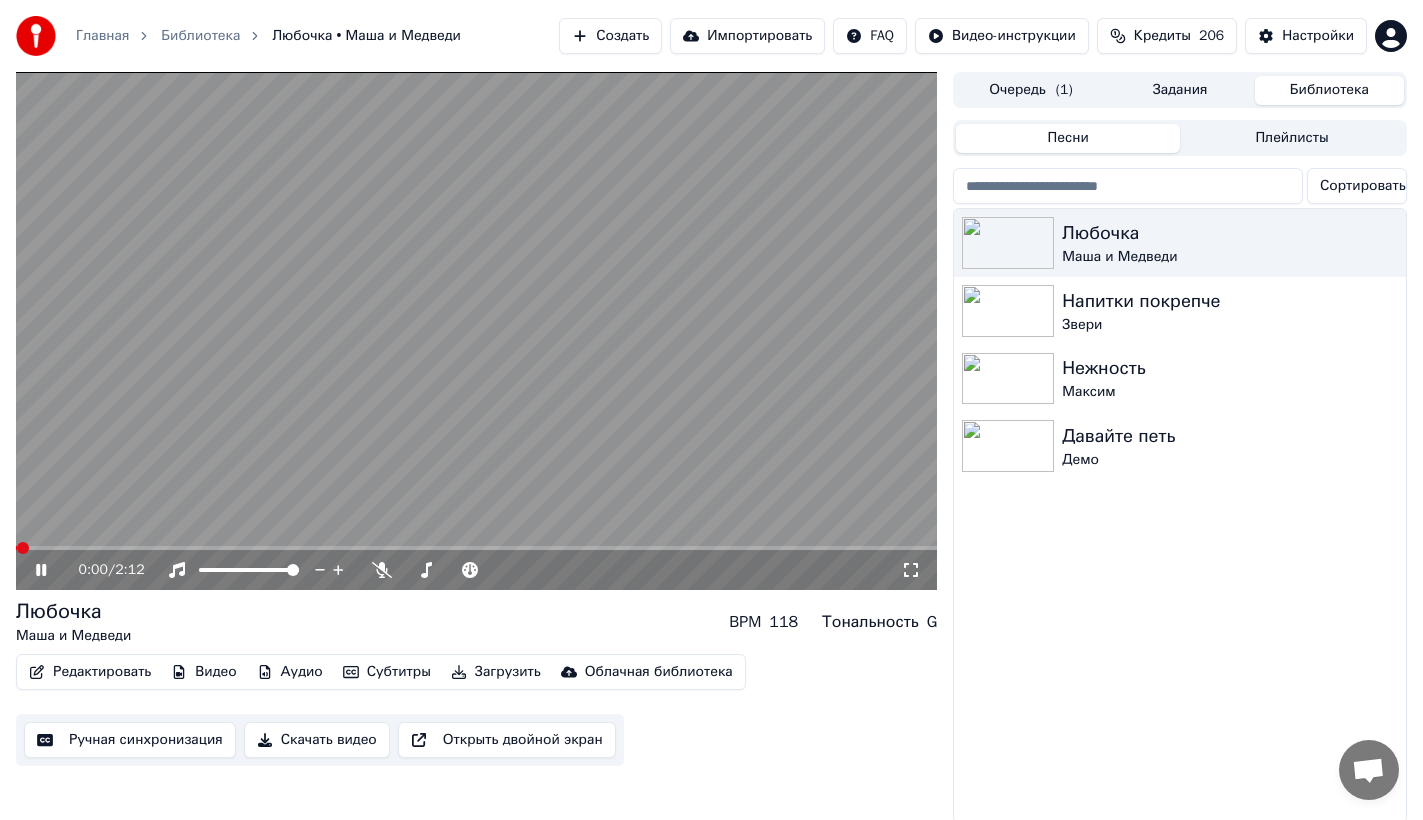 click 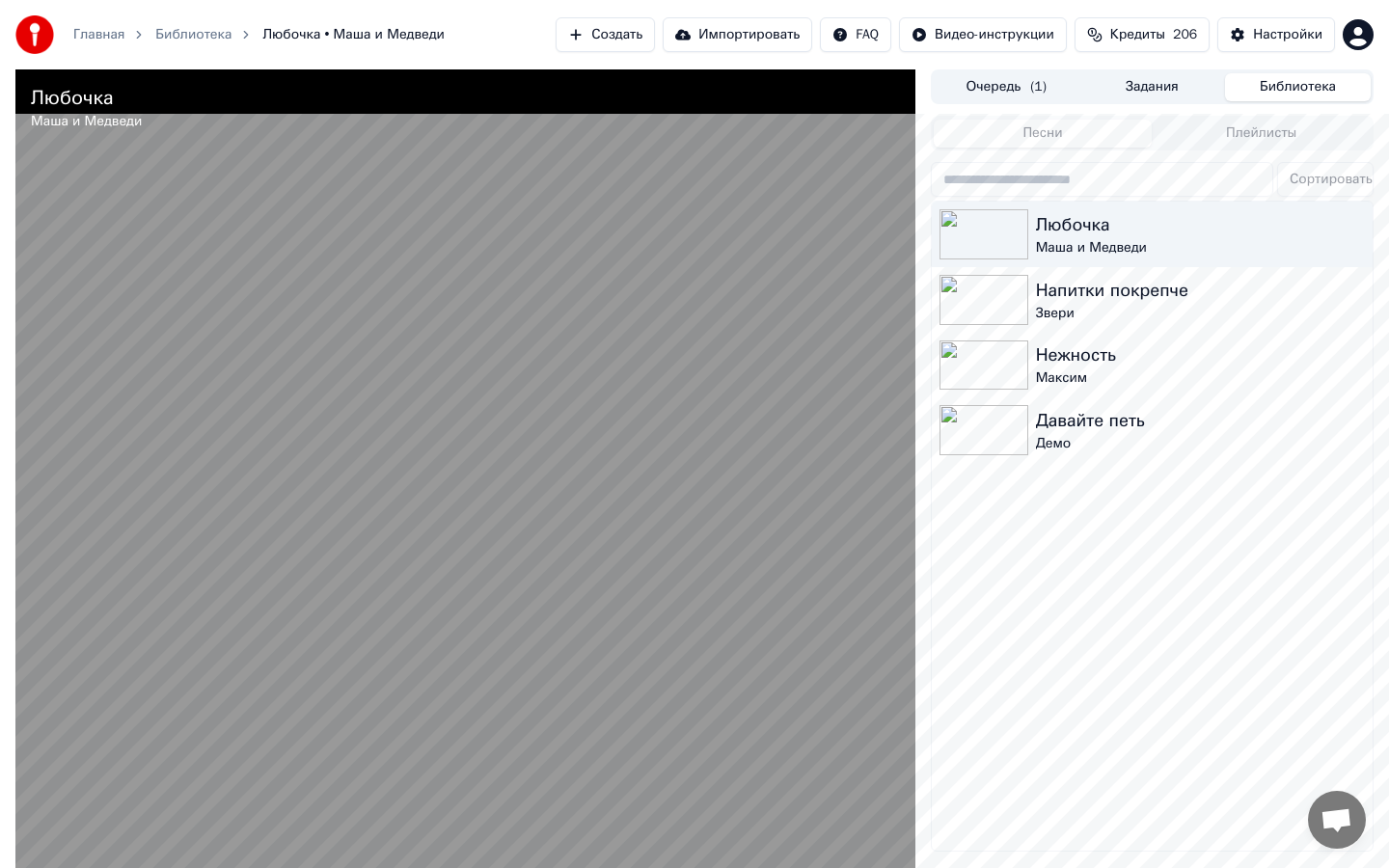 click on "0:00  /  2:12" at bounding box center (465, 918) 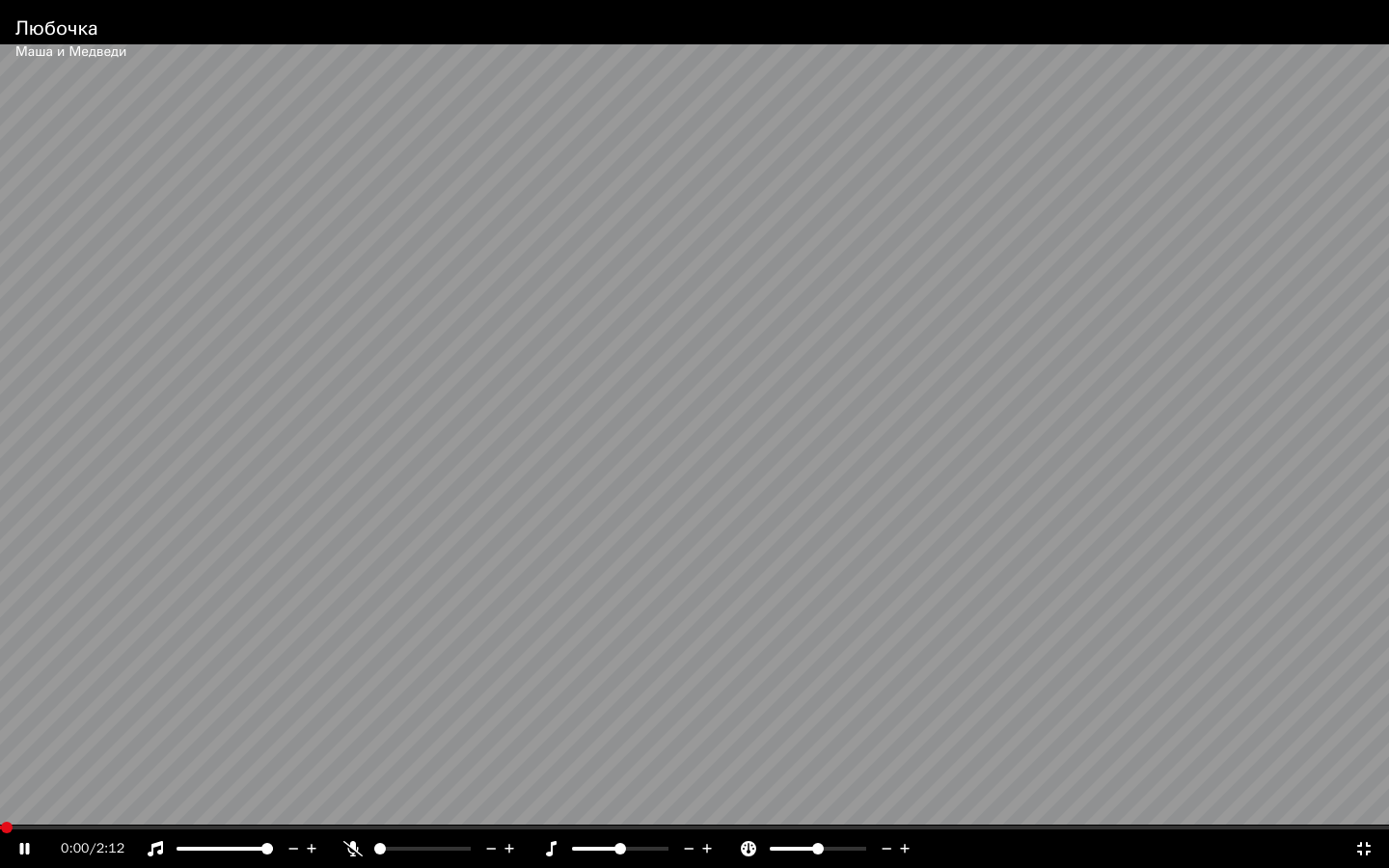 click 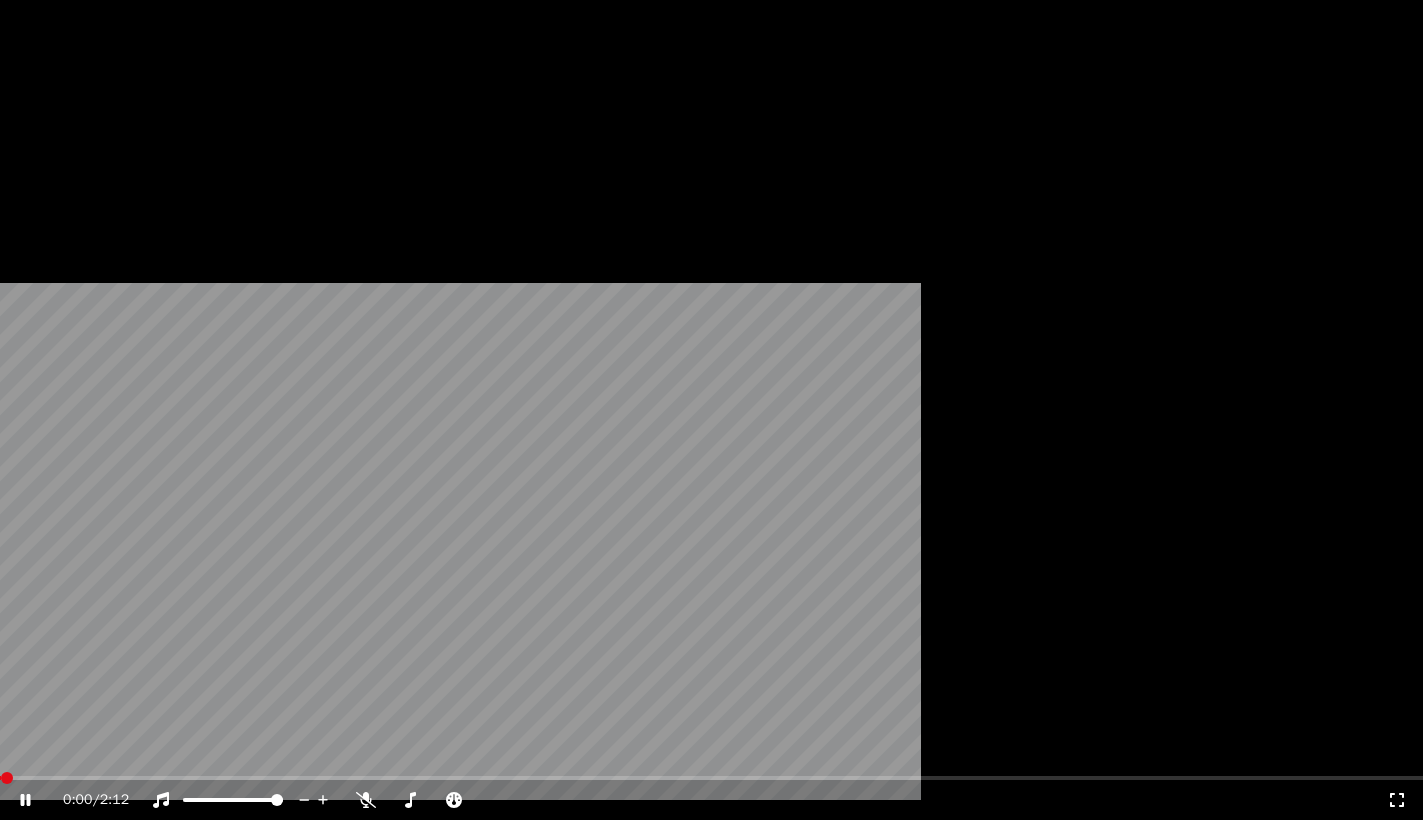 click on "Инструментальное Инструментальное" at bounding box center (178, 538) 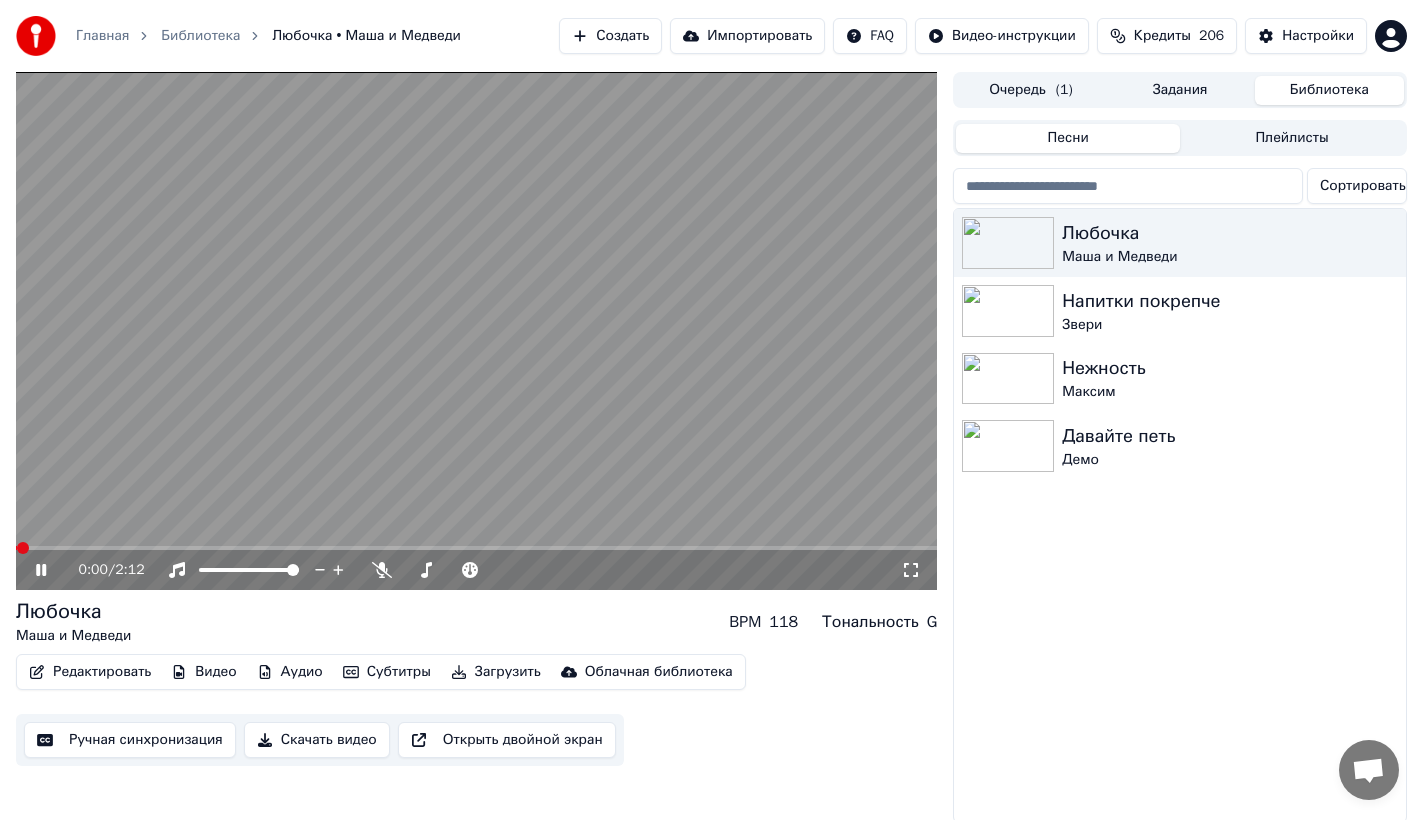 drag, startPoint x: 35, startPoint y: 551, endPoint x: 153, endPoint y: 550, distance: 118.004234 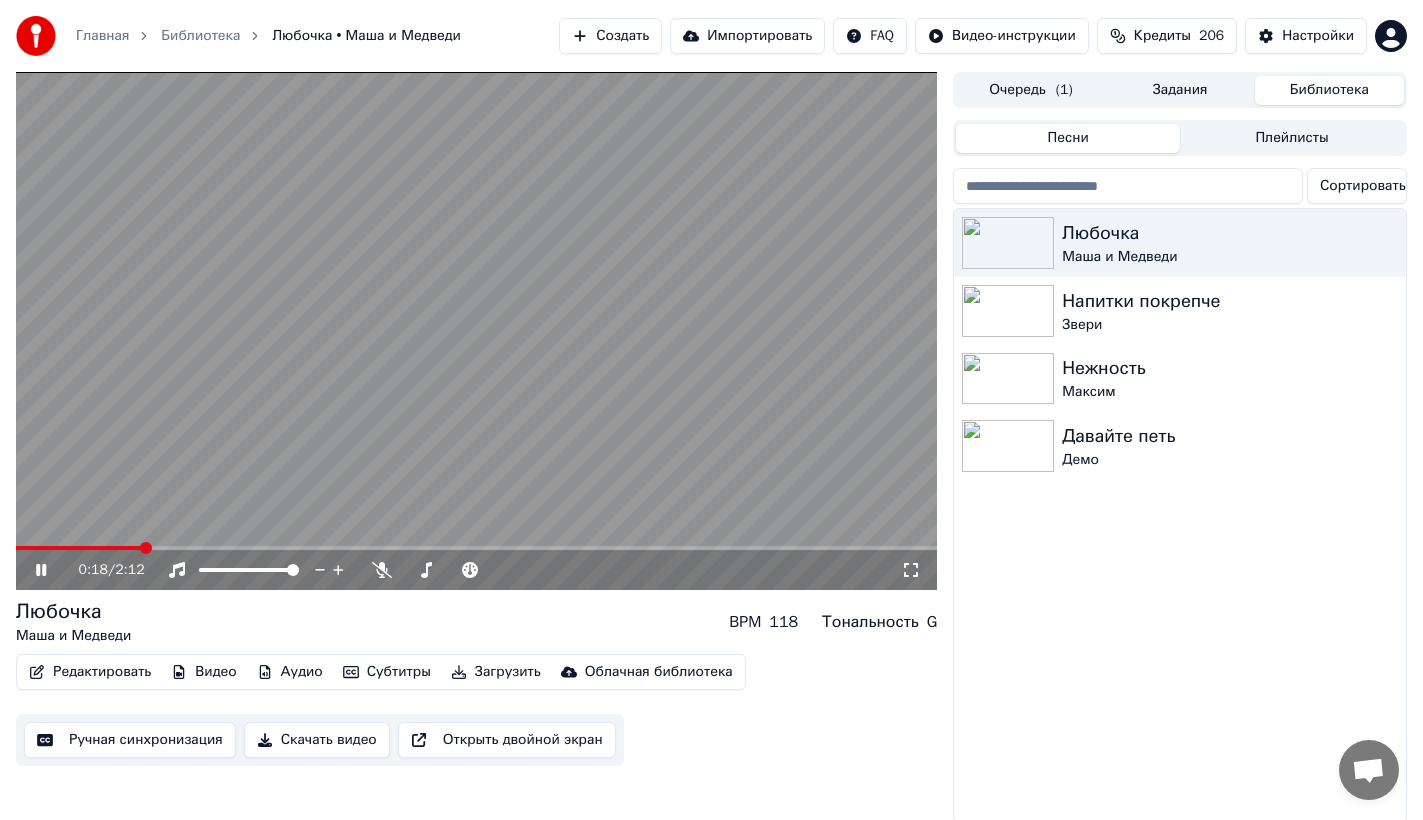 click at bounding box center [146, 548] 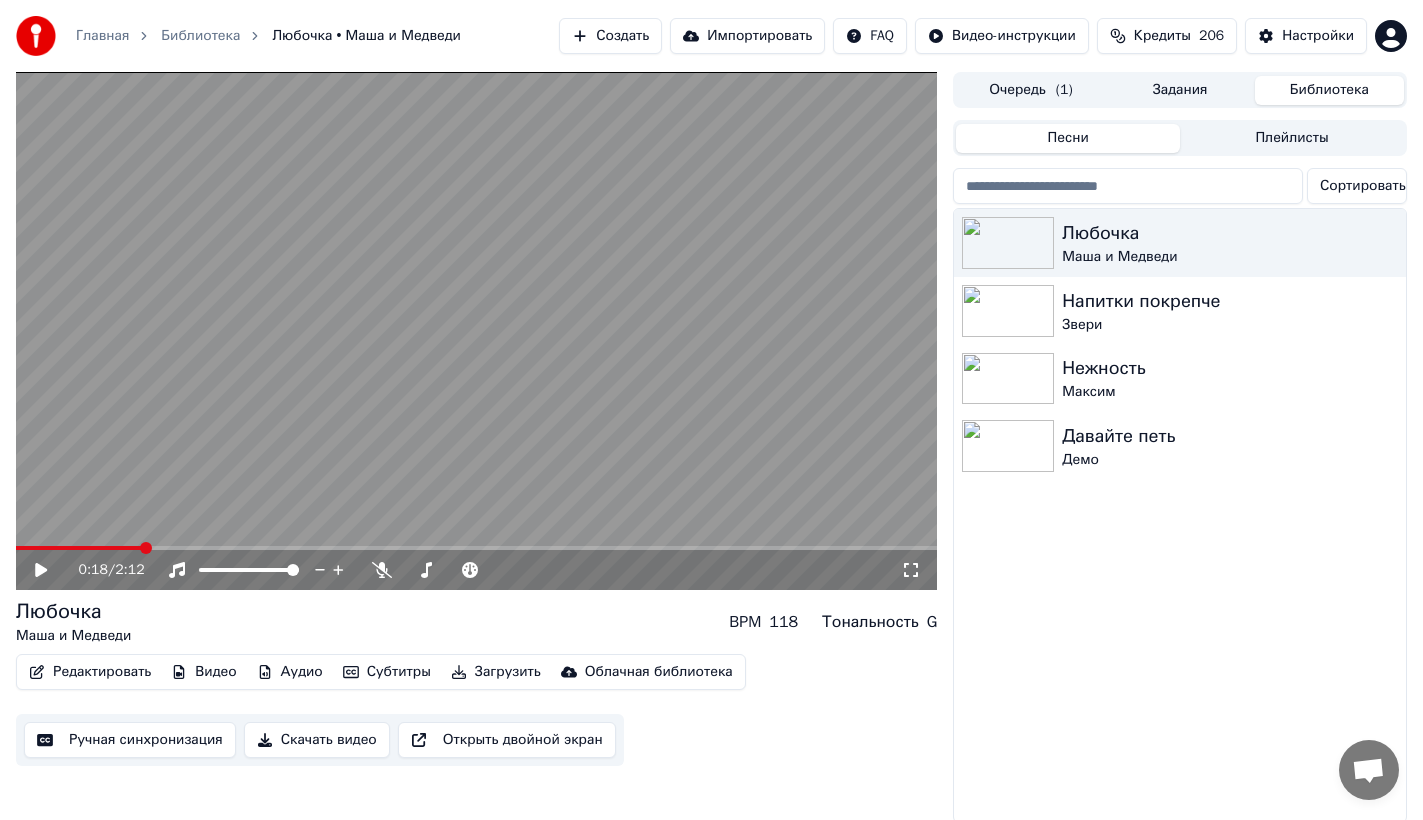 click at bounding box center (146, 548) 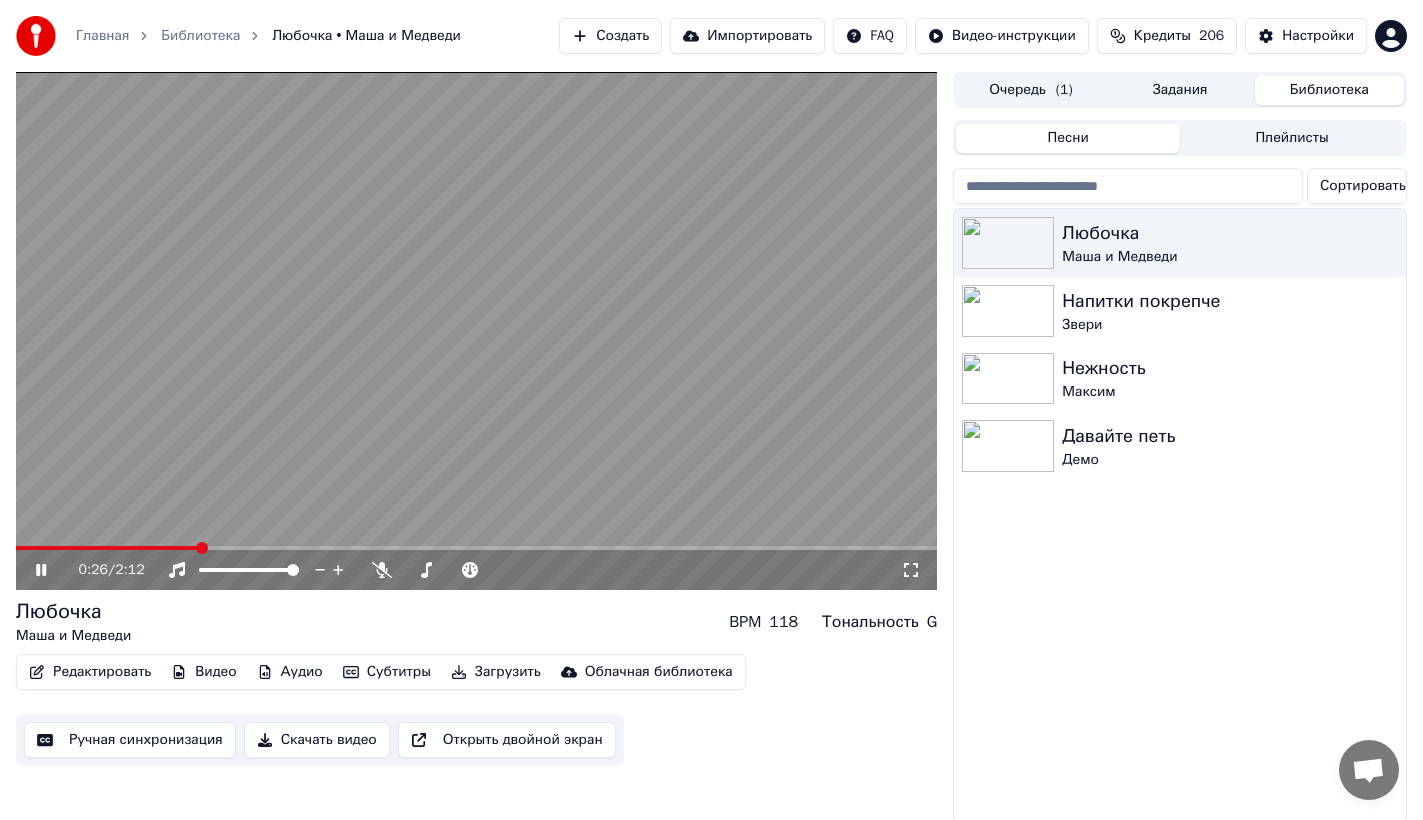 click 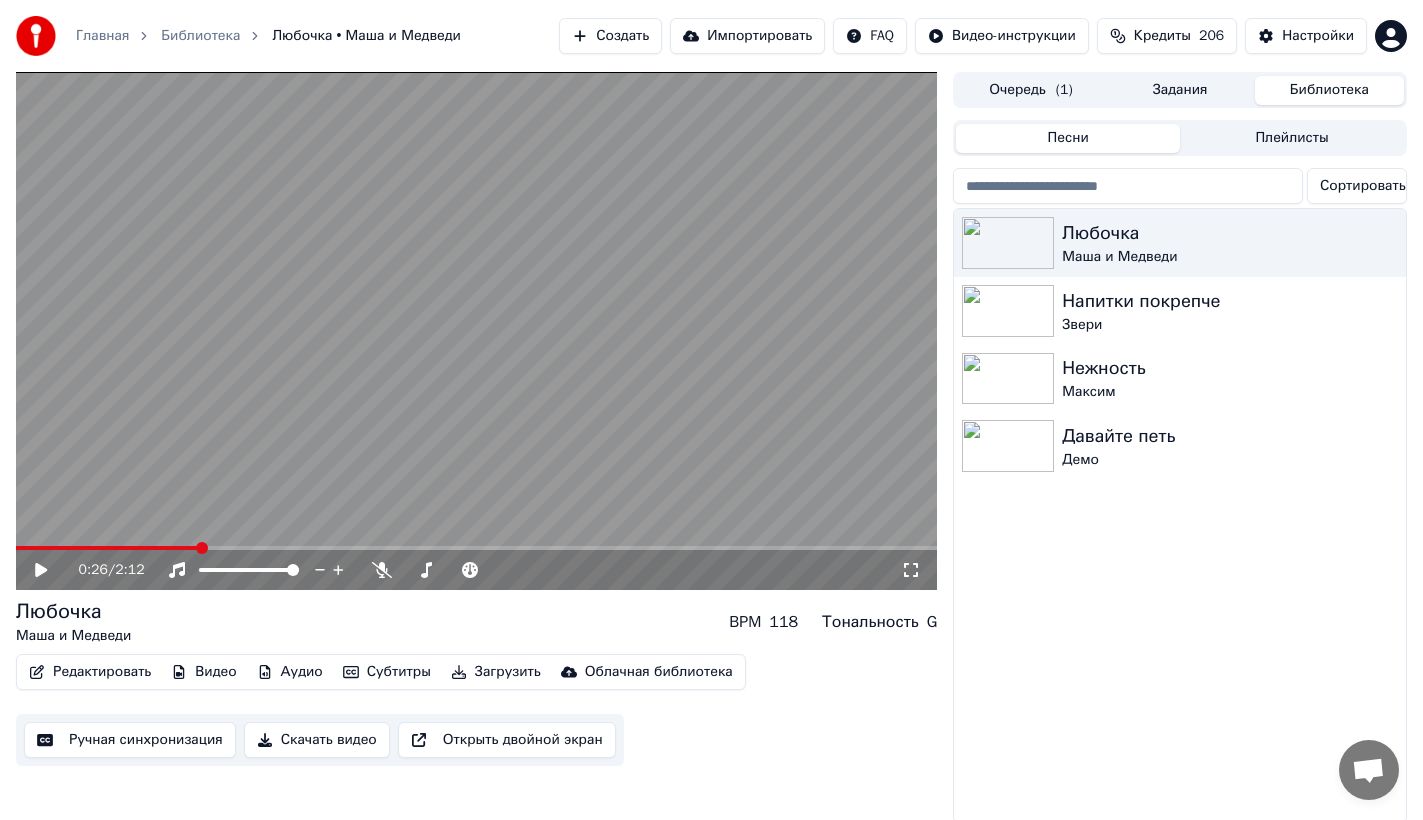 click on "Редактировать Видео Аудио Субтитры Загрузить Облачная библиотека Ручная синхронизация Скачать видео Открыть двойной экран" at bounding box center [476, 710] 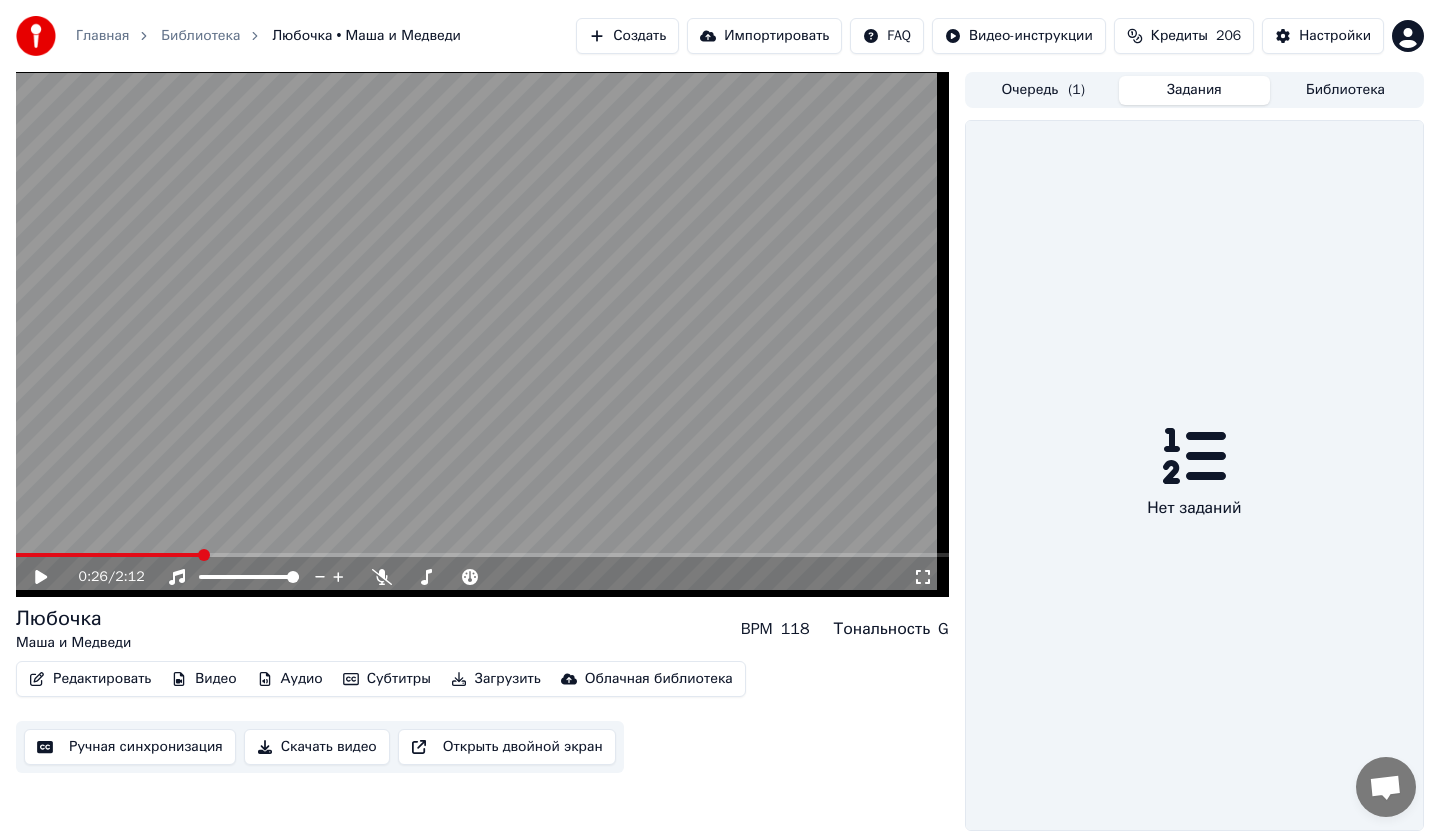 click on "Задания" at bounding box center (1194, 90) 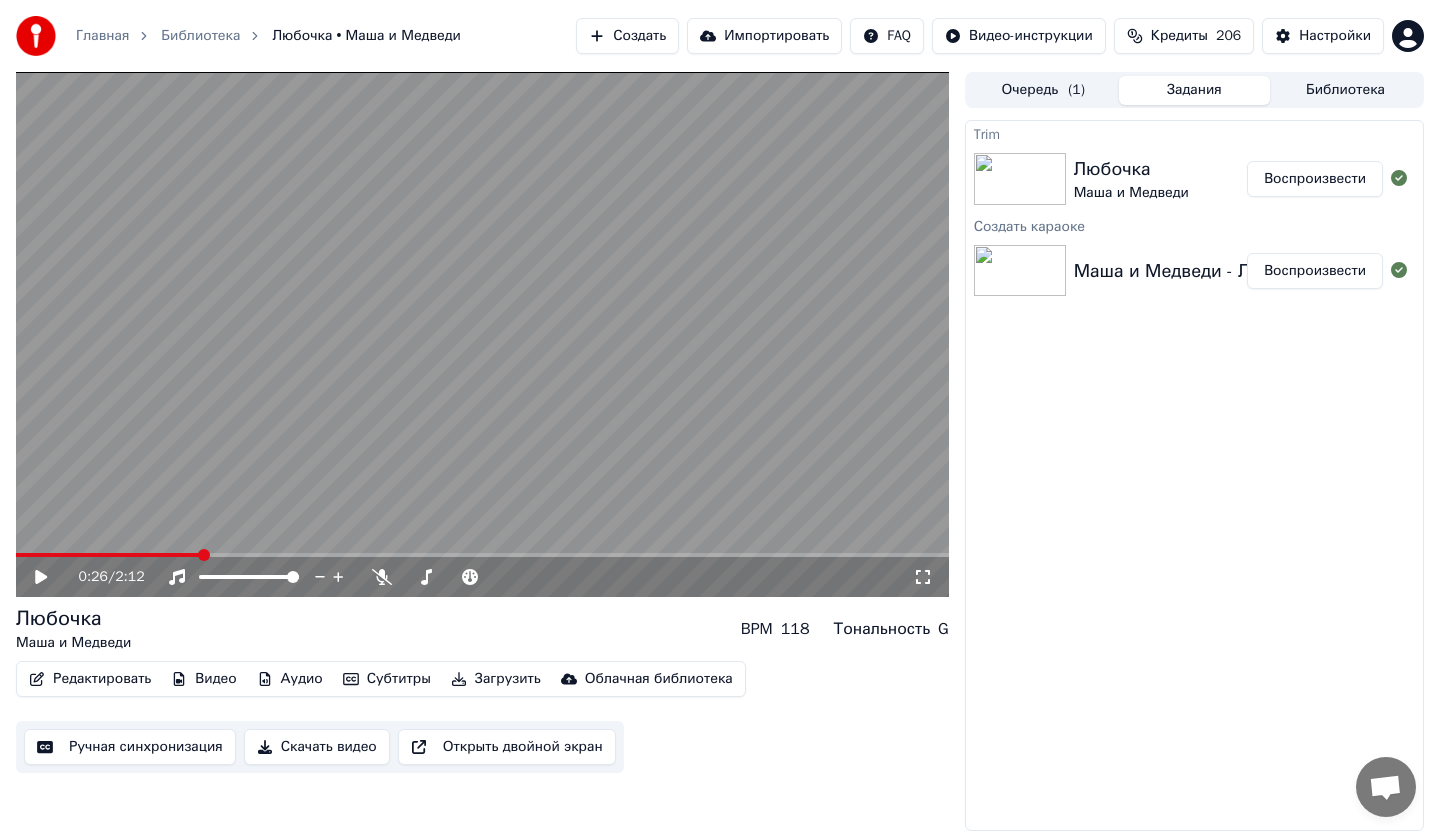 click on "Очередь ( 1 )" at bounding box center [1043, 90] 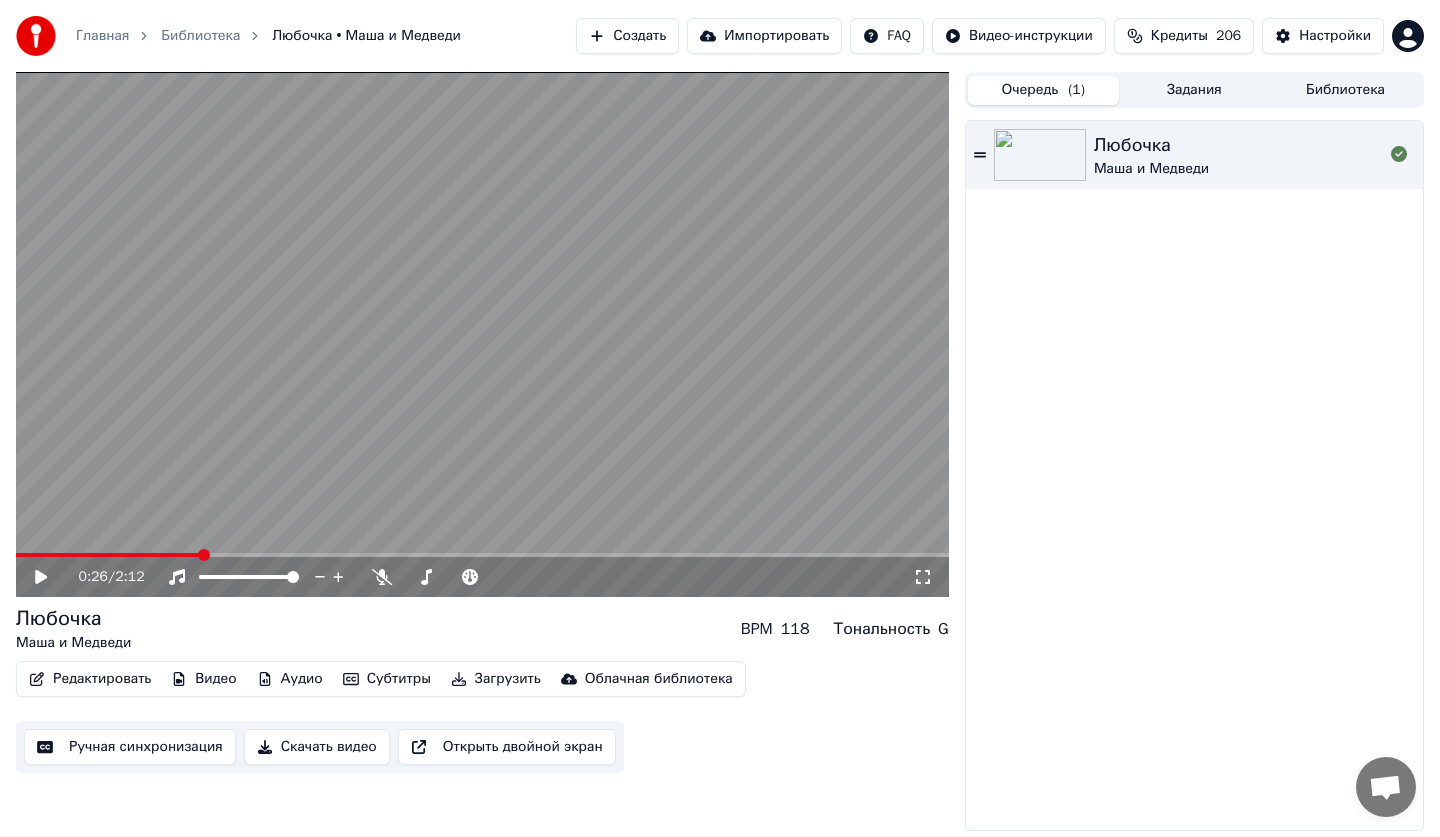 click on "Задания" at bounding box center [1194, 90] 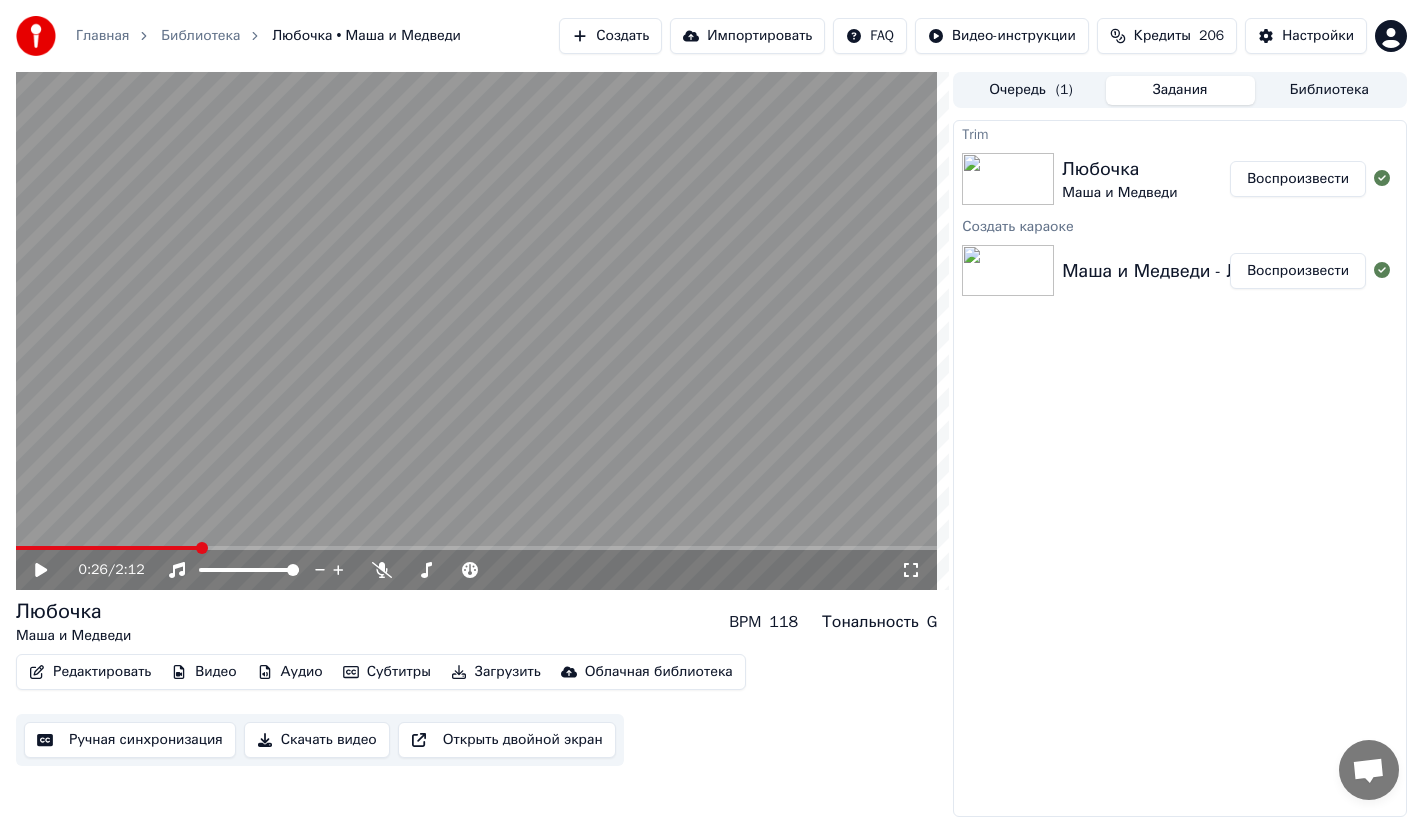 click on "Библиотека" at bounding box center [1329, 90] 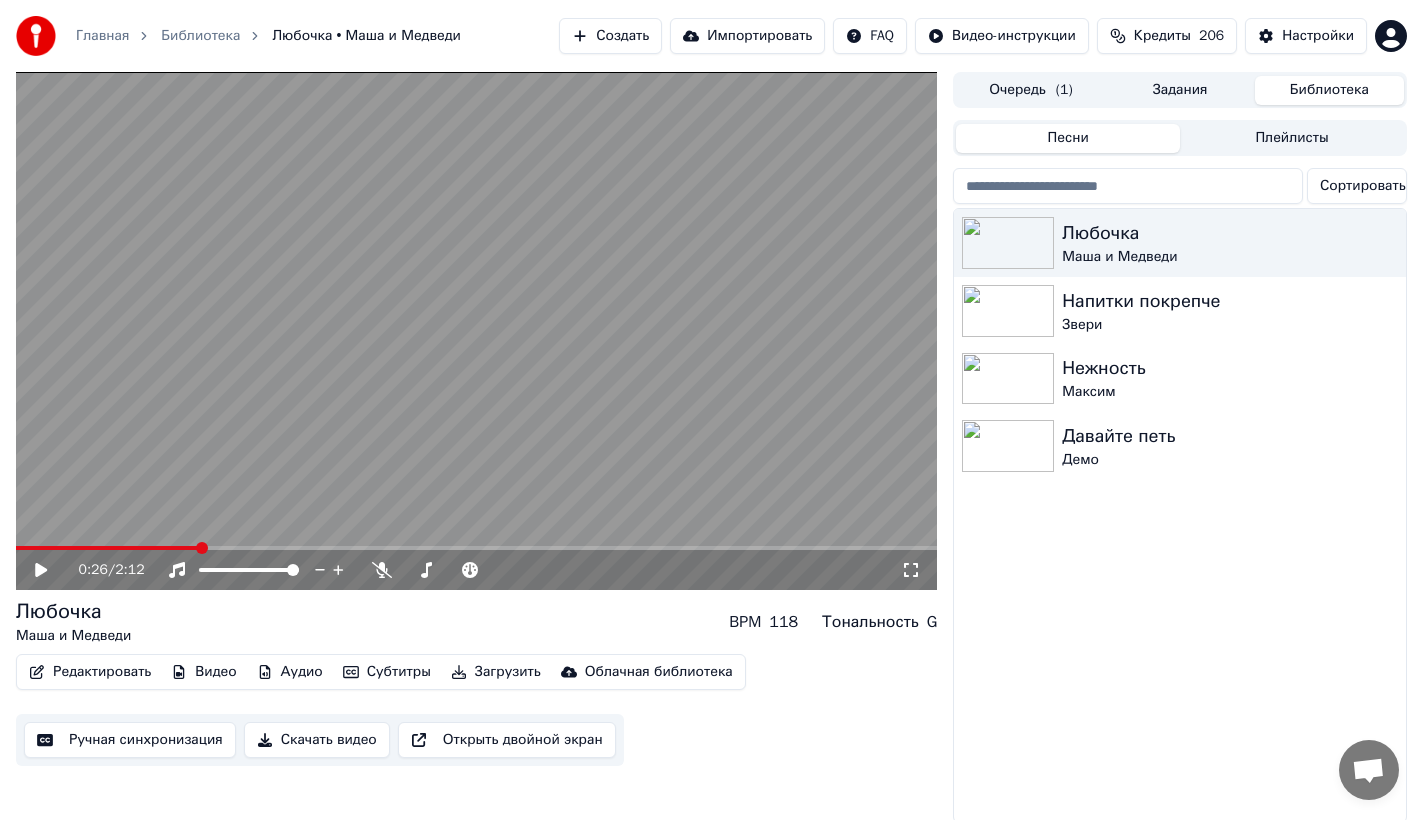 click on "Создать" at bounding box center (610, 36) 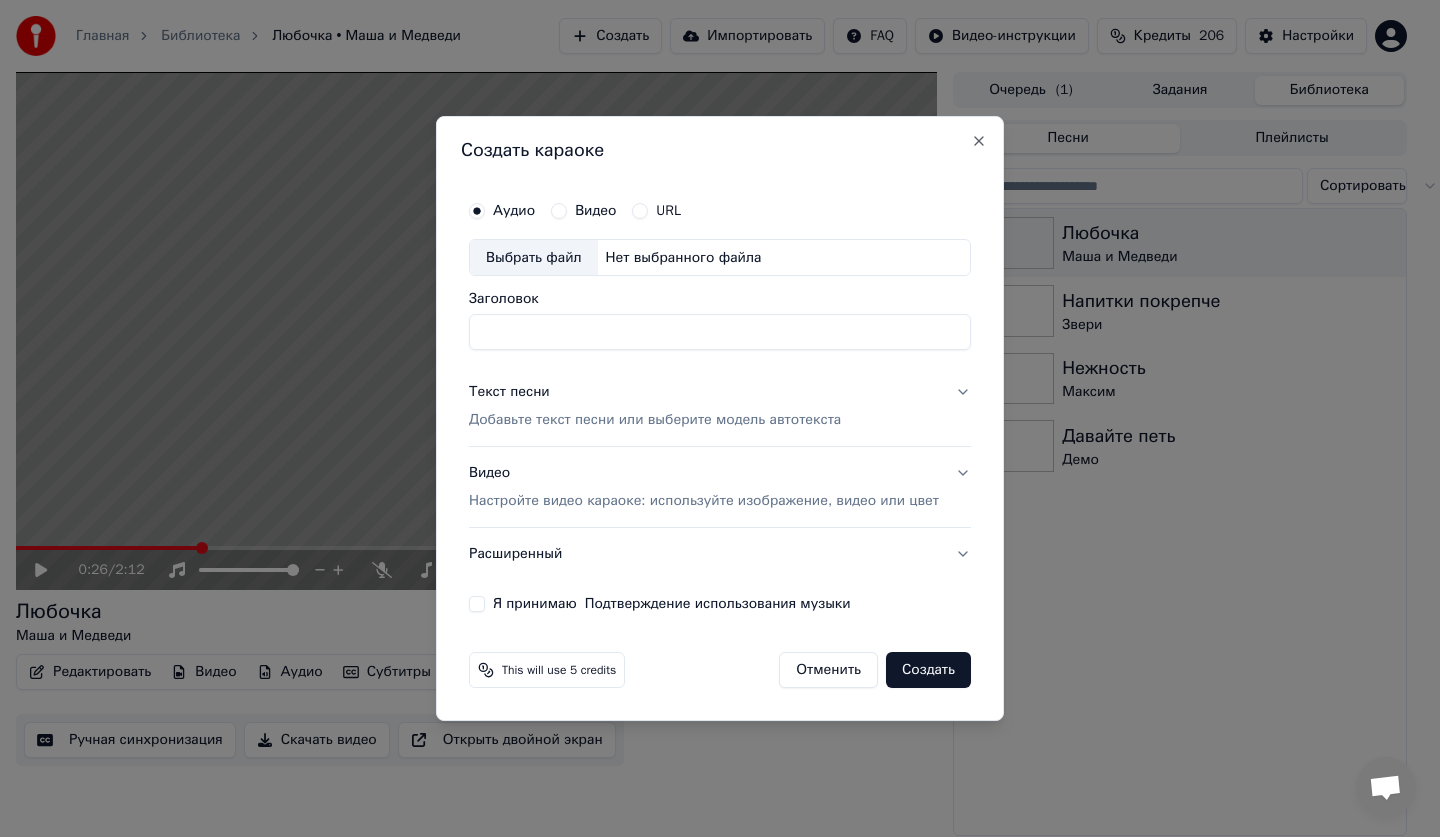 click on "Выбрать файл" at bounding box center [534, 258] 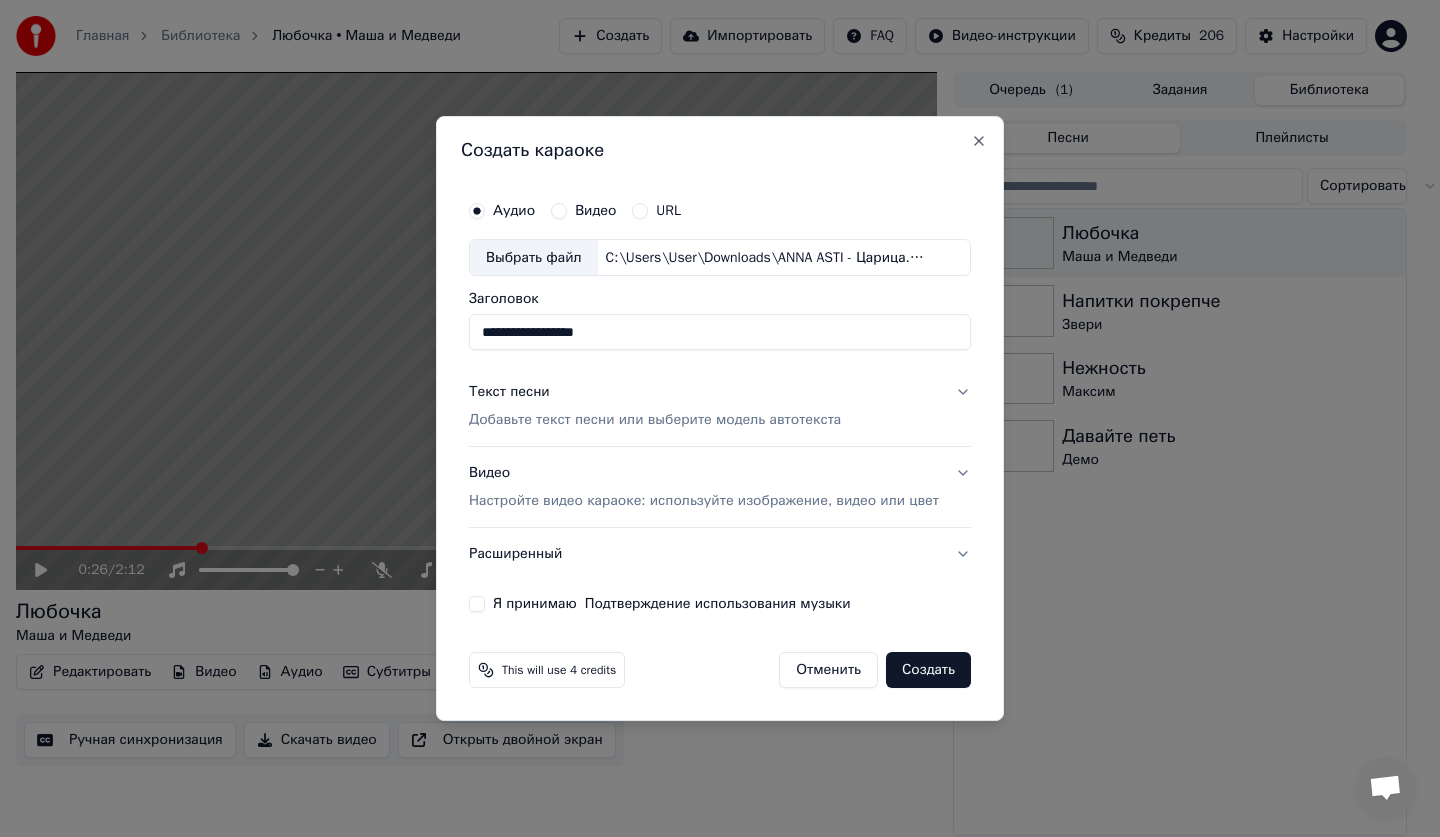 click on "Добавьте текст песни или выберите модель автотекста" at bounding box center [655, 421] 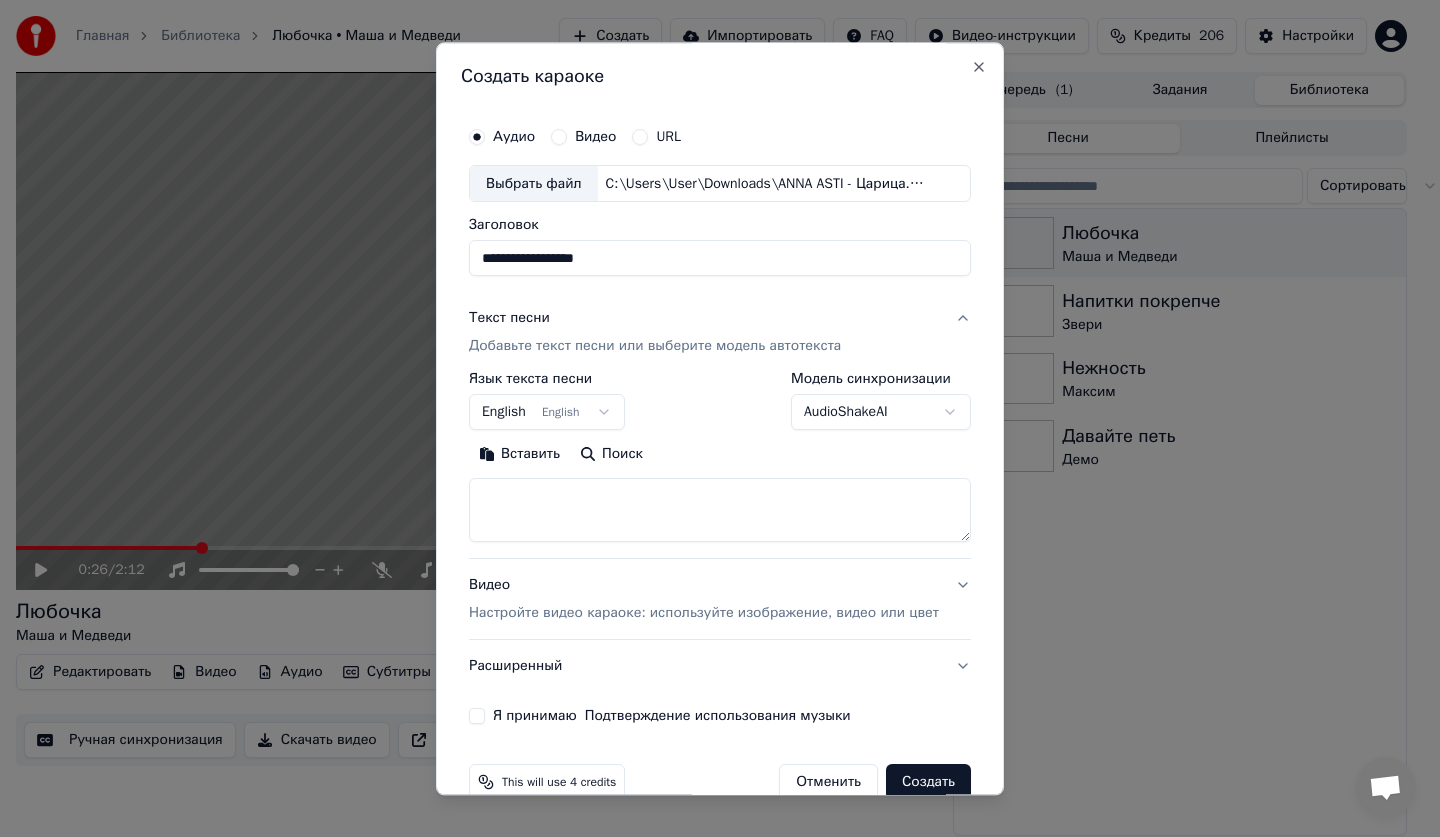 click at bounding box center [720, 511] 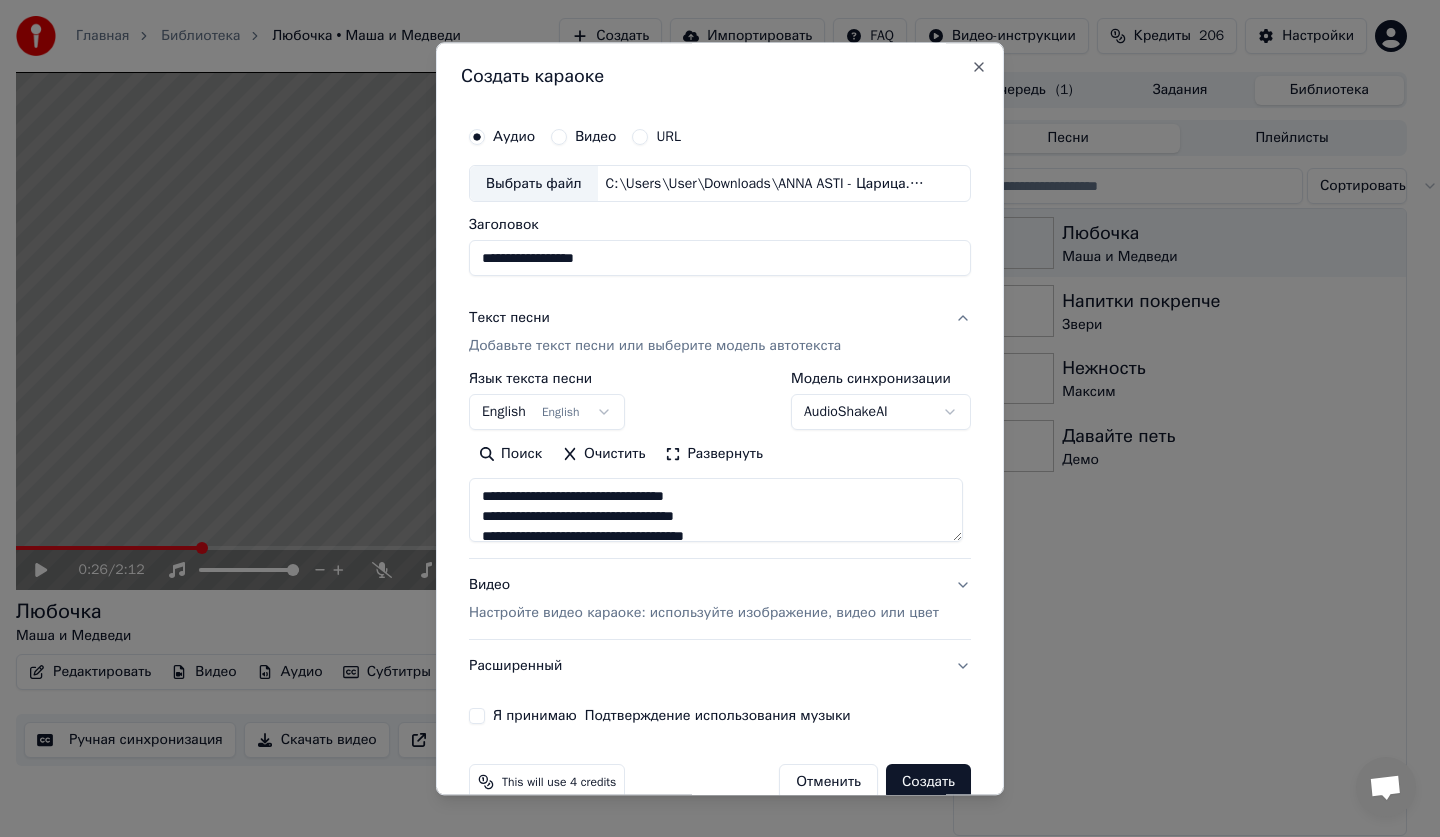 scroll, scrollTop: 1124, scrollLeft: 0, axis: vertical 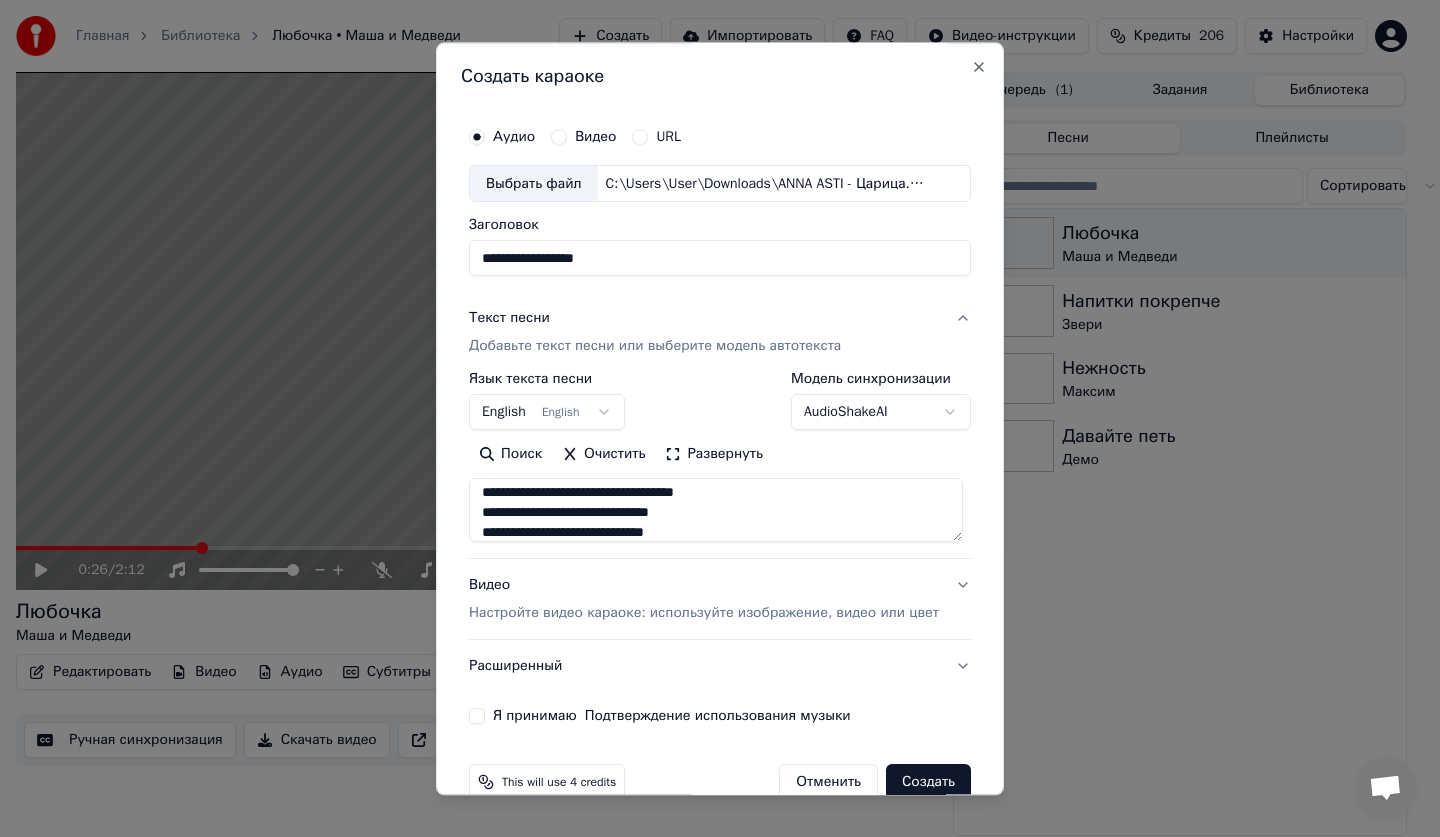 type on "**********" 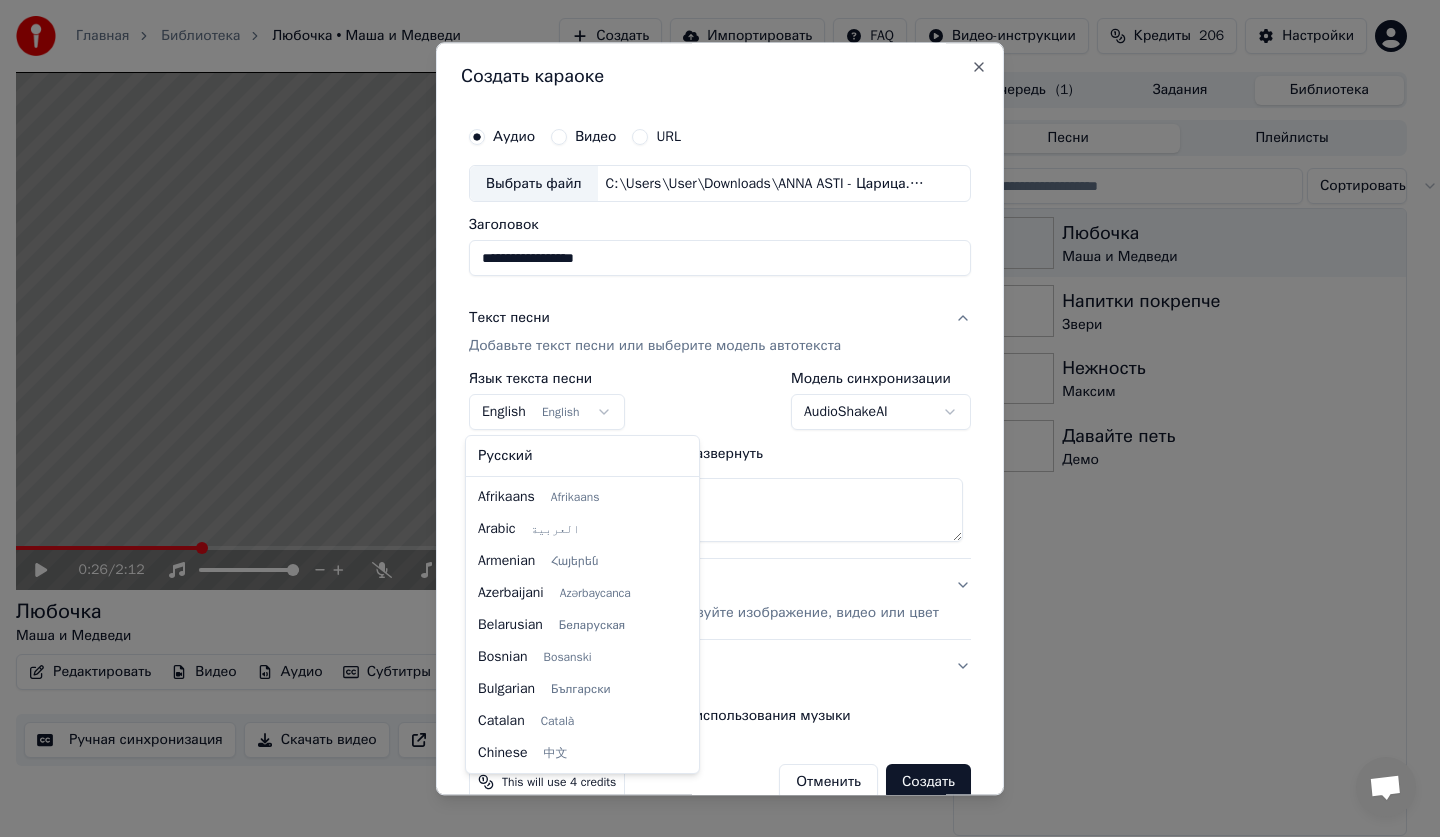 scroll, scrollTop: 160, scrollLeft: 0, axis: vertical 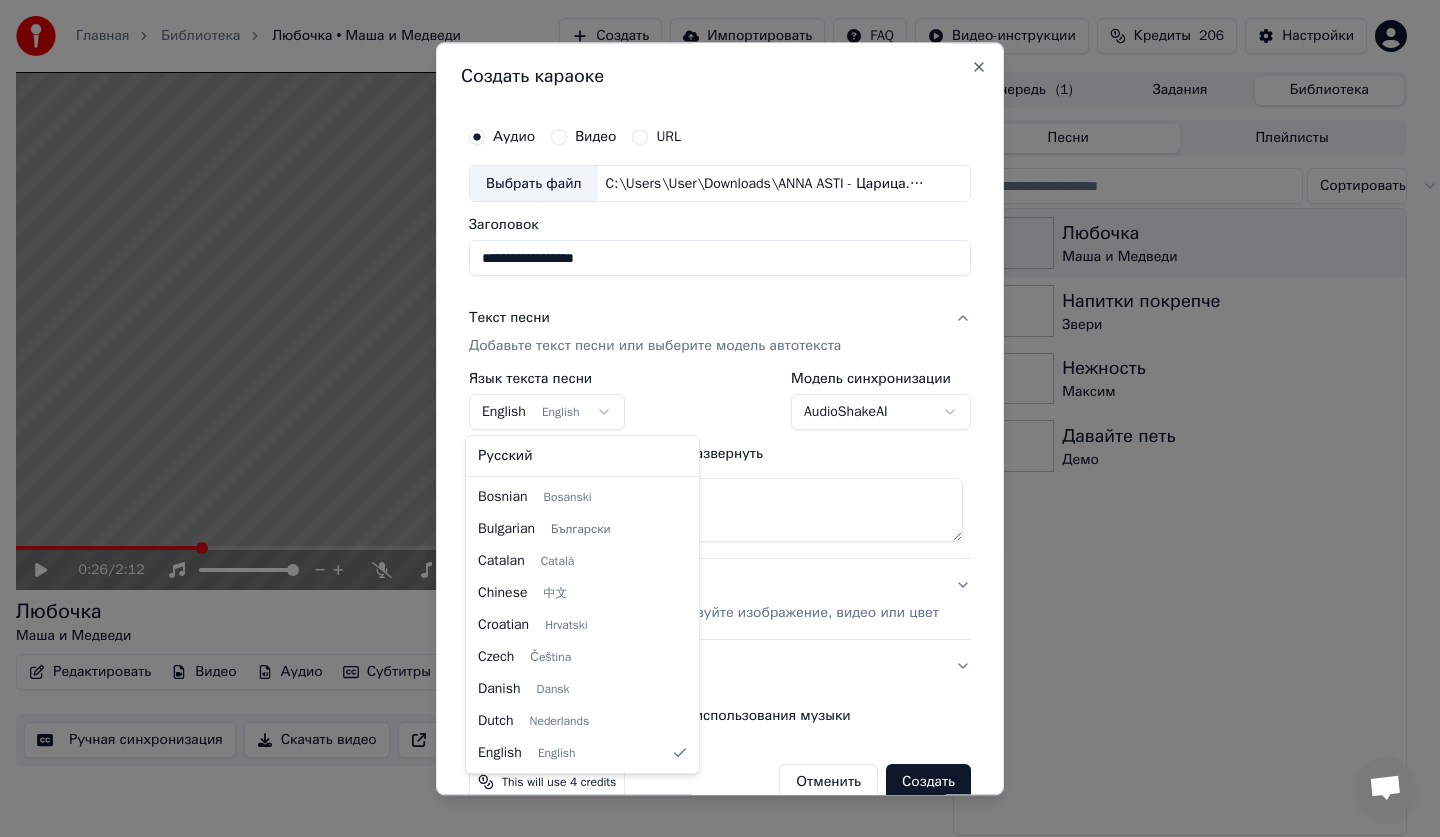select on "**" 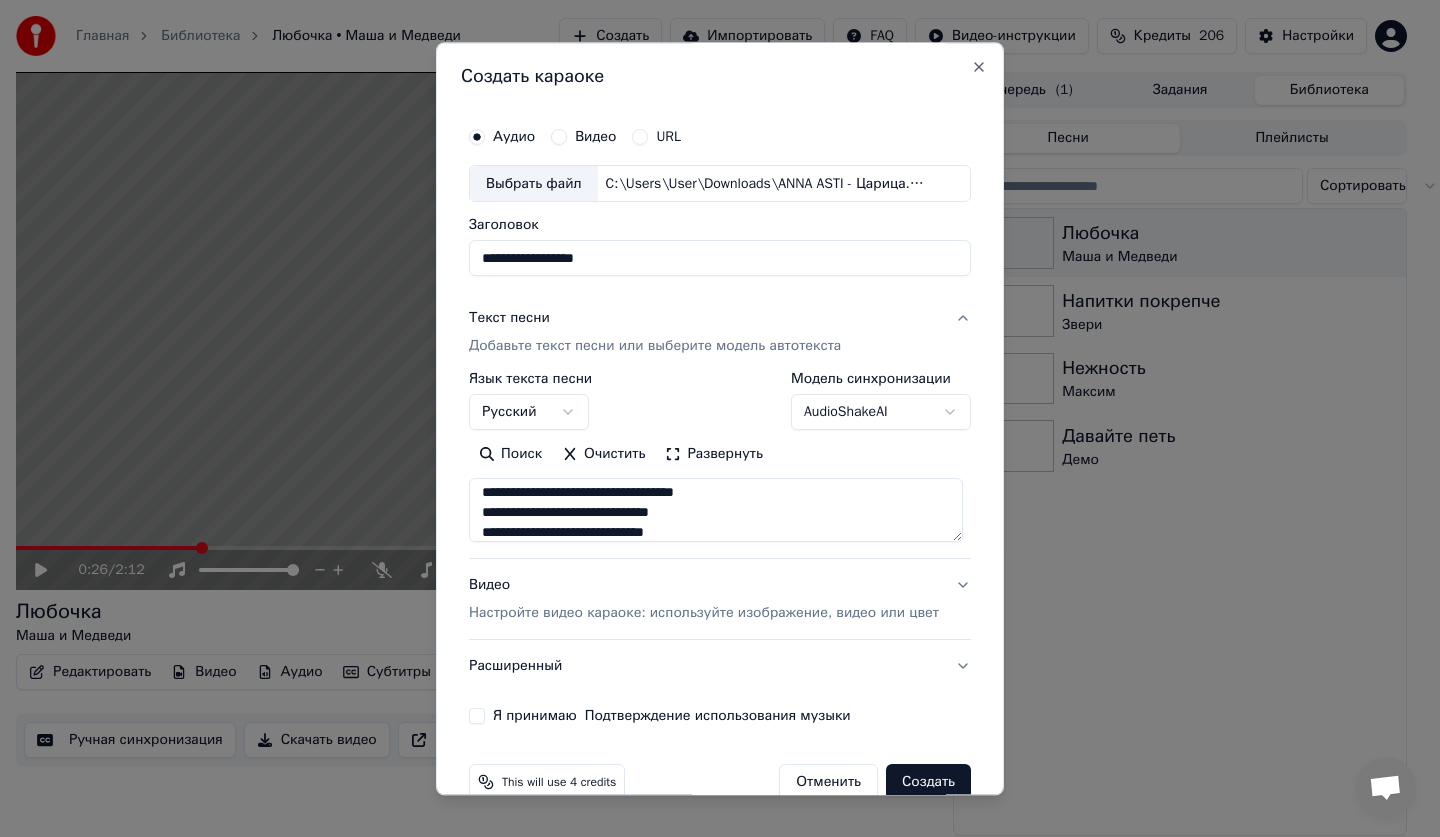 click on "Я принимаю   Подтверждение использования музыки" at bounding box center [477, 717] 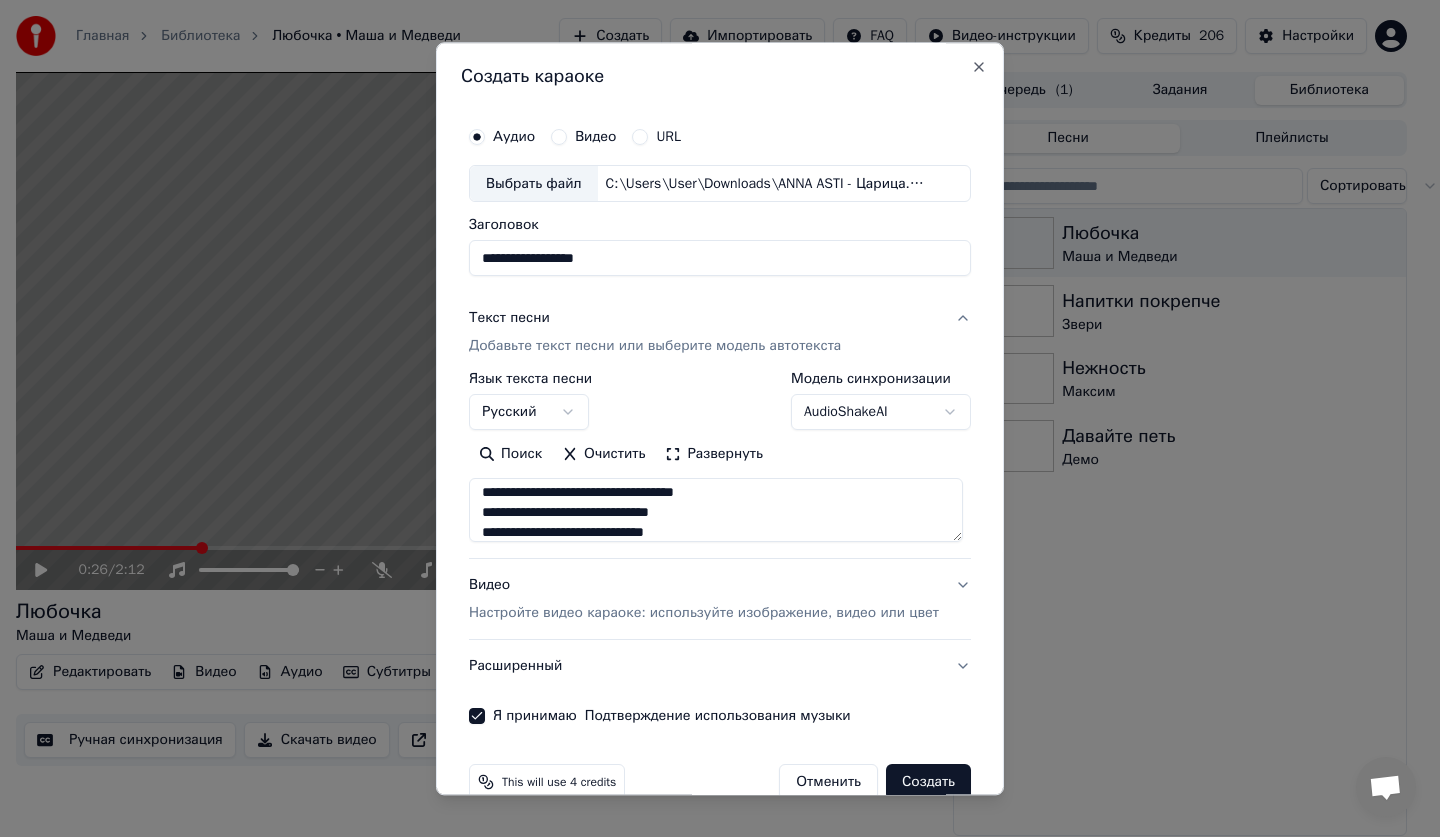 click on "Настройте видео караоке: используйте изображение, видео или цвет" at bounding box center (704, 614) 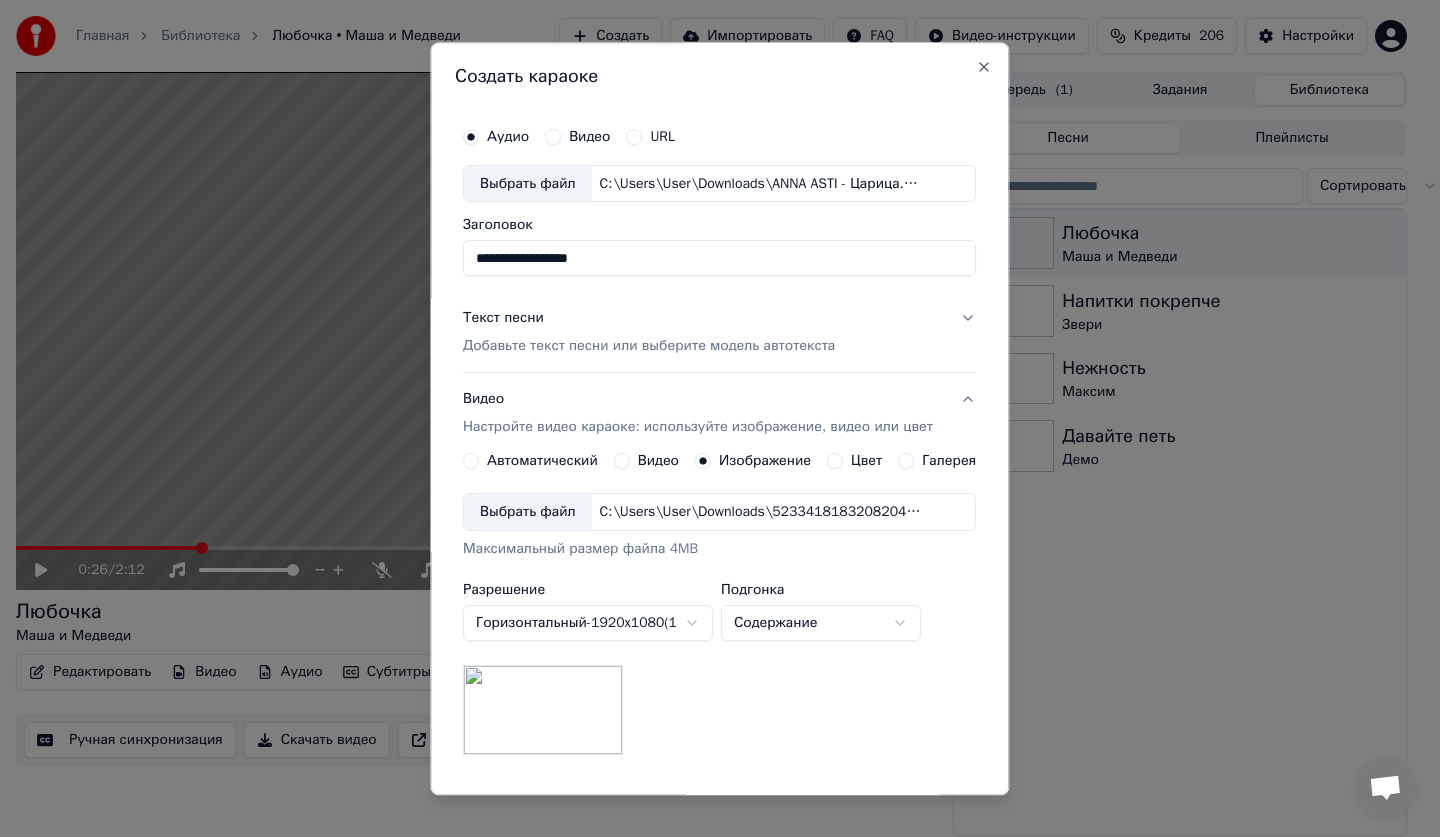 click on "Выбрать файл" at bounding box center [528, 513] 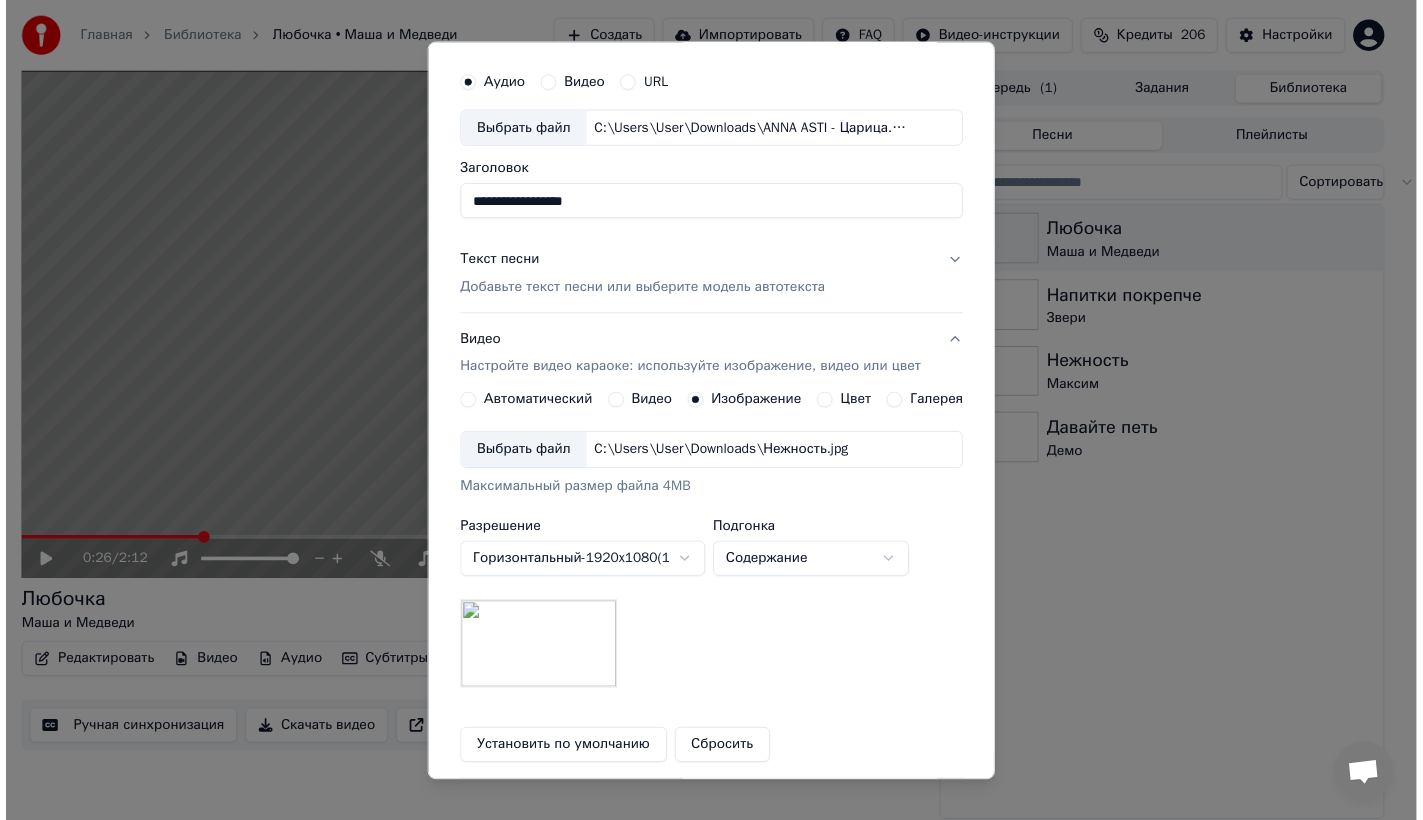 scroll, scrollTop: 246, scrollLeft: 0, axis: vertical 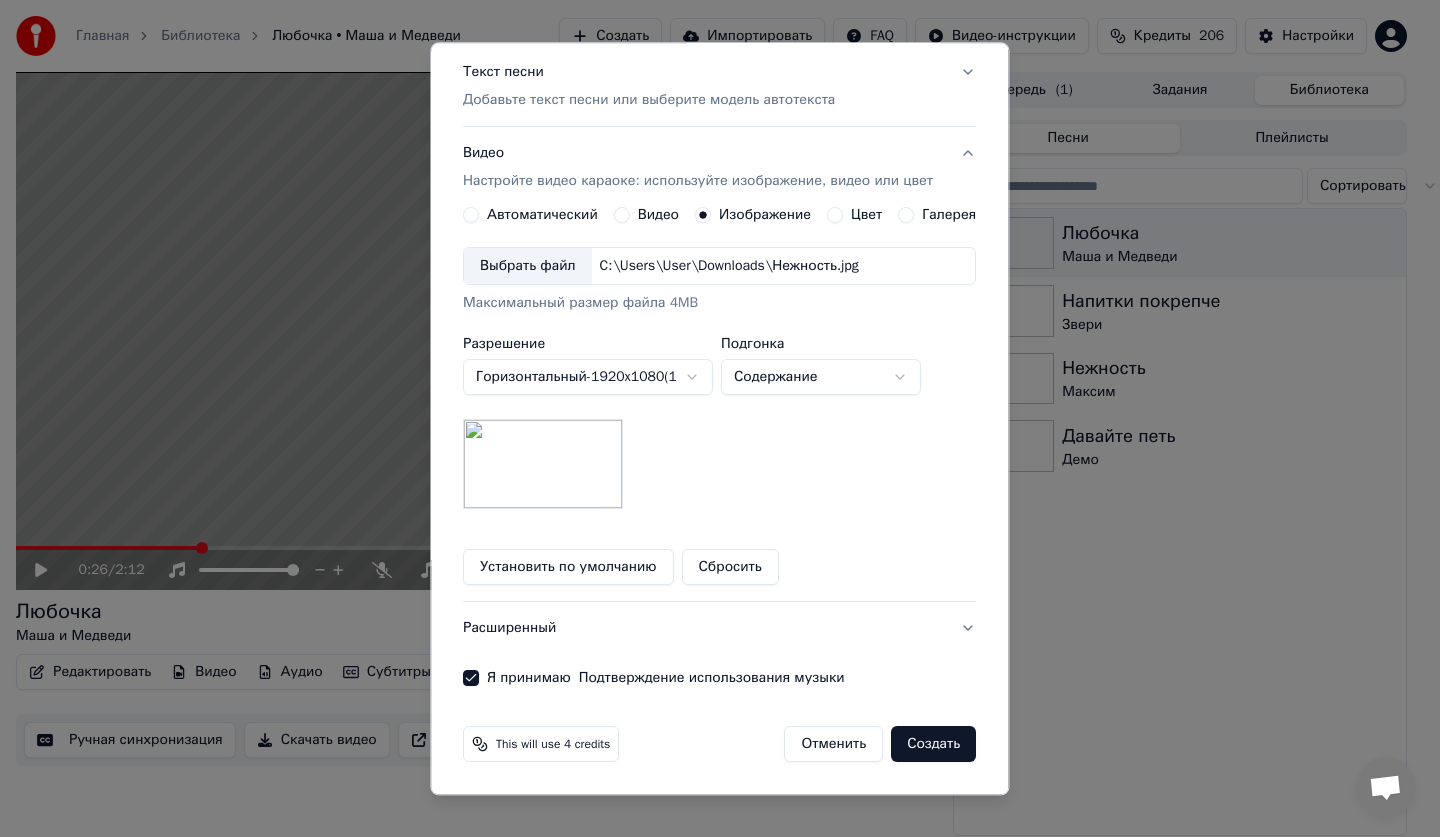 click on "Создать" at bounding box center (934, 745) 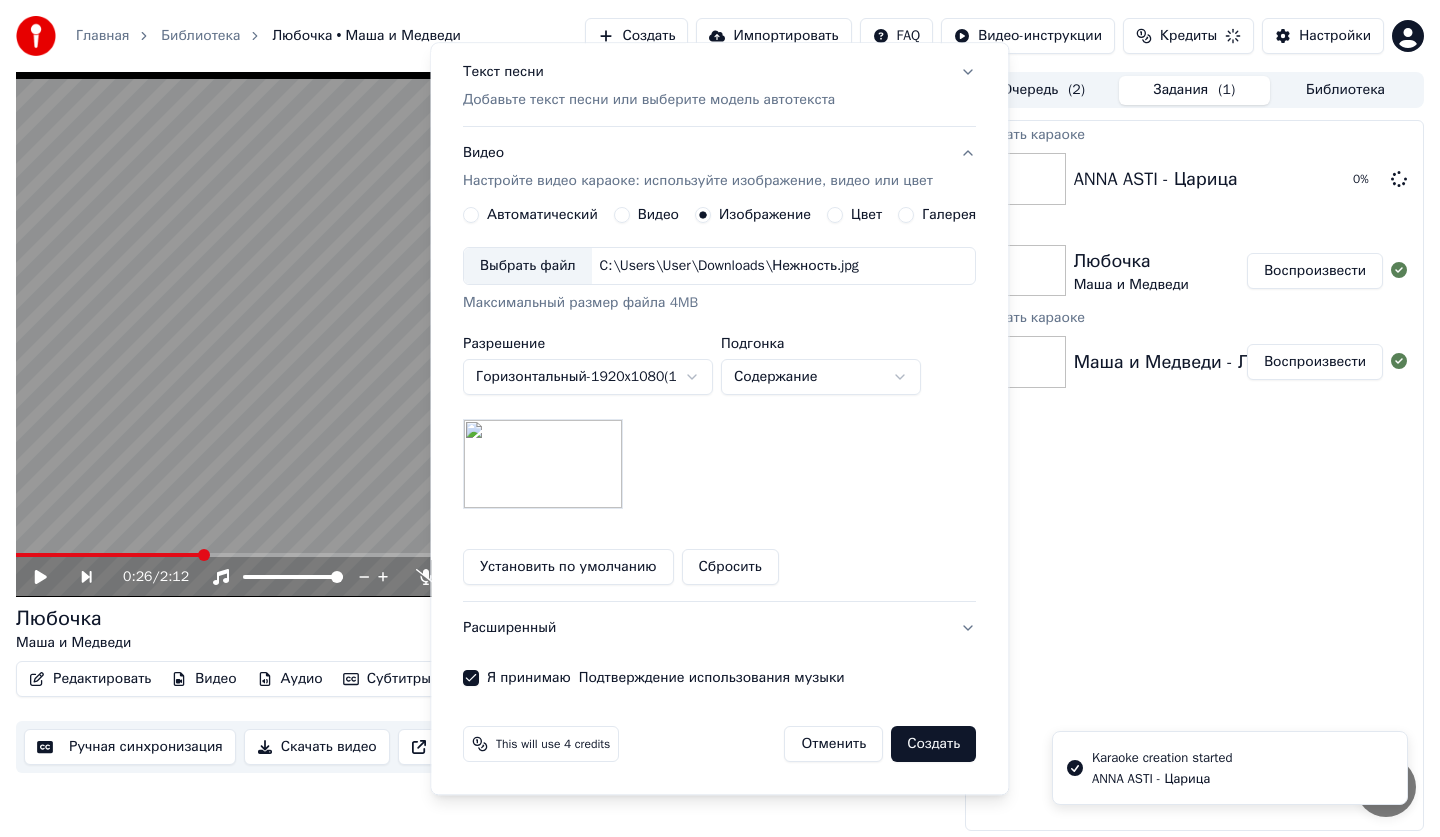 type 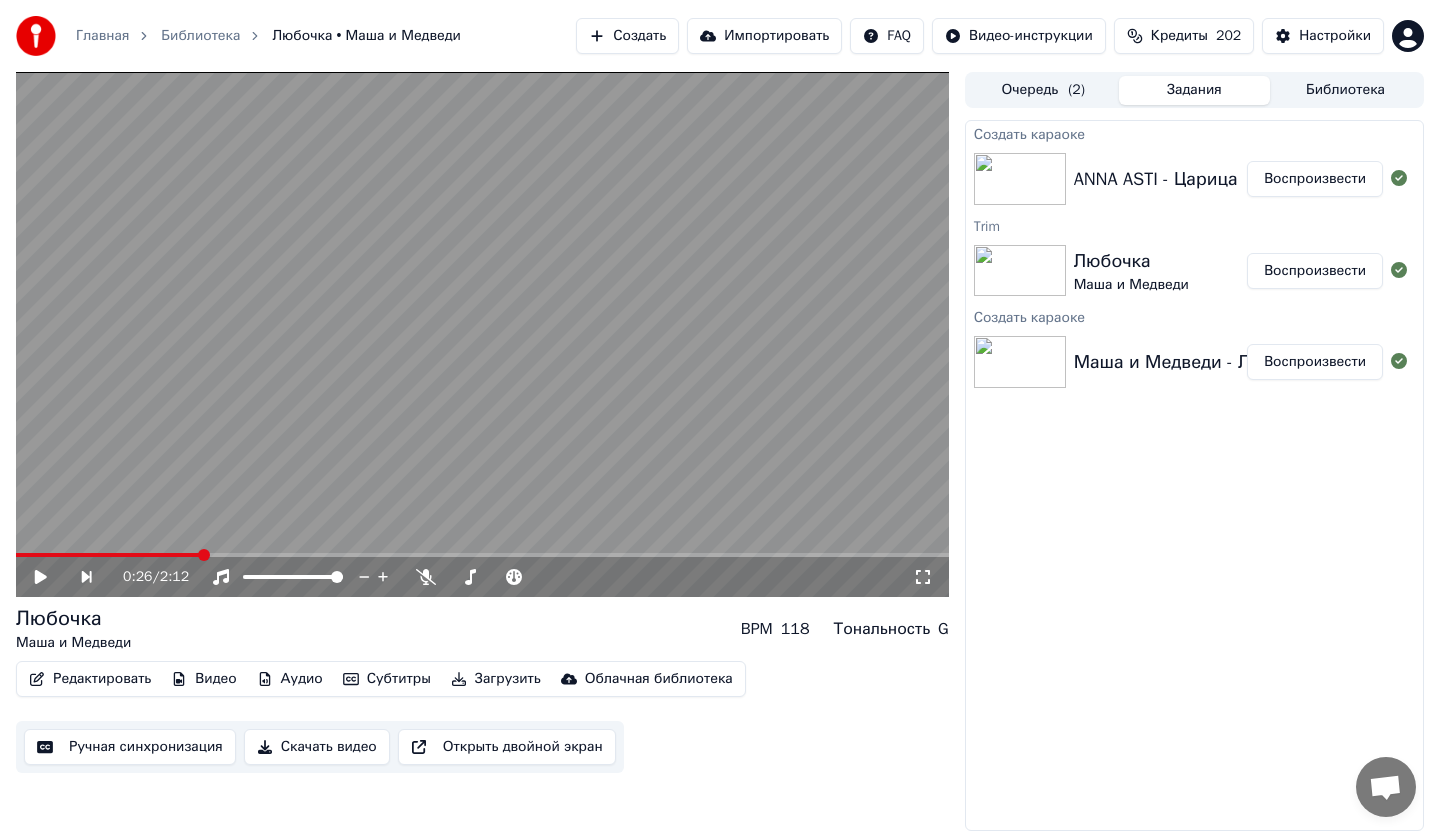 click on "Воспроизвести" at bounding box center [1315, 179] 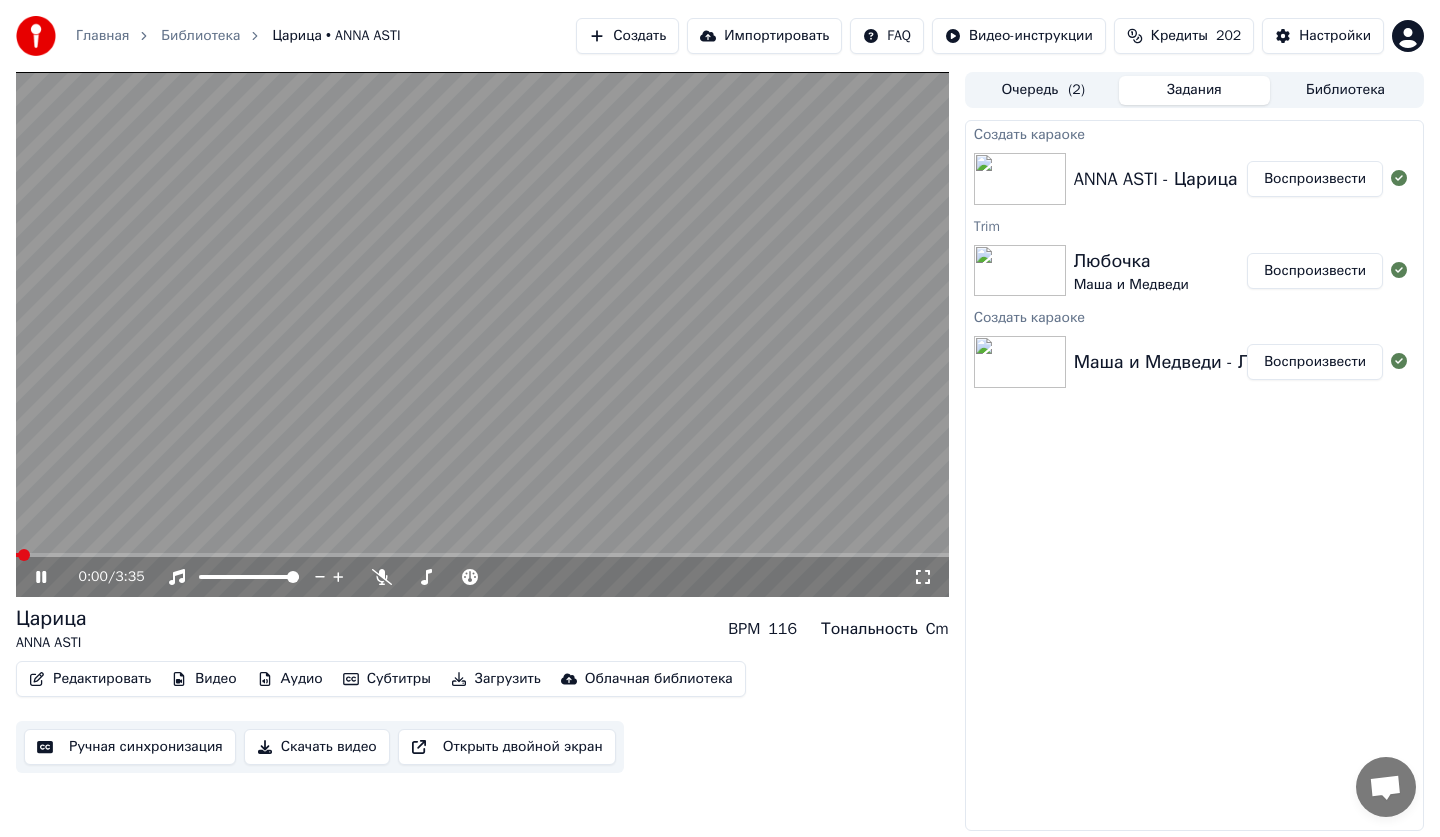 click 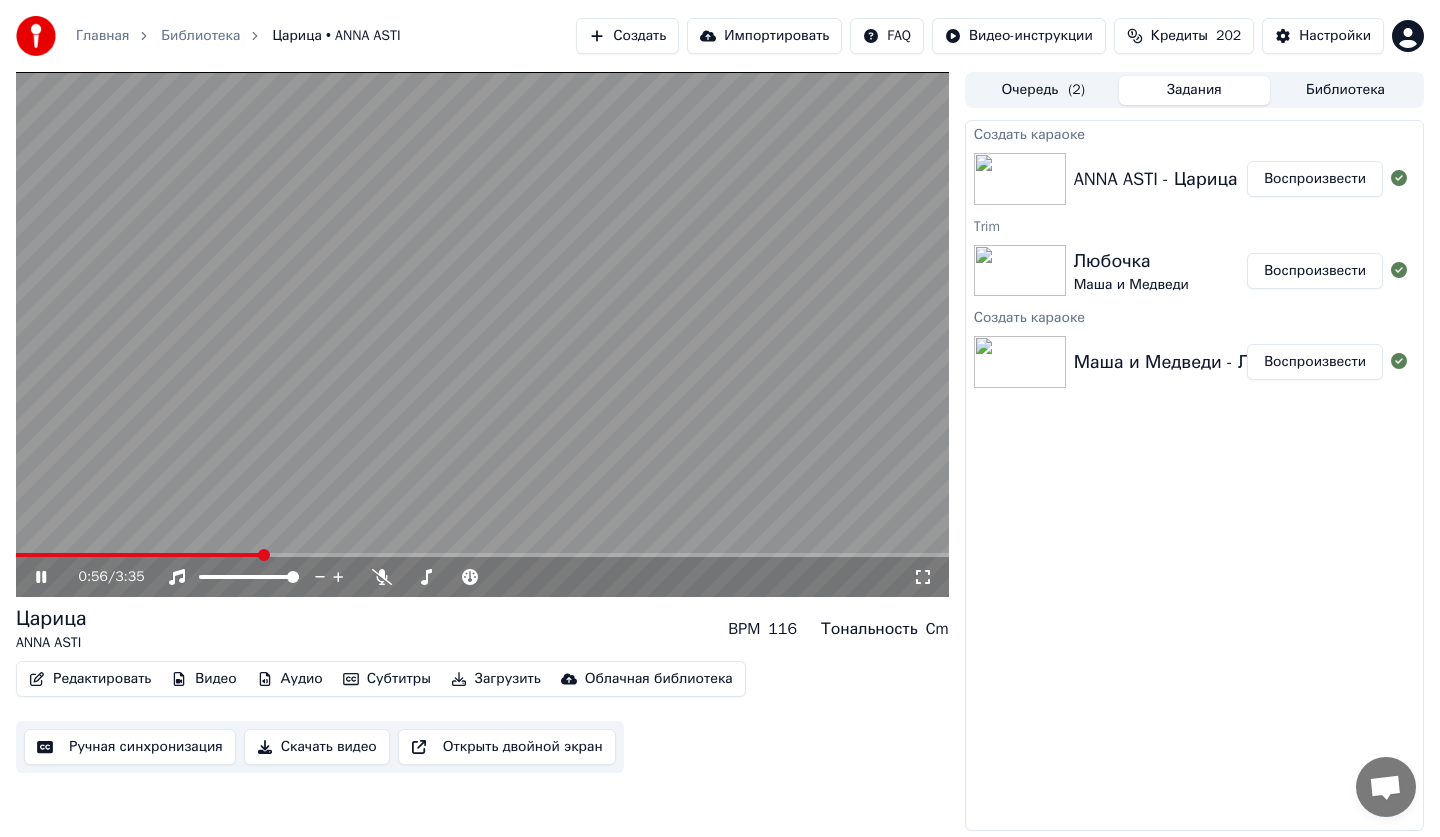 click on "Библиотека" at bounding box center (1345, 90) 